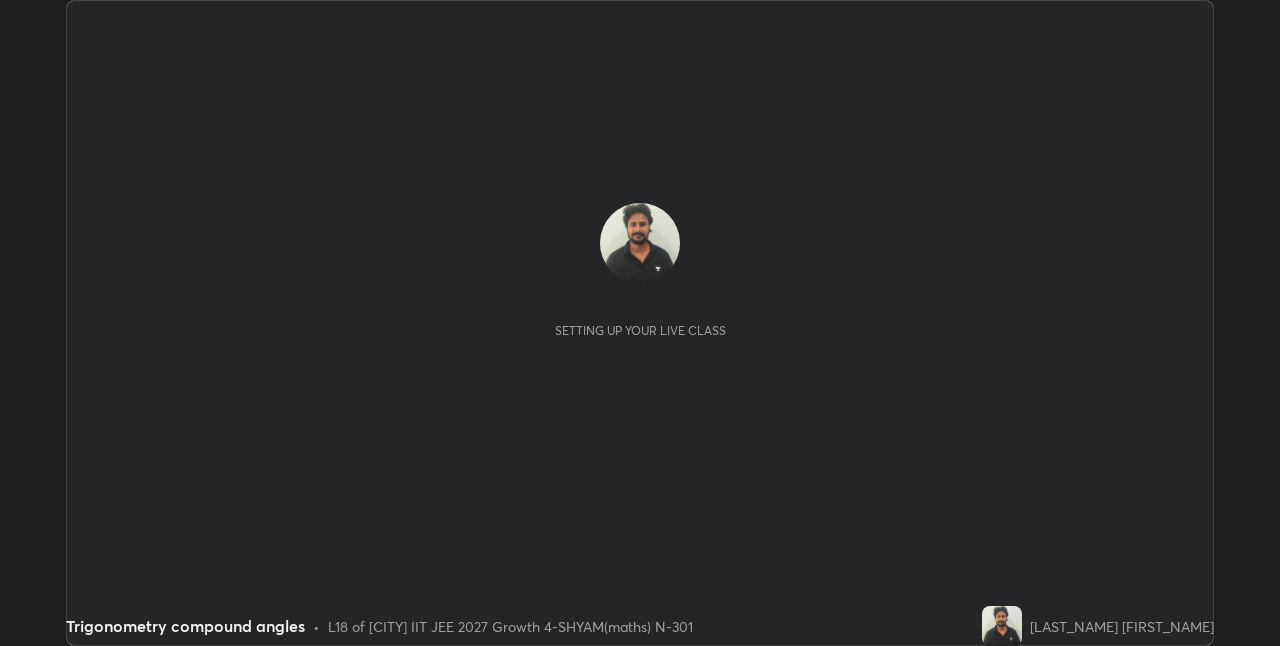 scroll, scrollTop: 0, scrollLeft: 0, axis: both 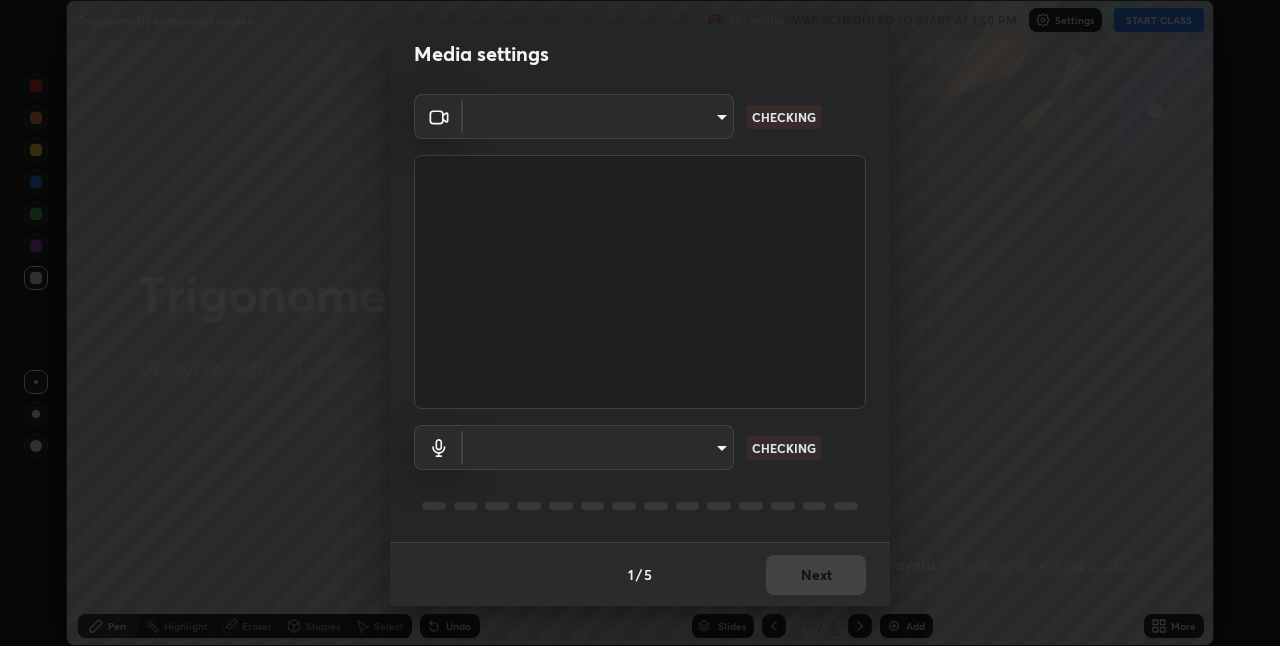 type on "e73d2c6d92d5eb4330bdac1748542d82cafb8f7456d61f7475a533174482276f" 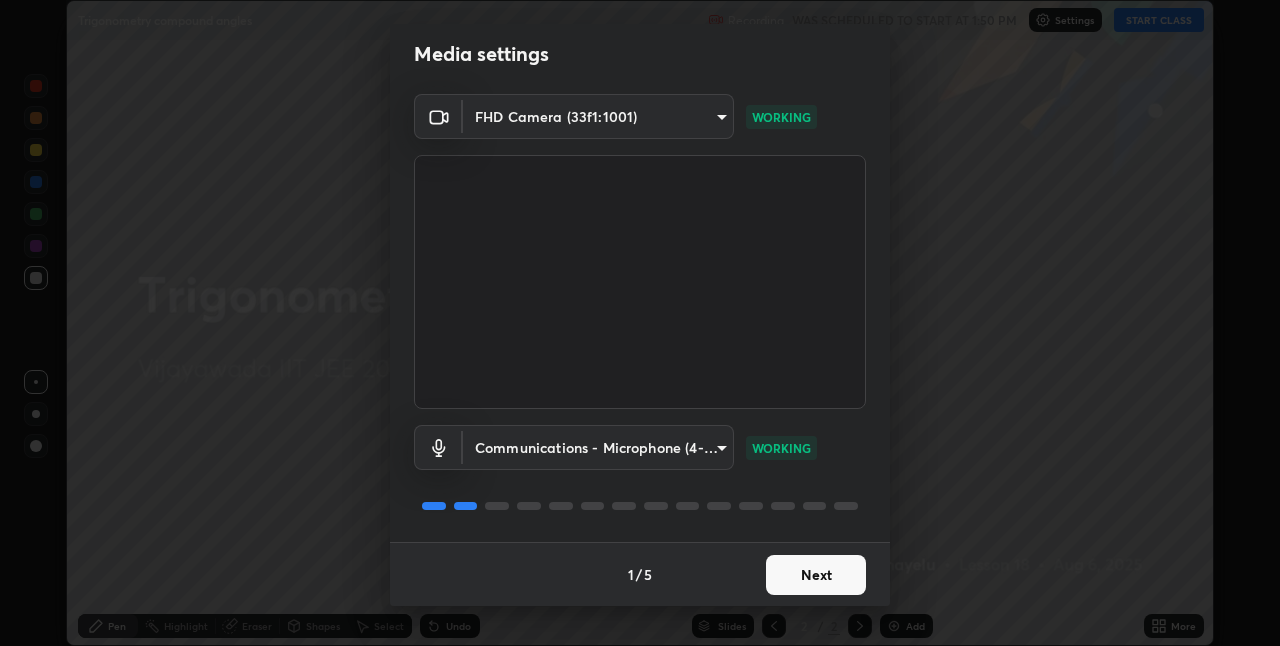 click on "Next" at bounding box center [816, 575] 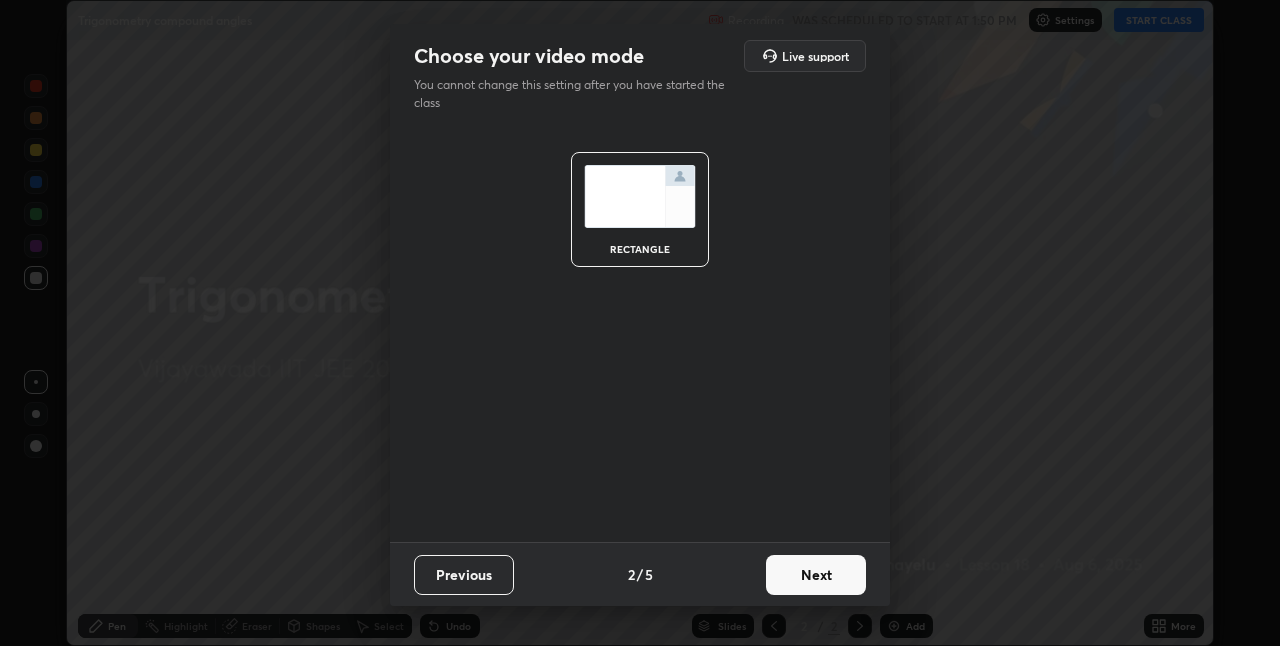 scroll, scrollTop: 0, scrollLeft: 0, axis: both 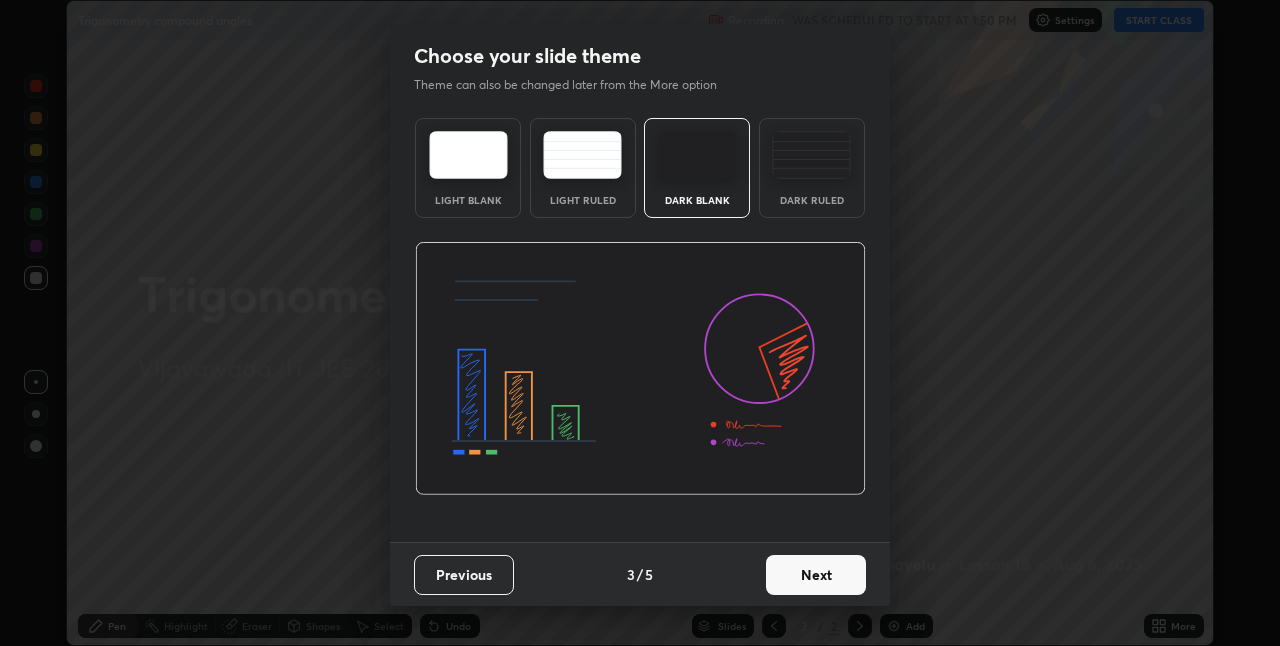 click on "Next" at bounding box center (816, 575) 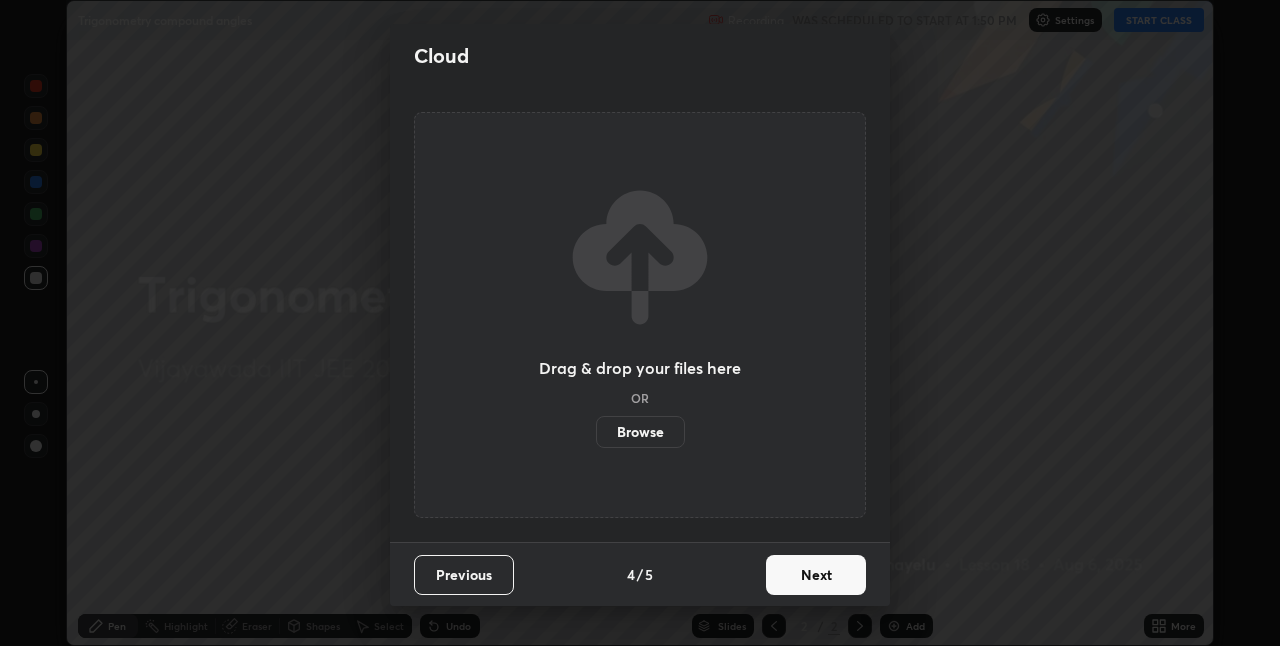 click on "Next" at bounding box center (816, 575) 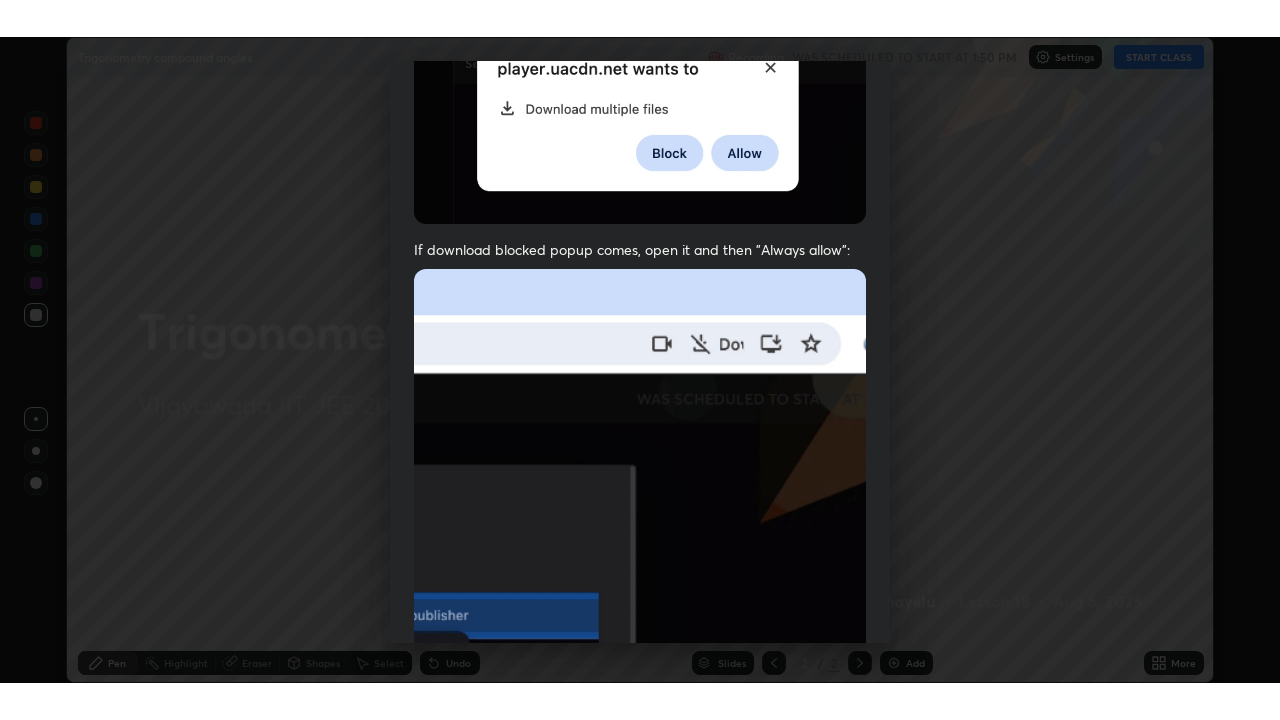 scroll, scrollTop: 418, scrollLeft: 0, axis: vertical 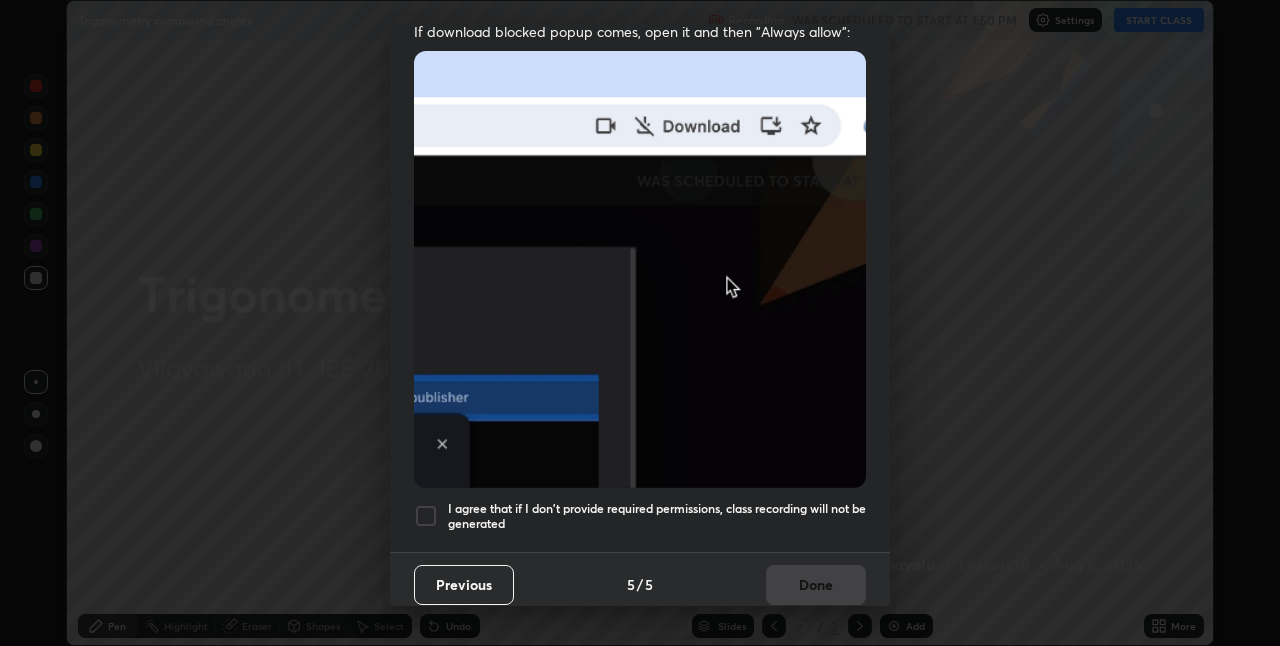 click at bounding box center [426, 516] 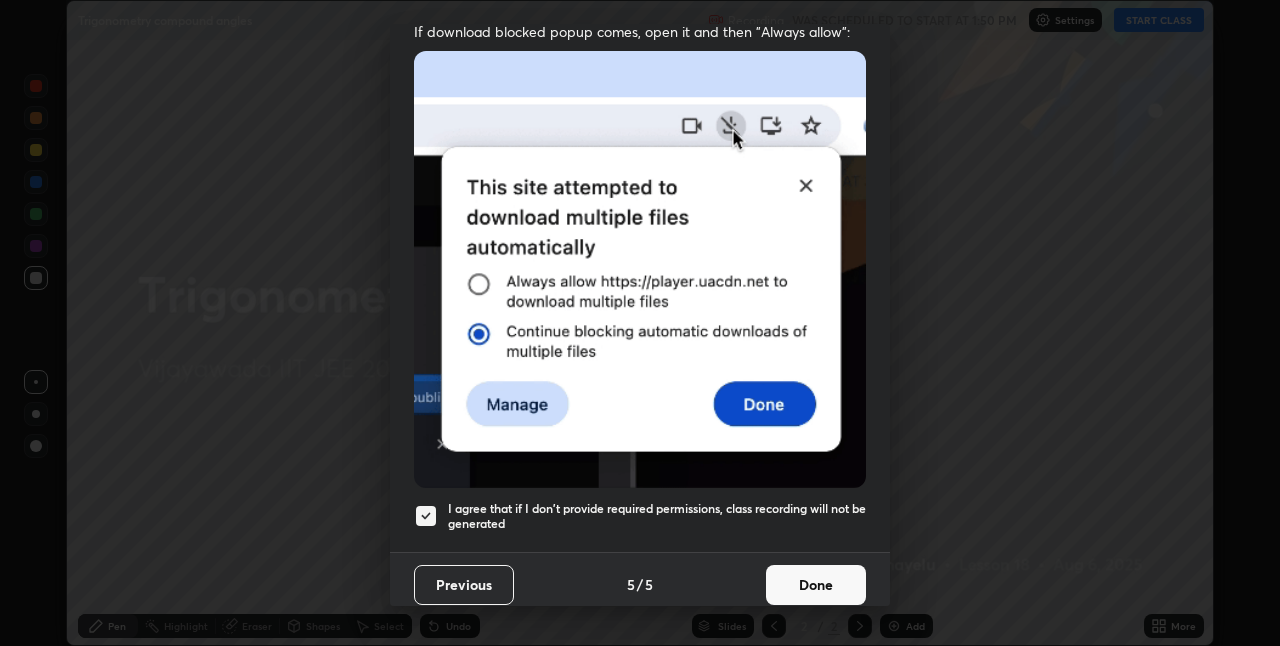 click on "Done" at bounding box center [816, 585] 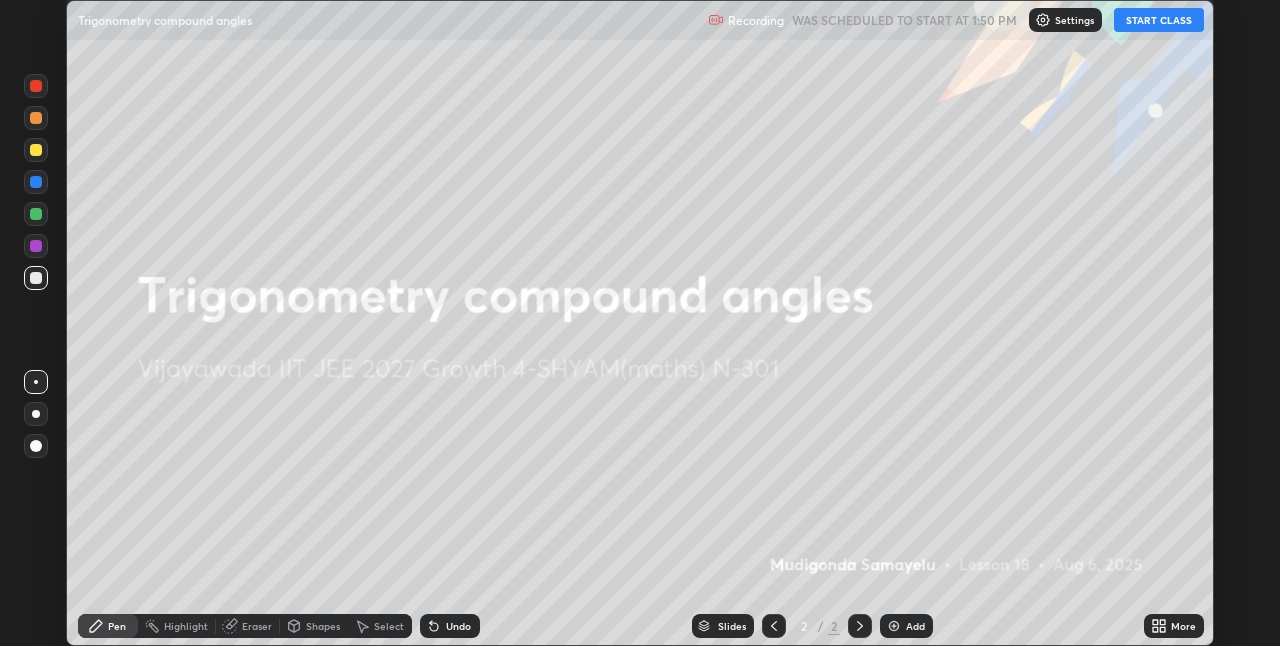 click on "Add" at bounding box center (906, 626) 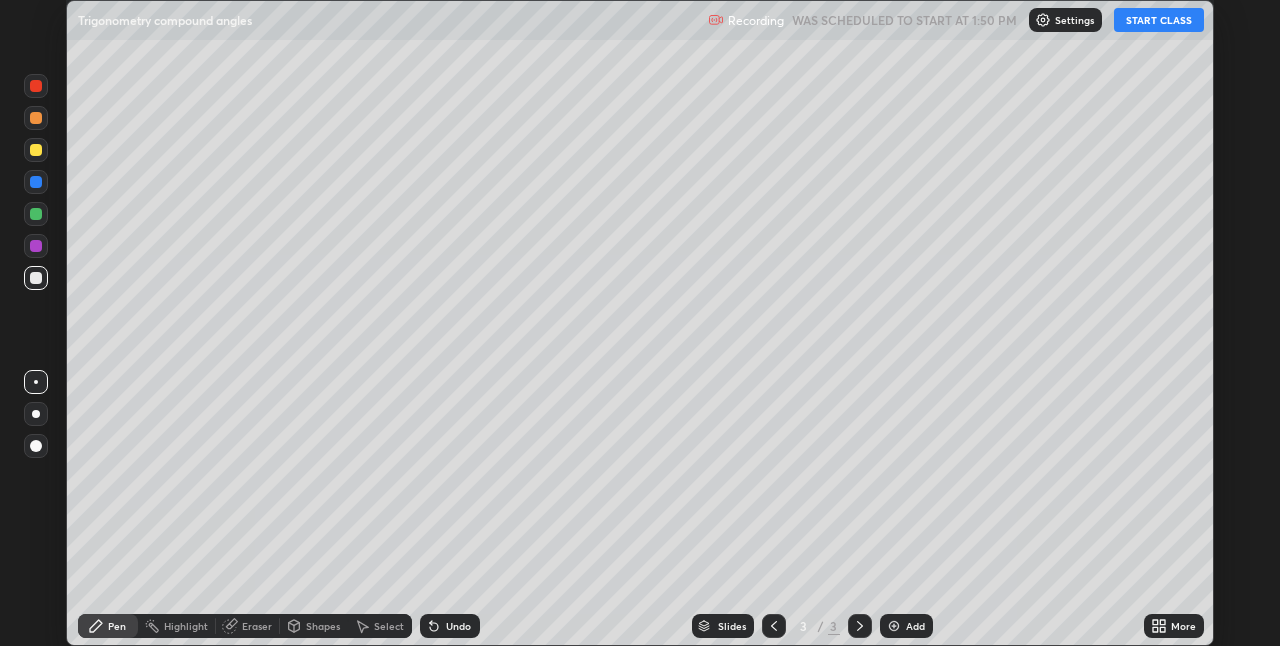 click on "START CLASS" at bounding box center (1159, 20) 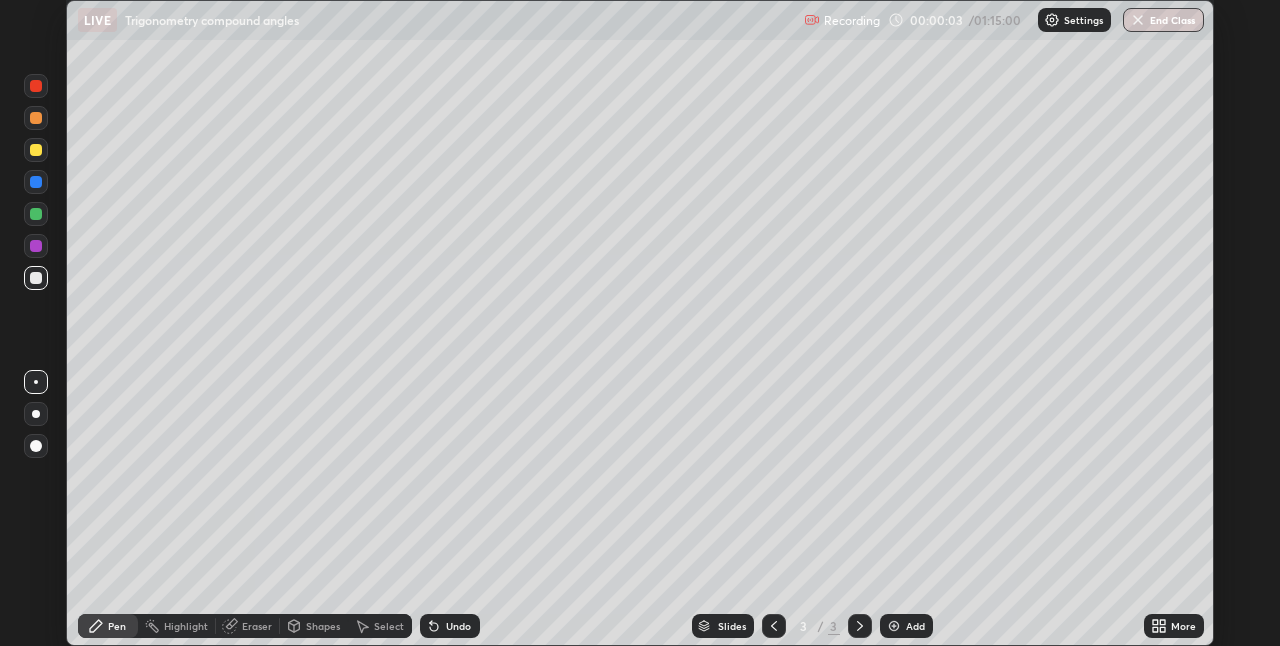 click 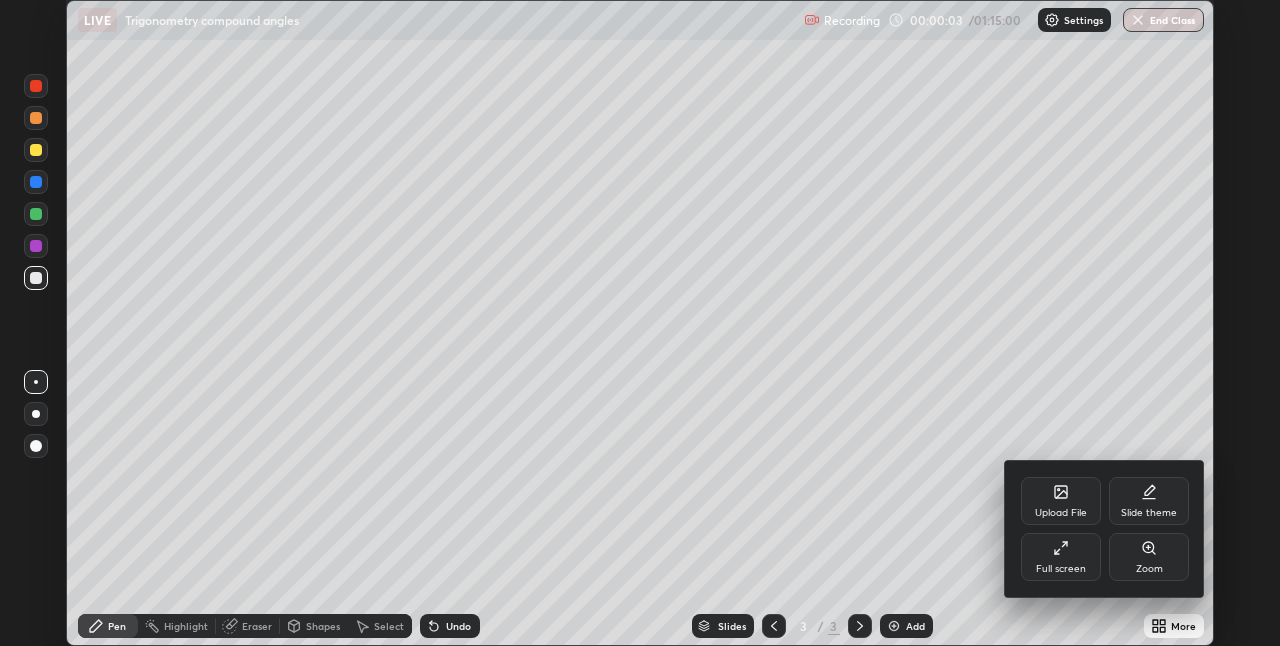 click 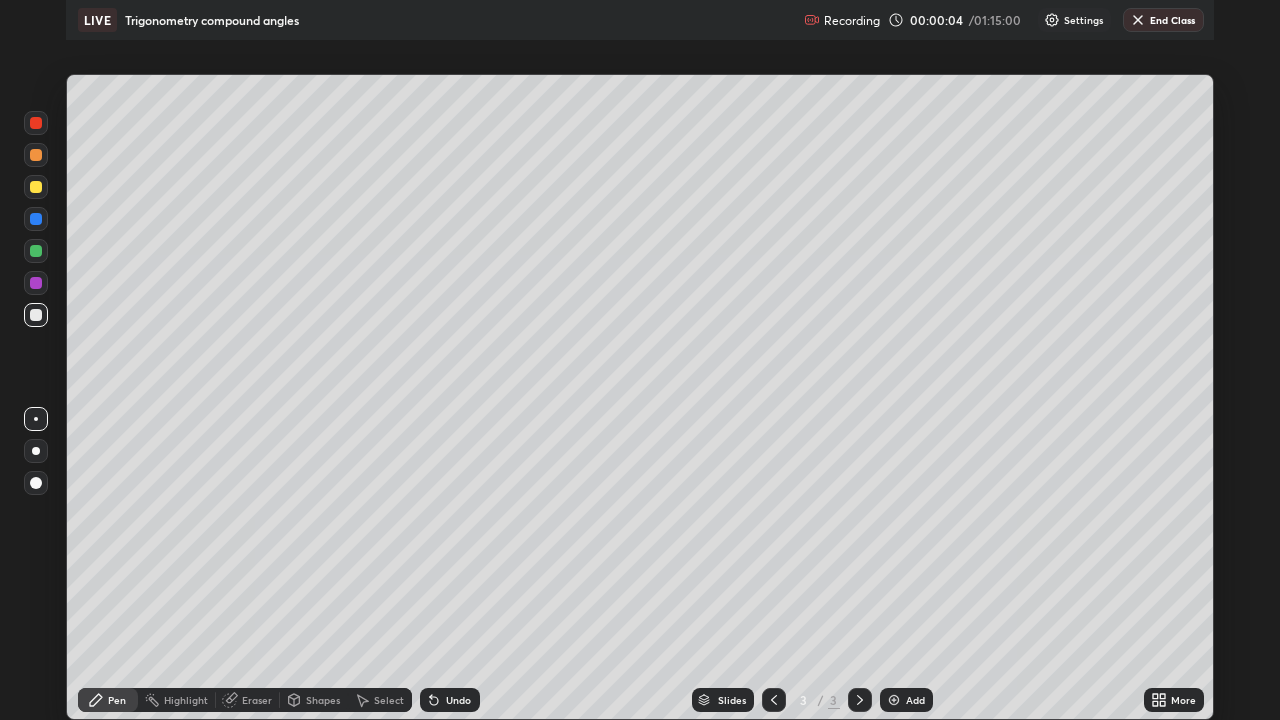 scroll, scrollTop: 99280, scrollLeft: 98720, axis: both 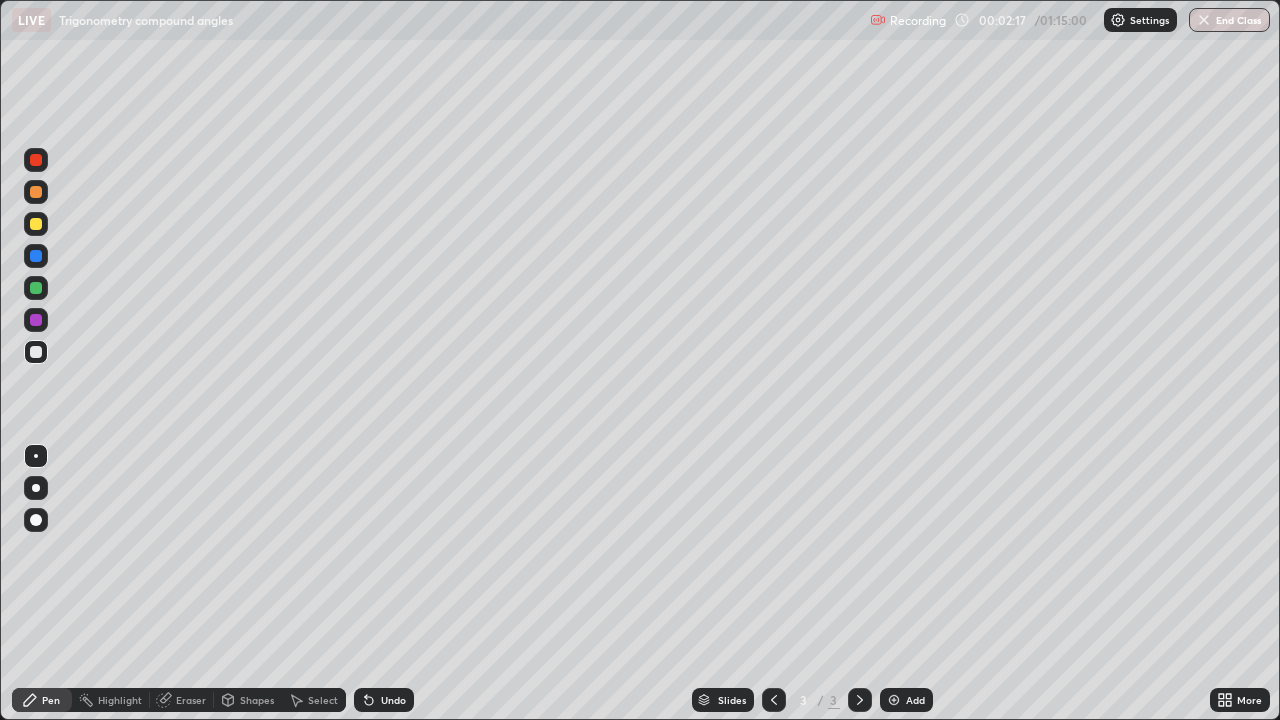 click at bounding box center [36, 488] 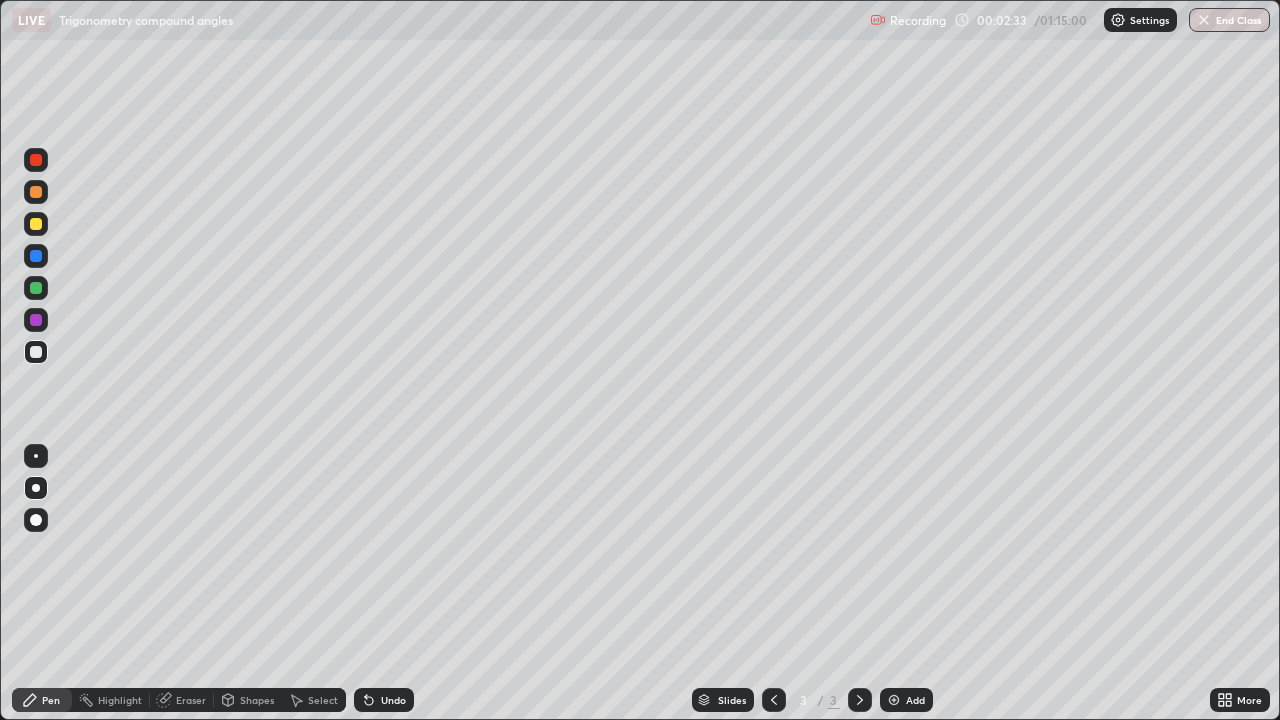 click on "Shapes" at bounding box center [257, 700] 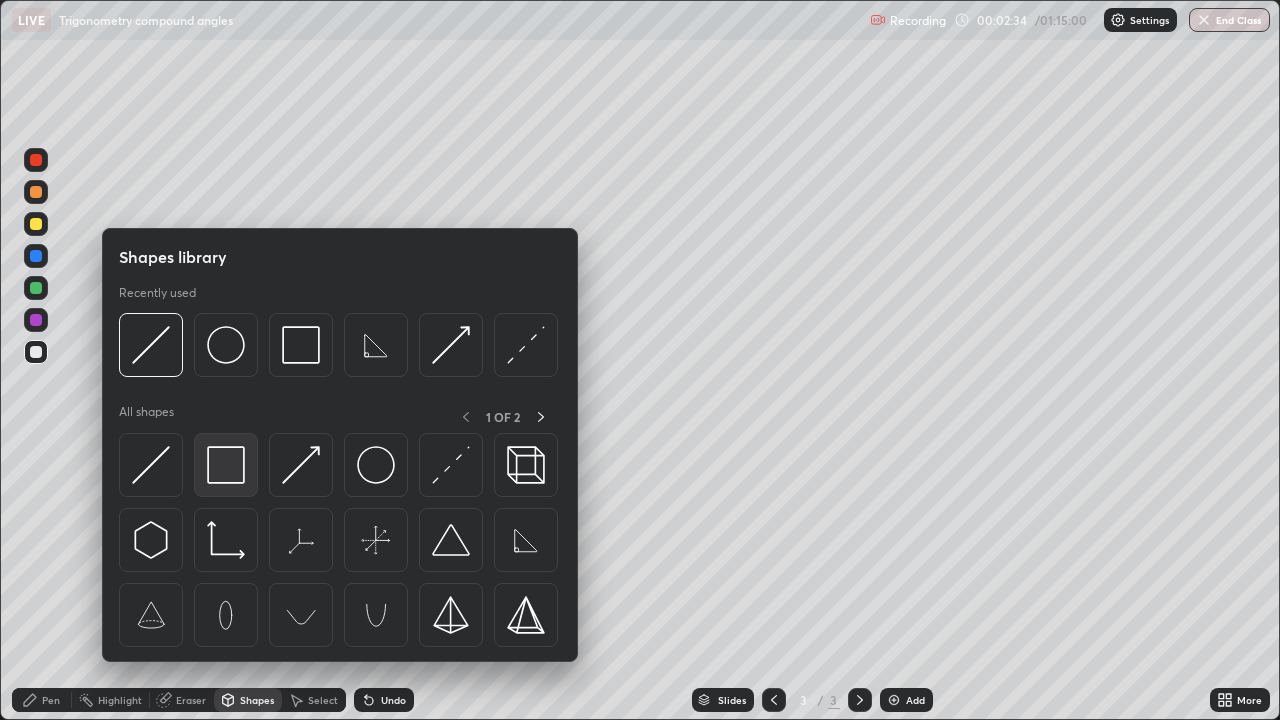 click at bounding box center (226, 465) 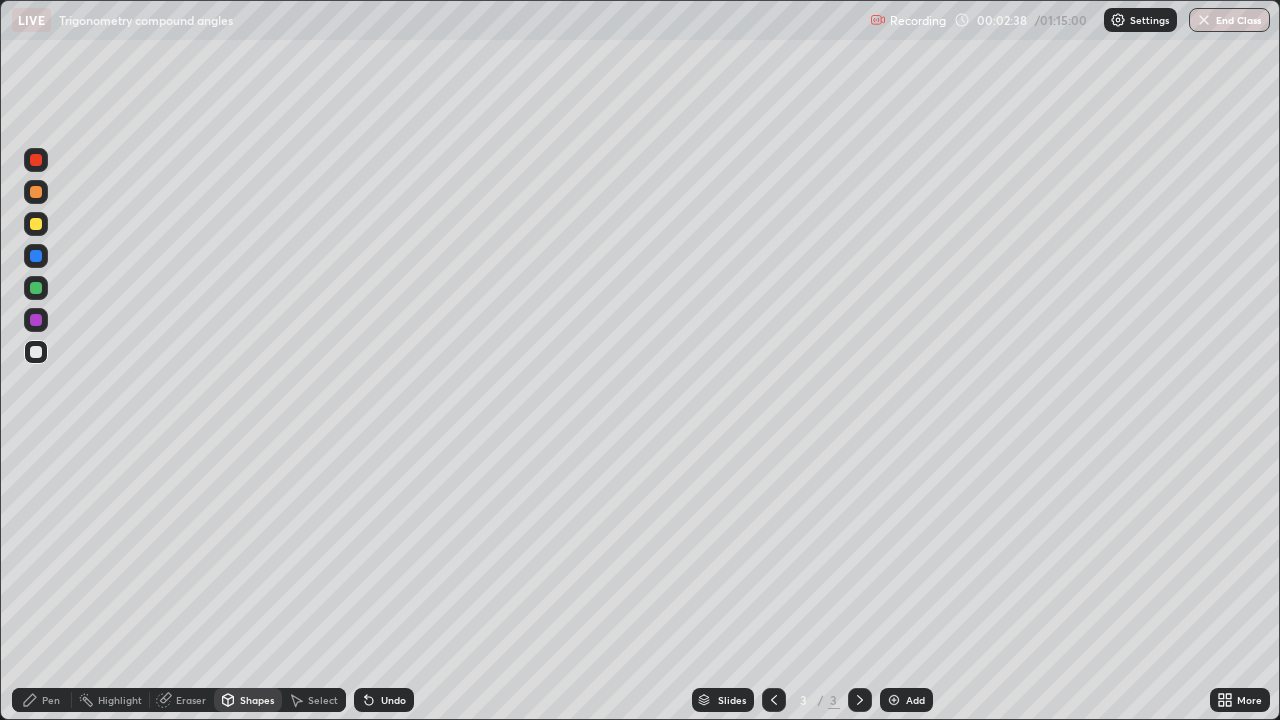 click on "Shapes" at bounding box center (257, 700) 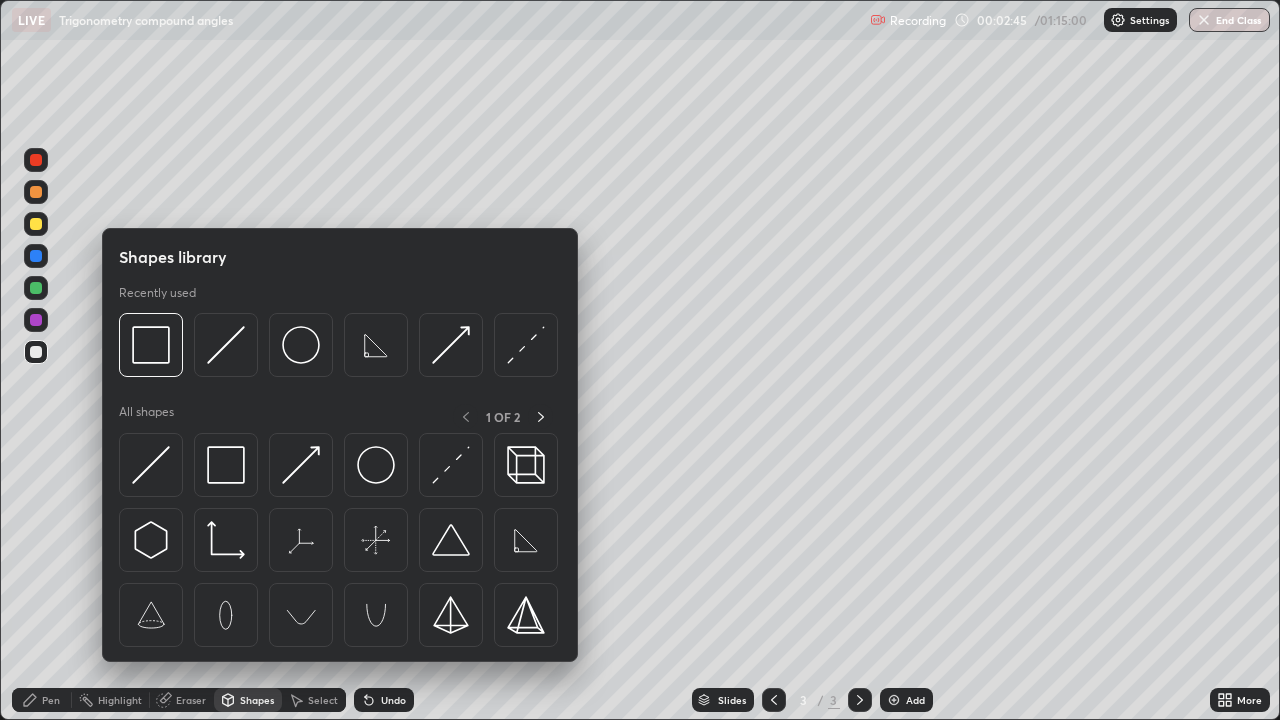 click 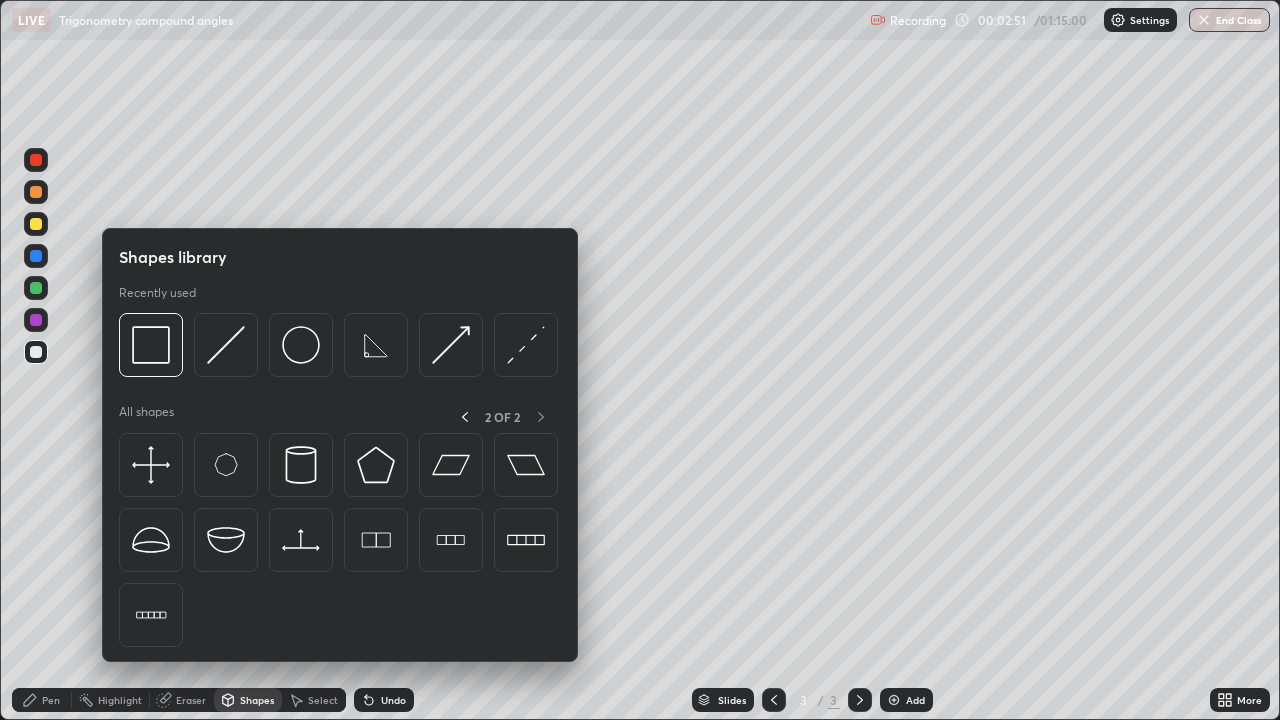 click on "2 OF 2" at bounding box center (502, 417) 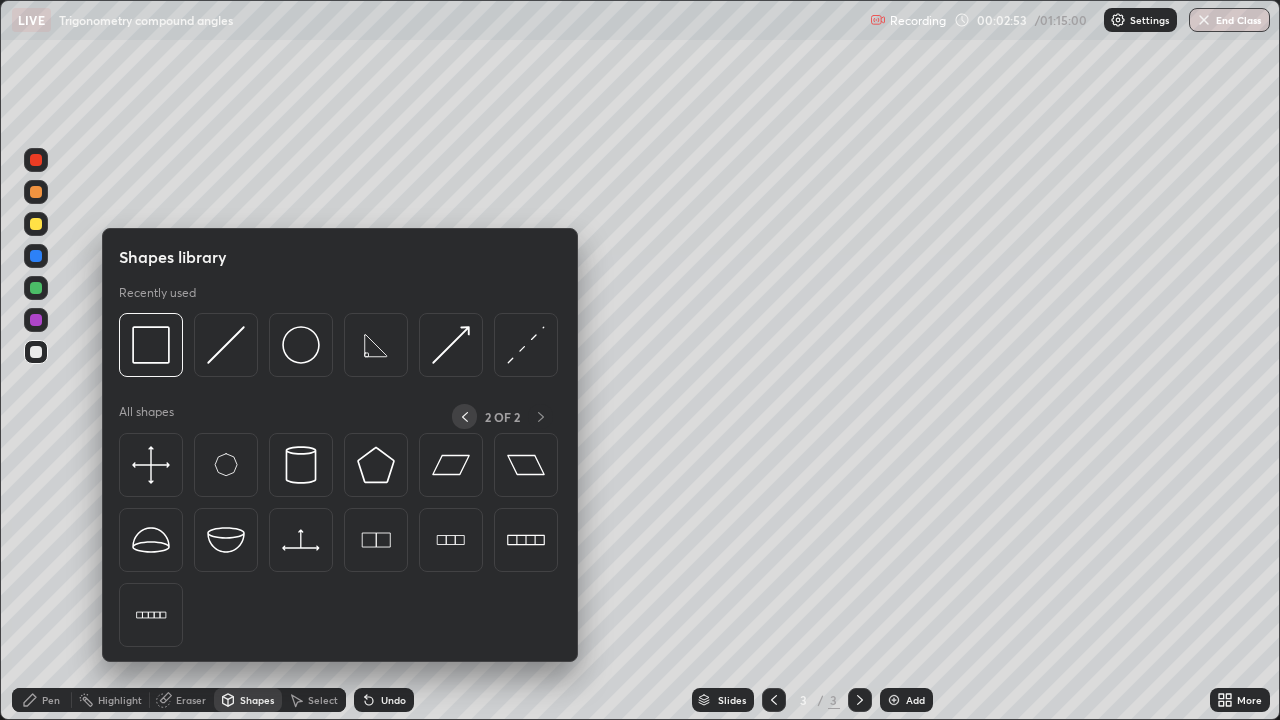 click 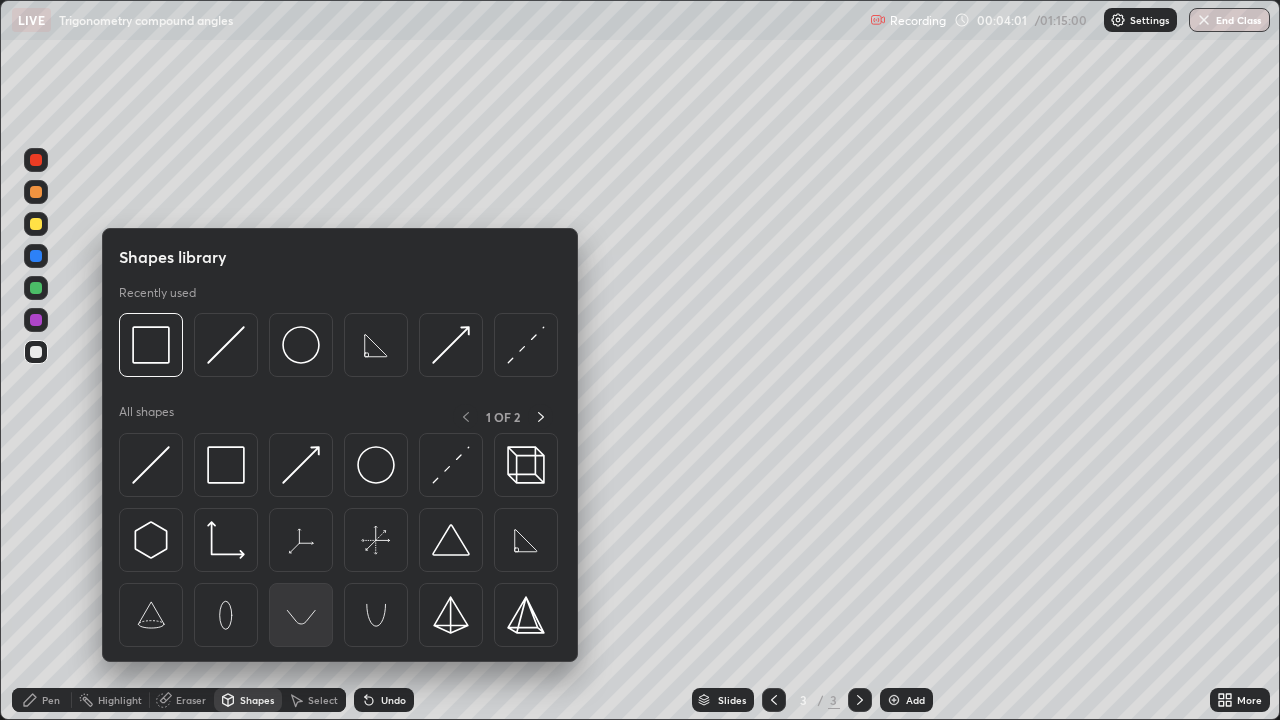 click at bounding box center (301, 615) 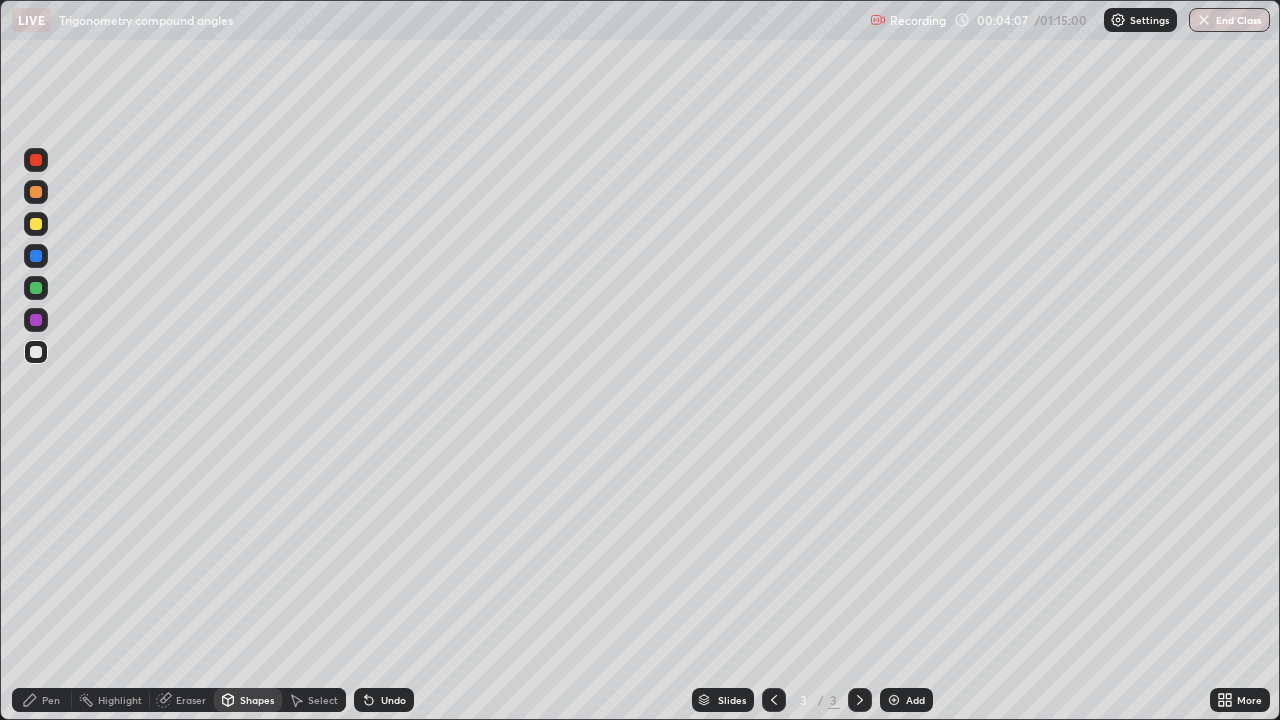 click on "Undo" at bounding box center (393, 700) 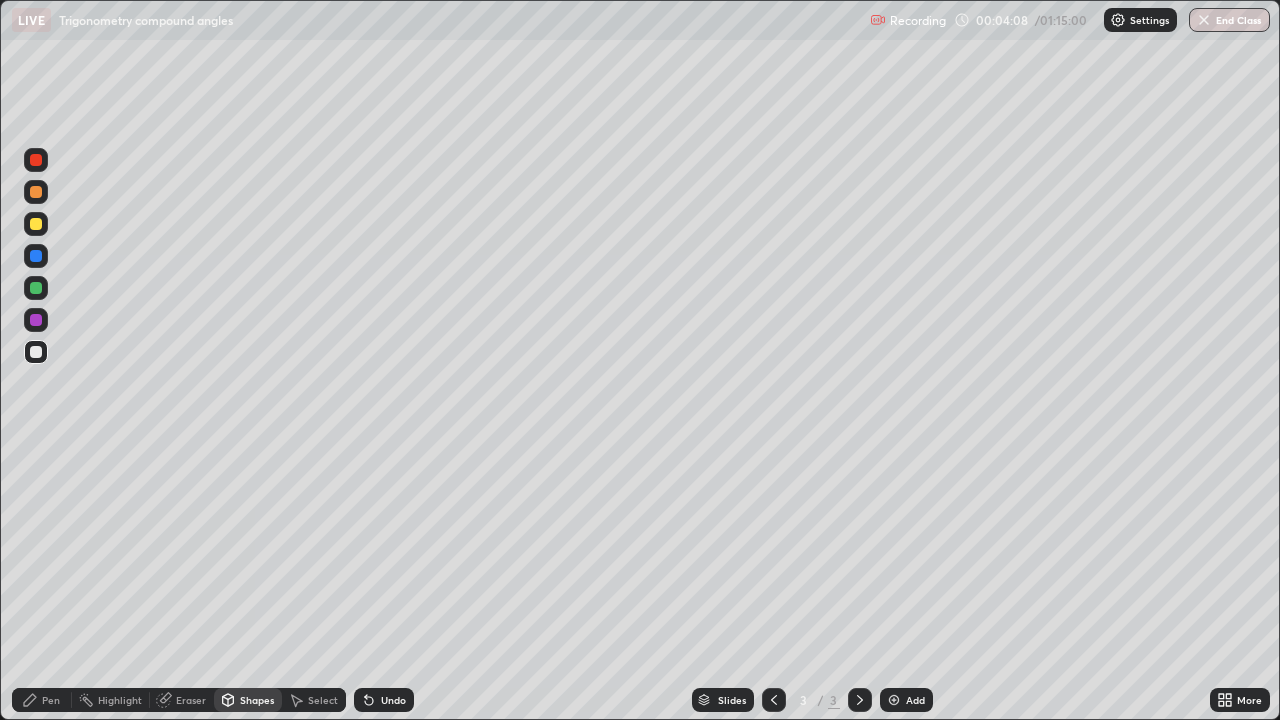 click on "Undo" at bounding box center (393, 700) 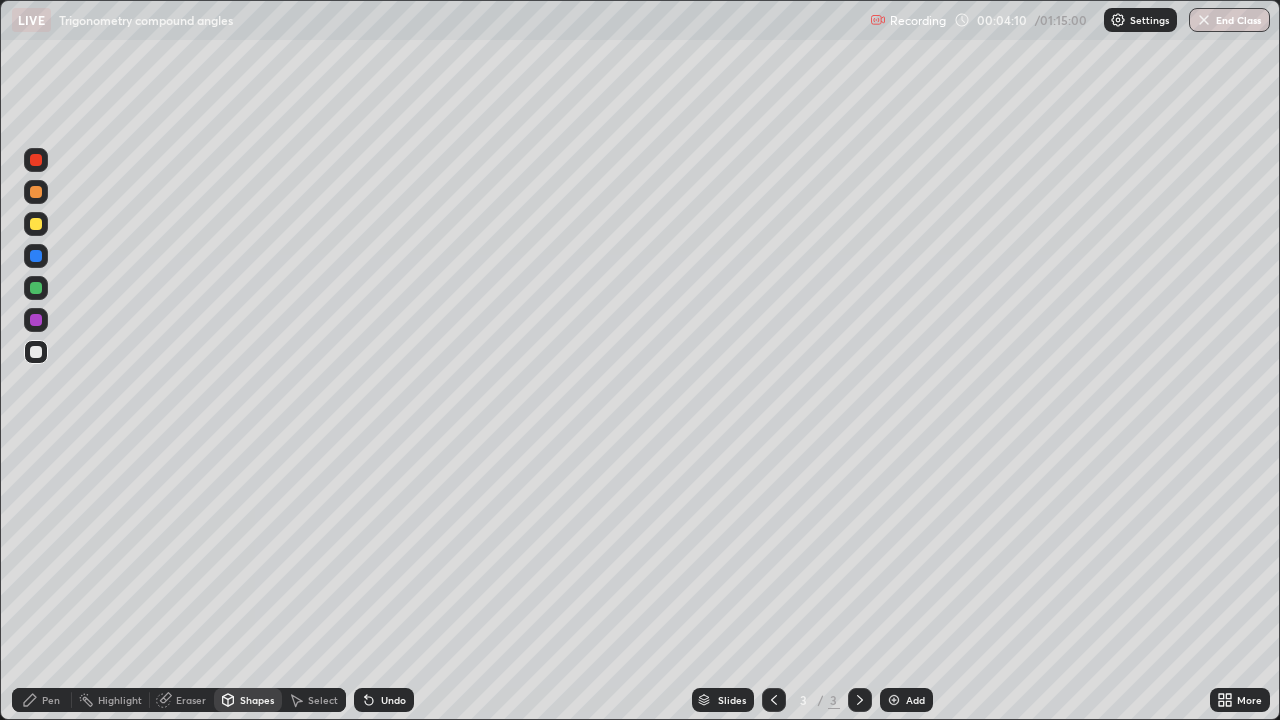 click on "Pen" at bounding box center (51, 700) 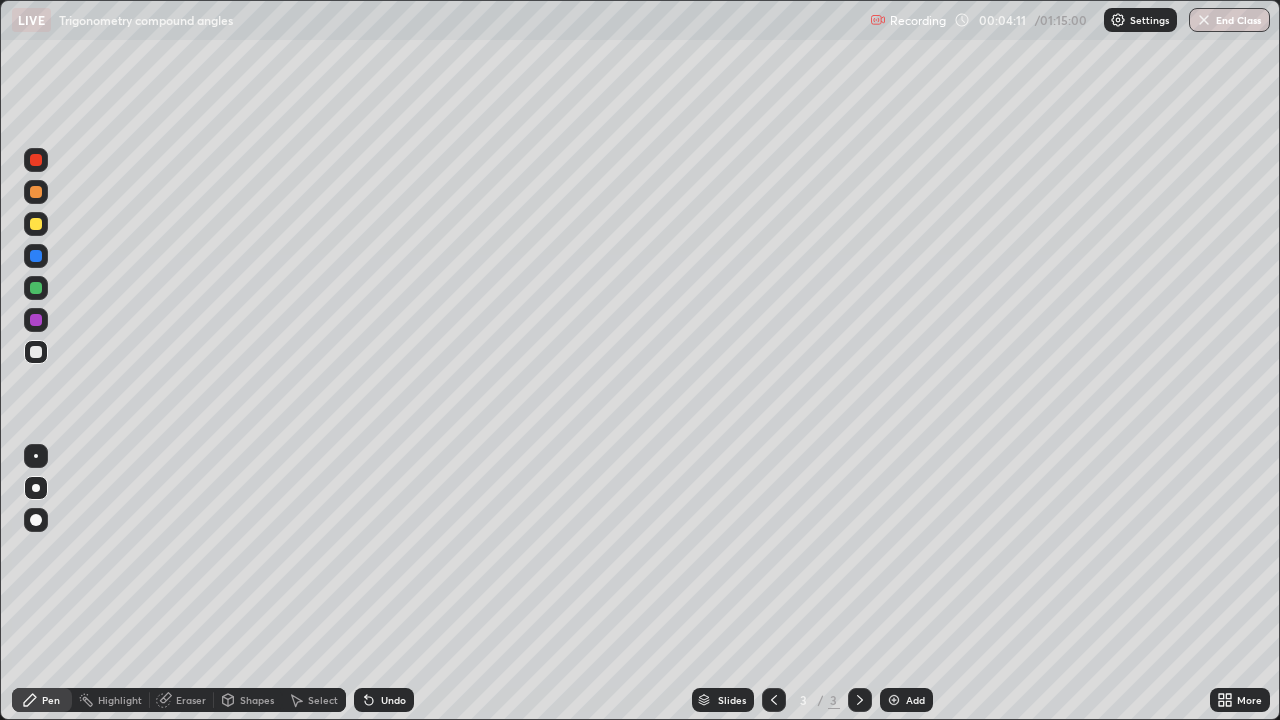 click on "Shapes" at bounding box center [257, 700] 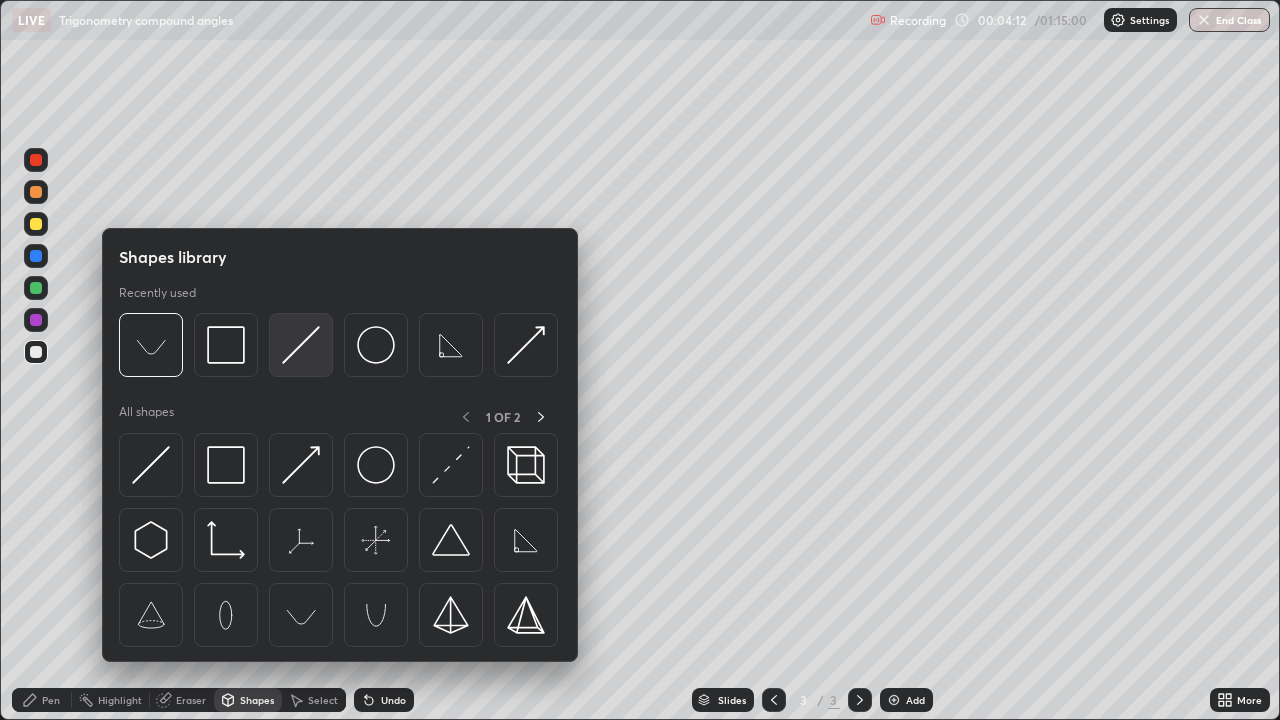 click at bounding box center (301, 345) 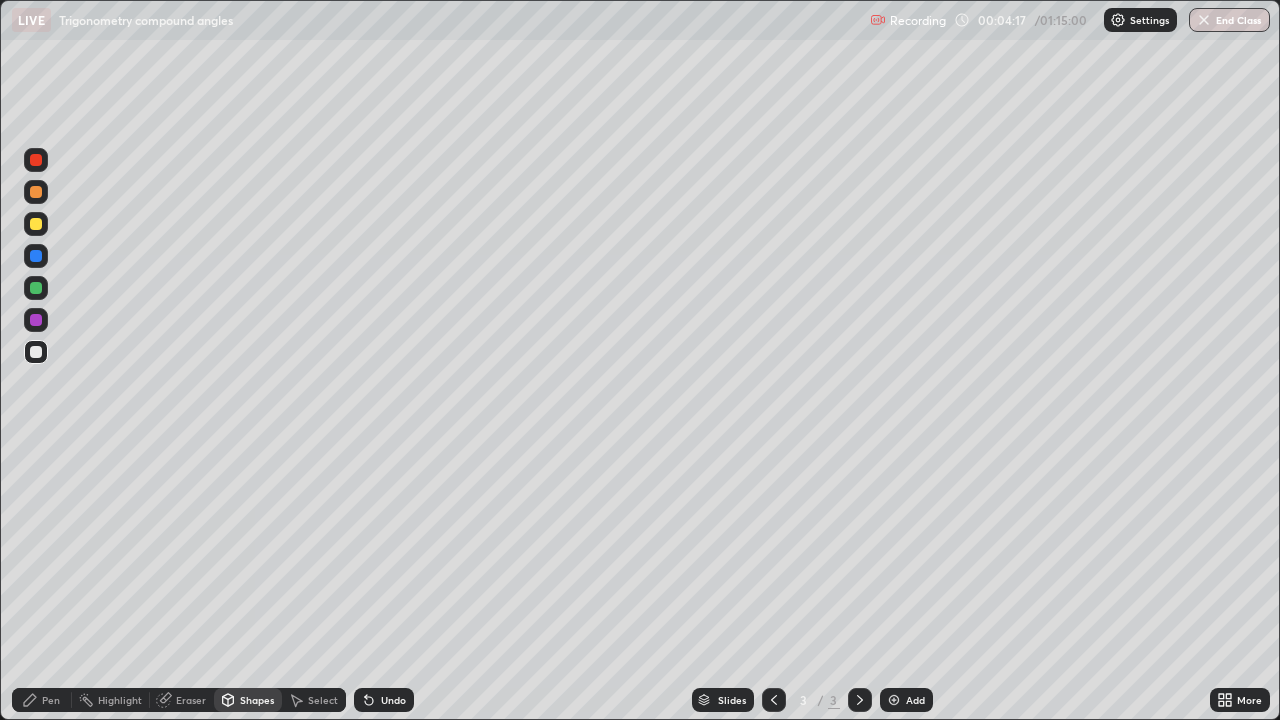 click on "Undo" at bounding box center (393, 700) 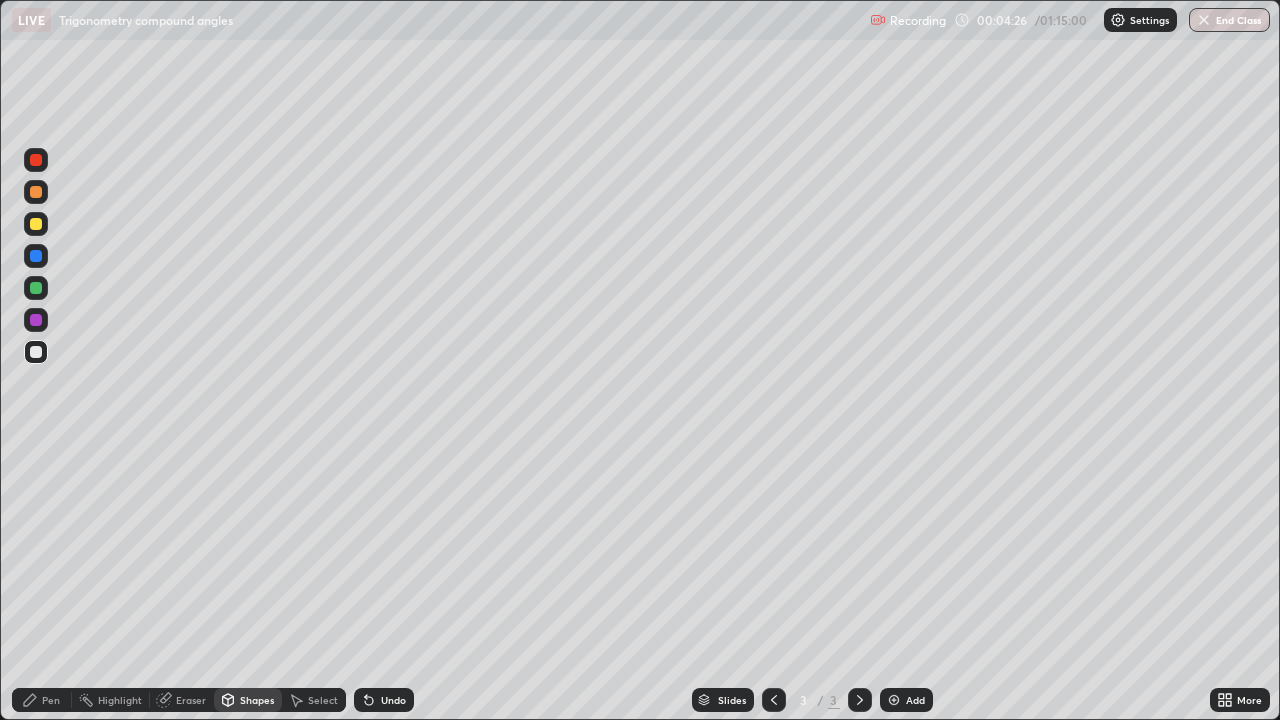 click on "Pen" at bounding box center [51, 700] 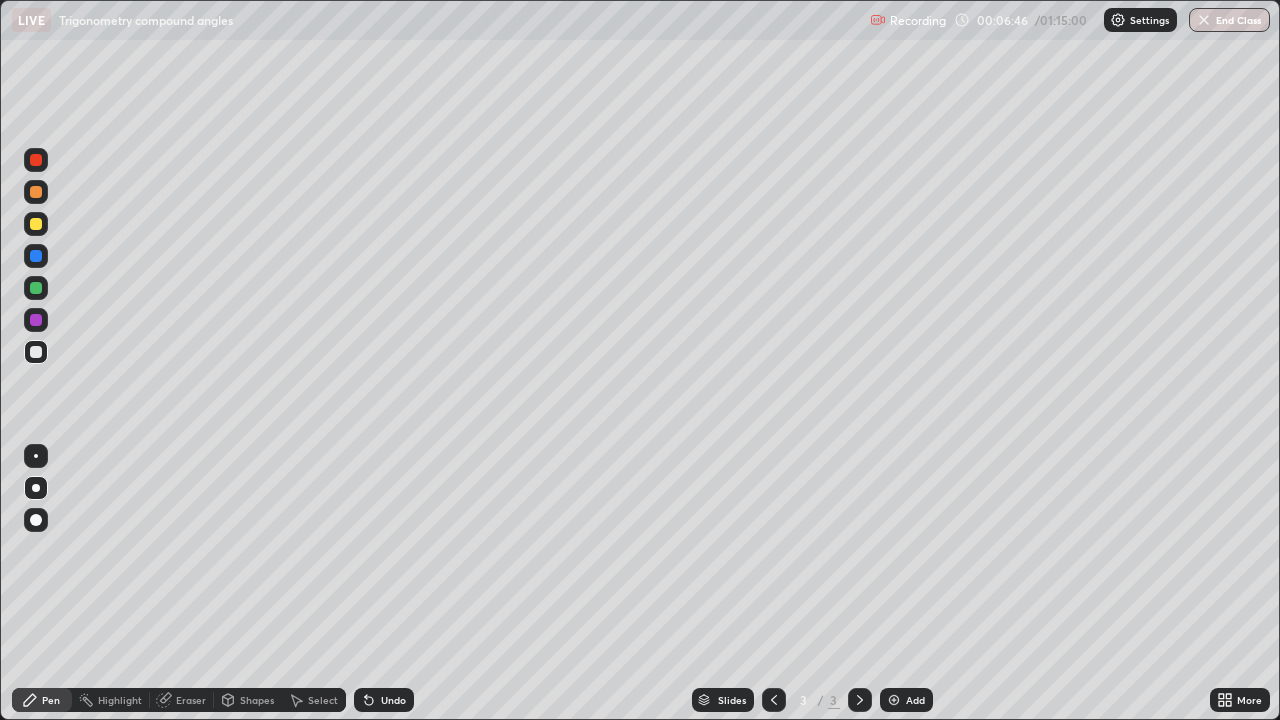 click on "Shapes" at bounding box center (257, 700) 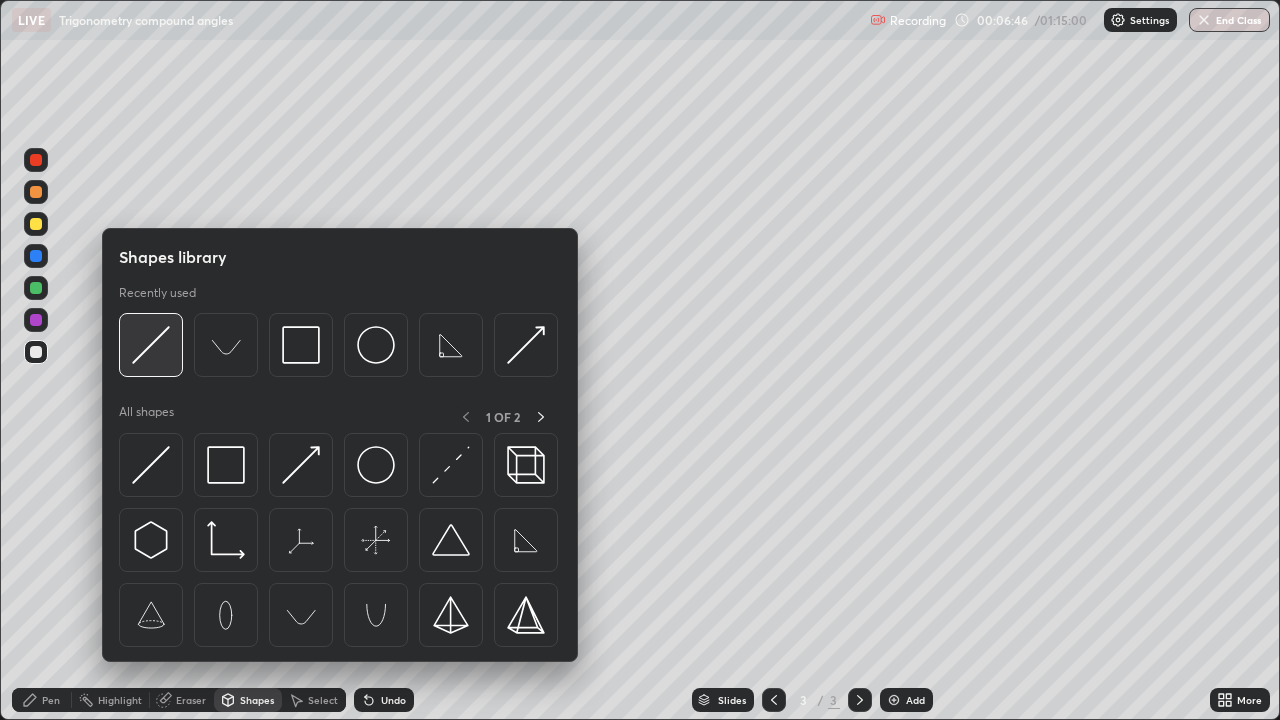 click at bounding box center (151, 345) 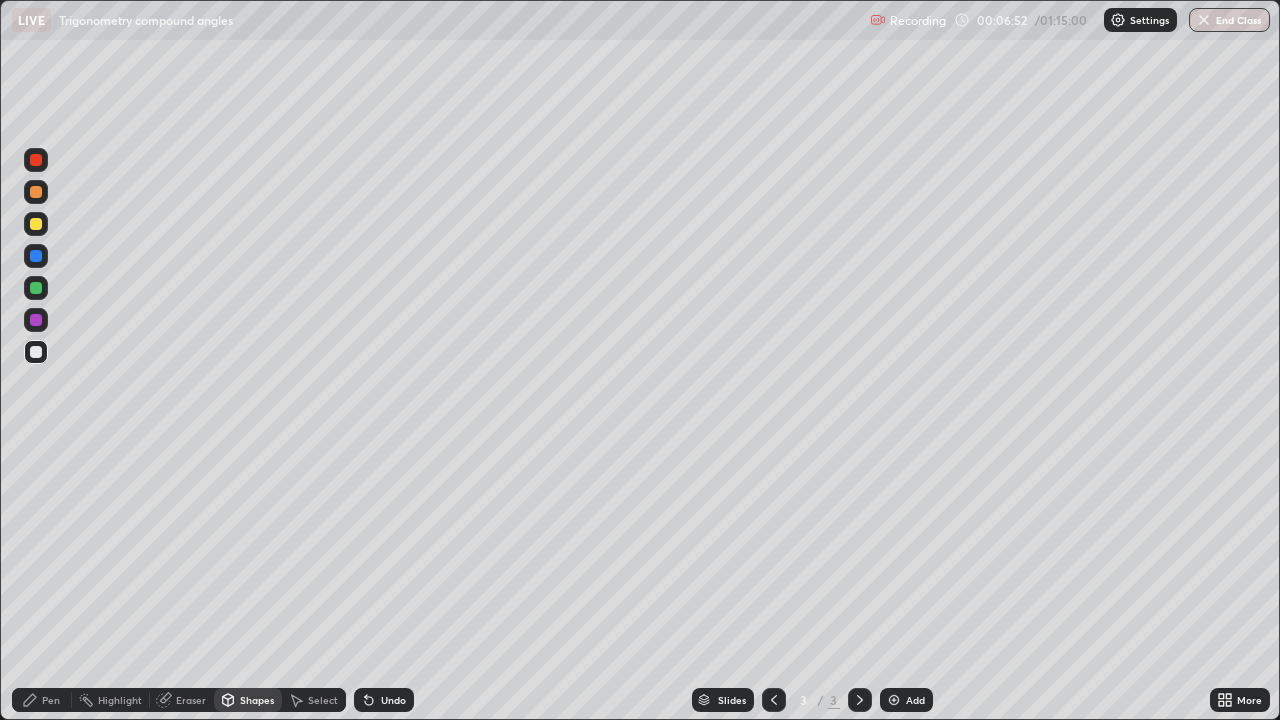 click on "Pen" at bounding box center (51, 700) 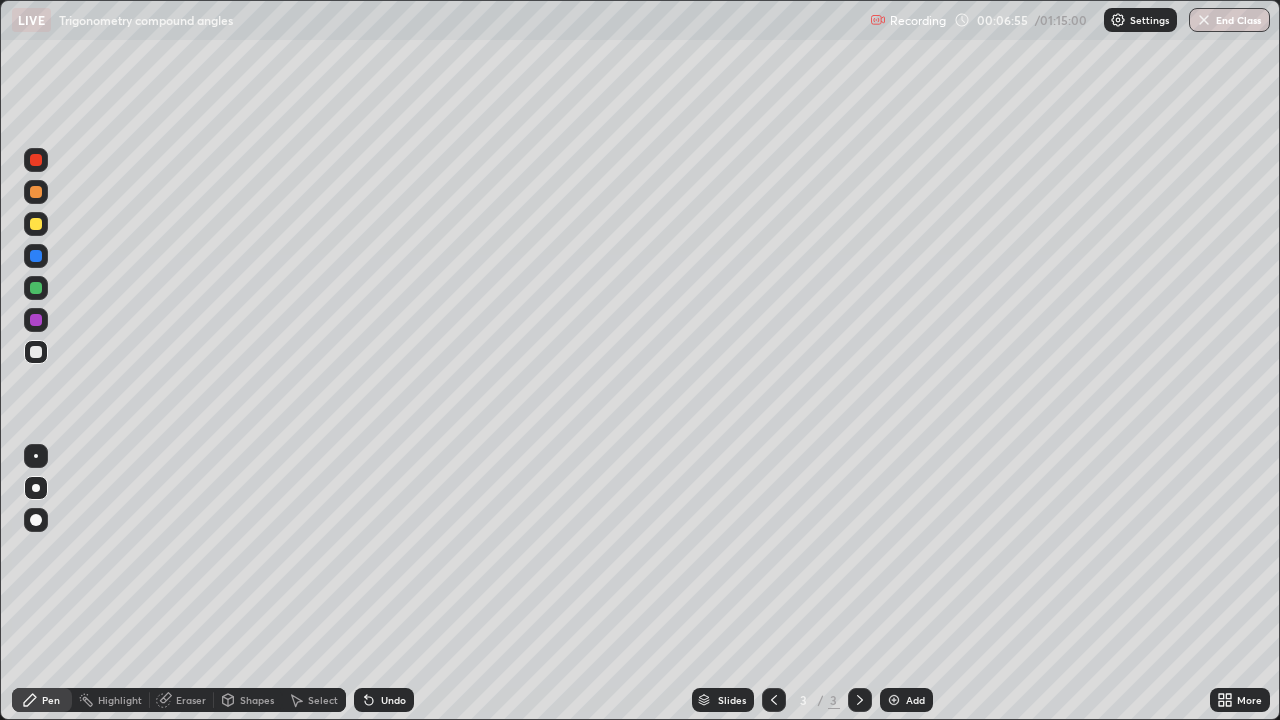 click at bounding box center [36, 288] 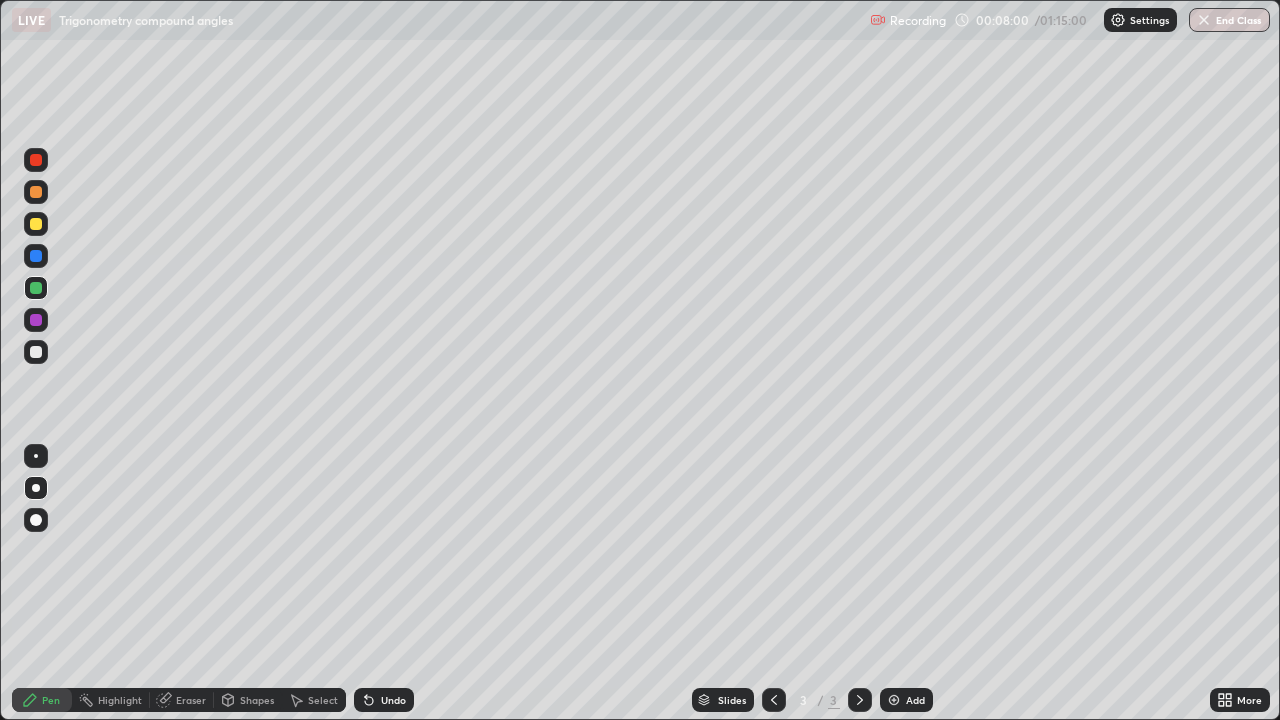 click on "Eraser" at bounding box center [191, 700] 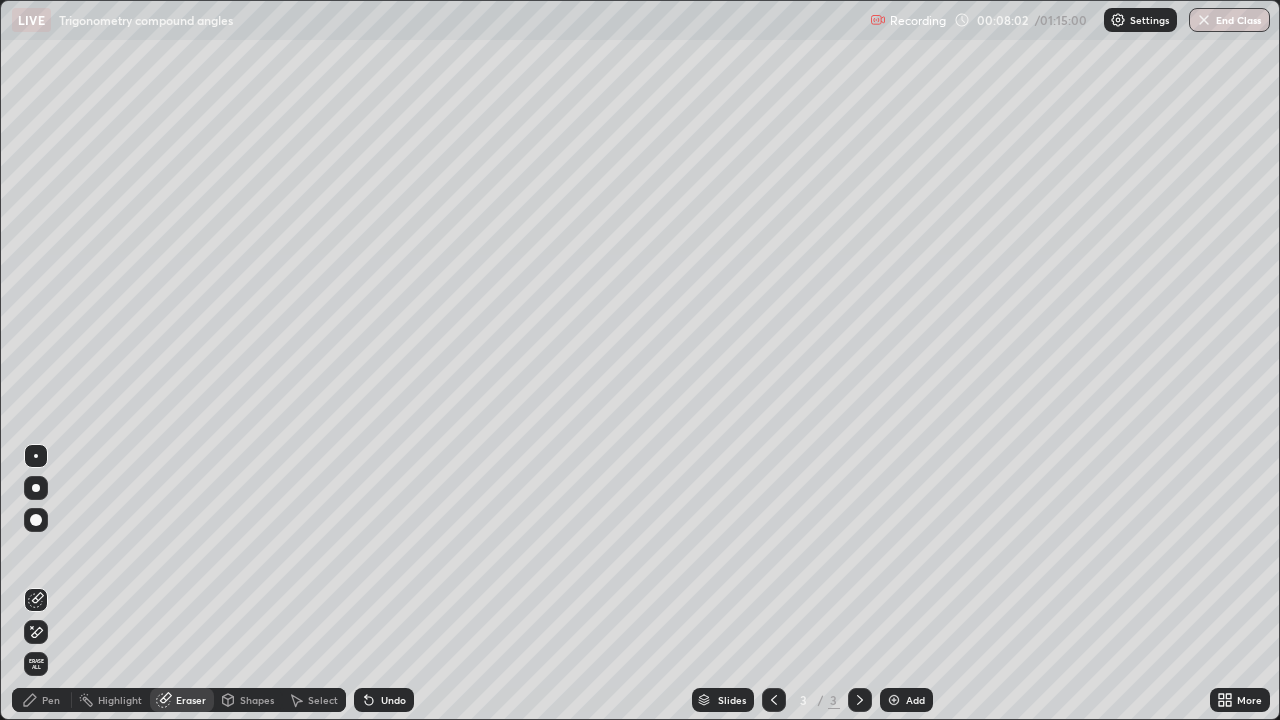 click on "Pen" at bounding box center (42, 700) 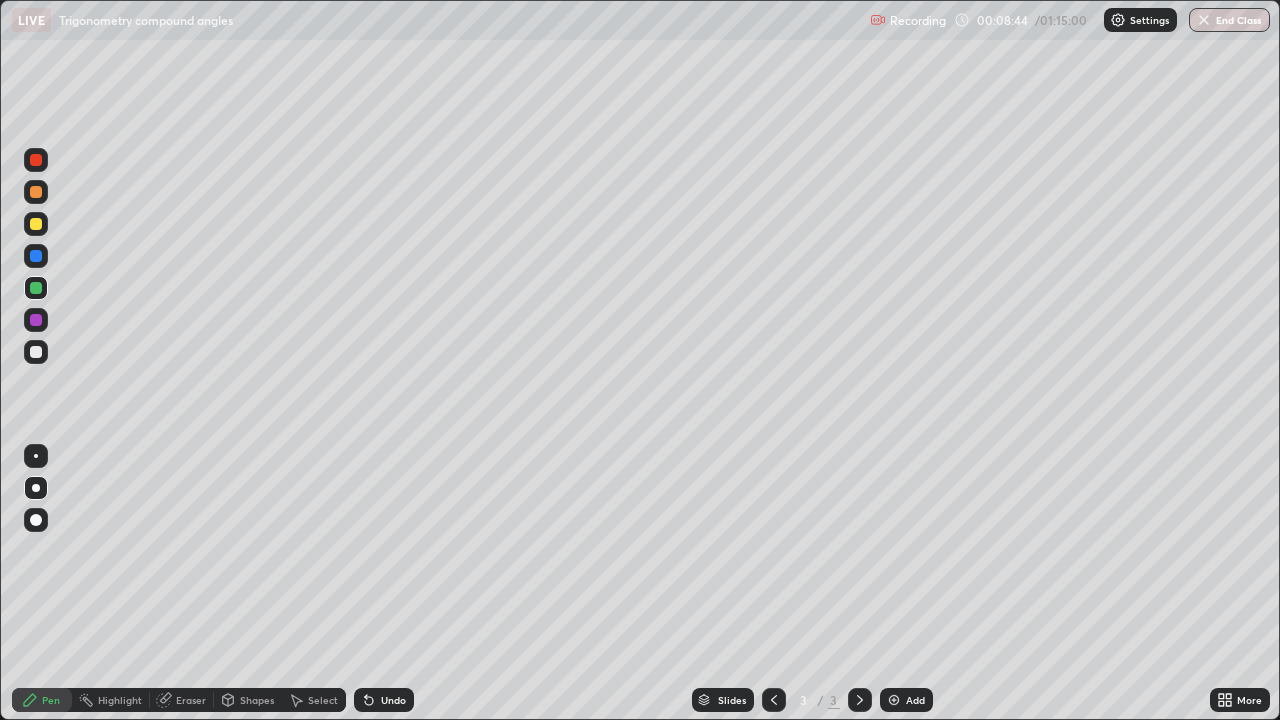 click at bounding box center [894, 700] 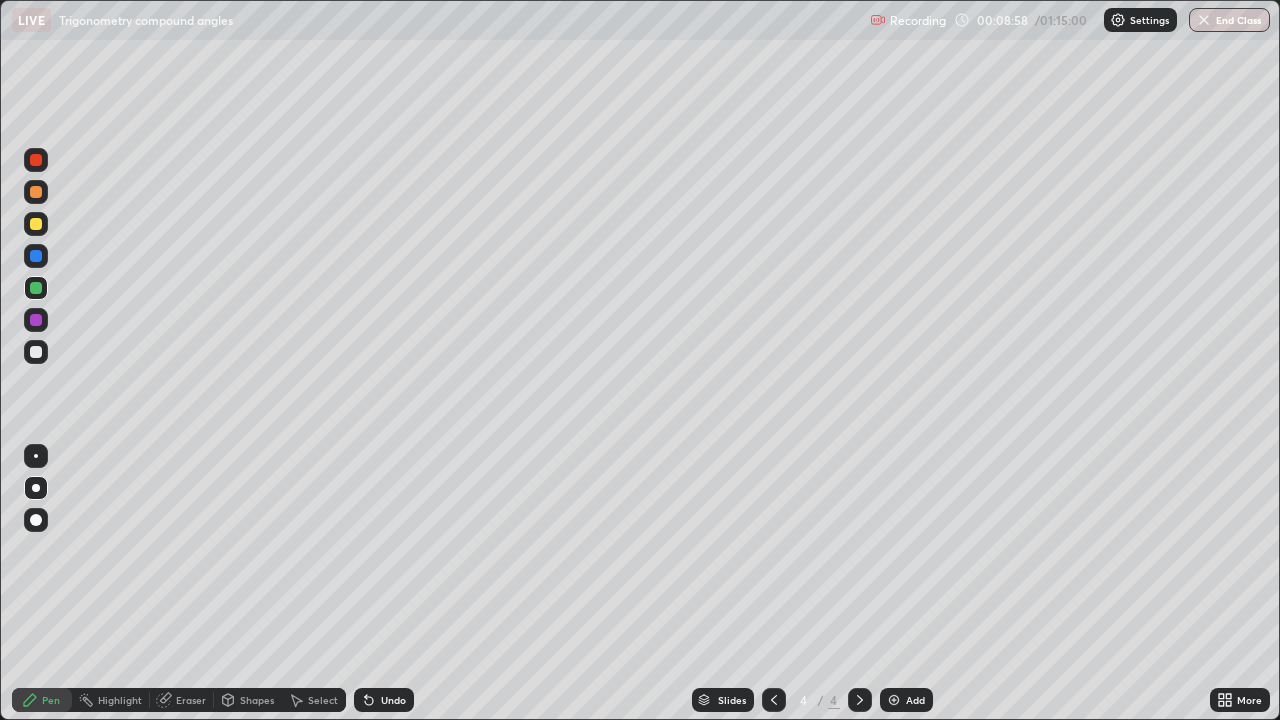 click on "Shapes" at bounding box center [257, 700] 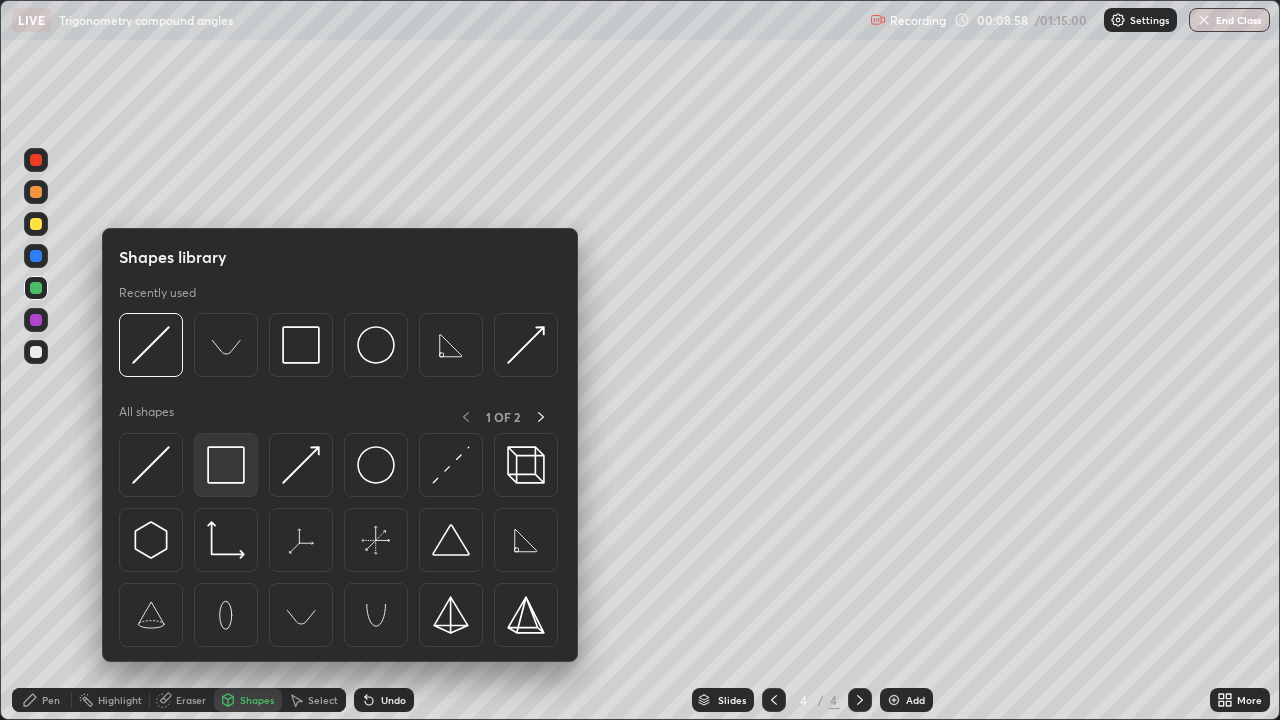 click at bounding box center (226, 465) 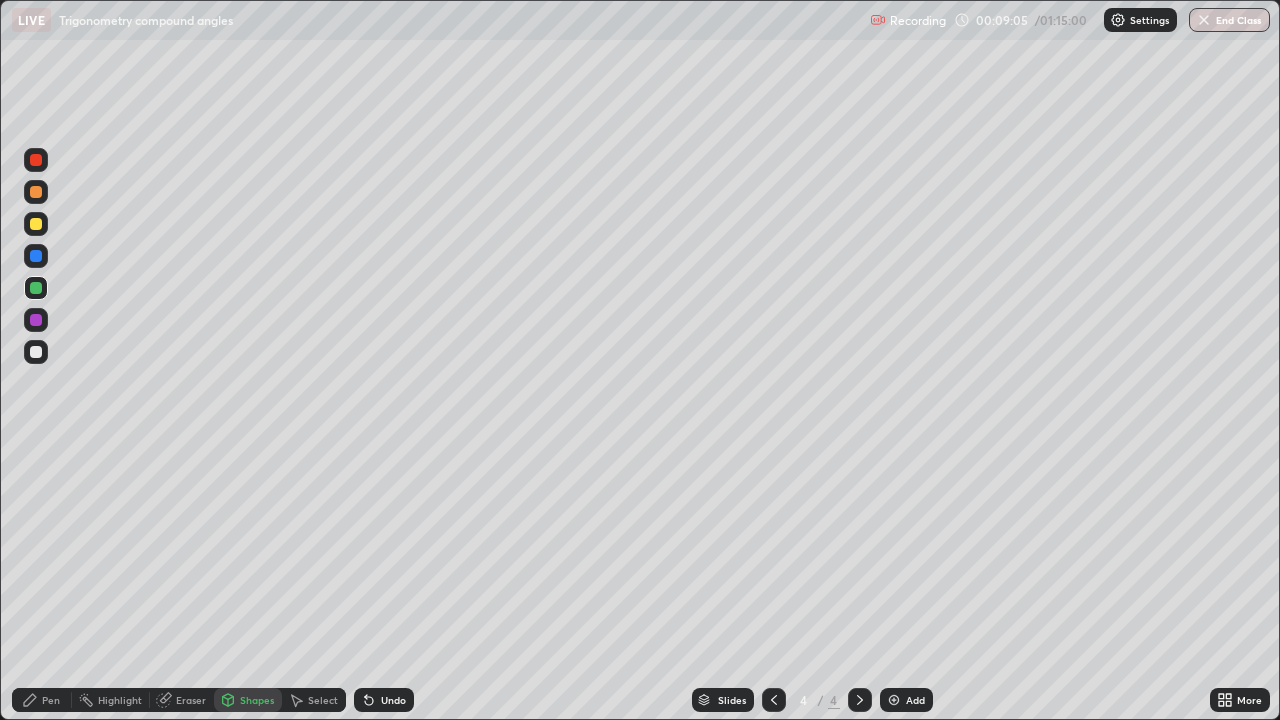 click on "Pen" at bounding box center [51, 700] 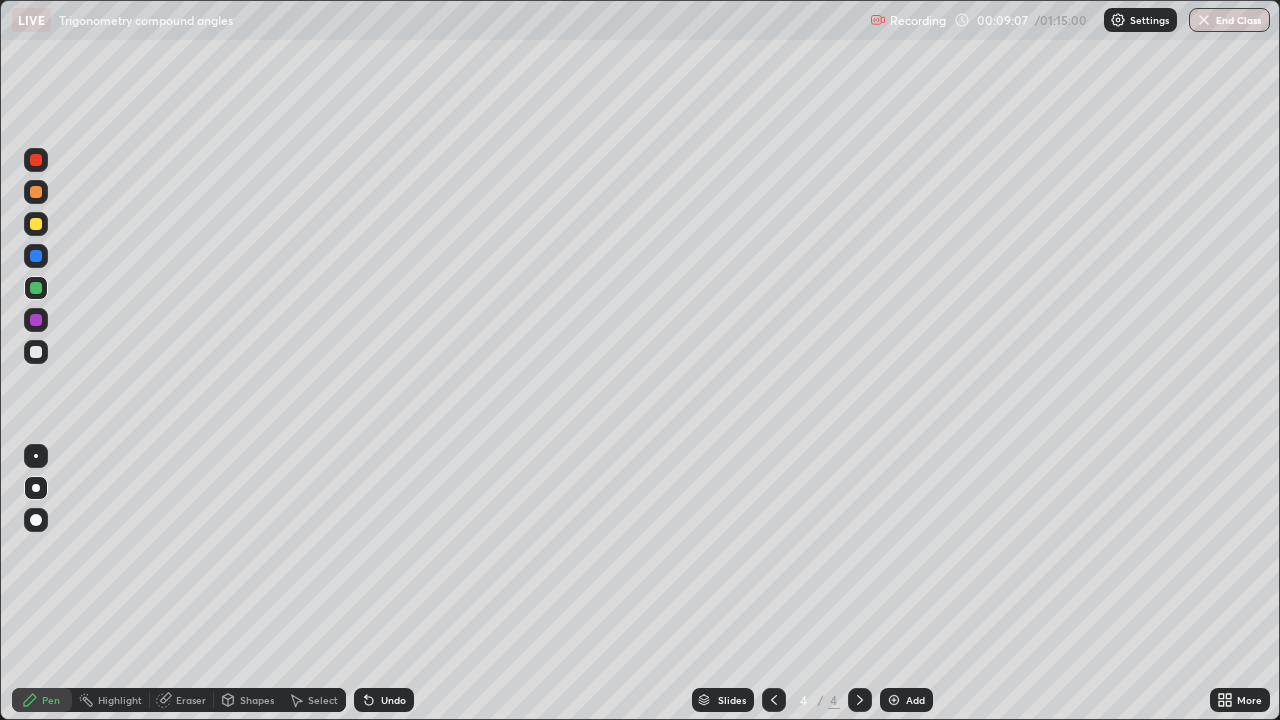 click at bounding box center [36, 352] 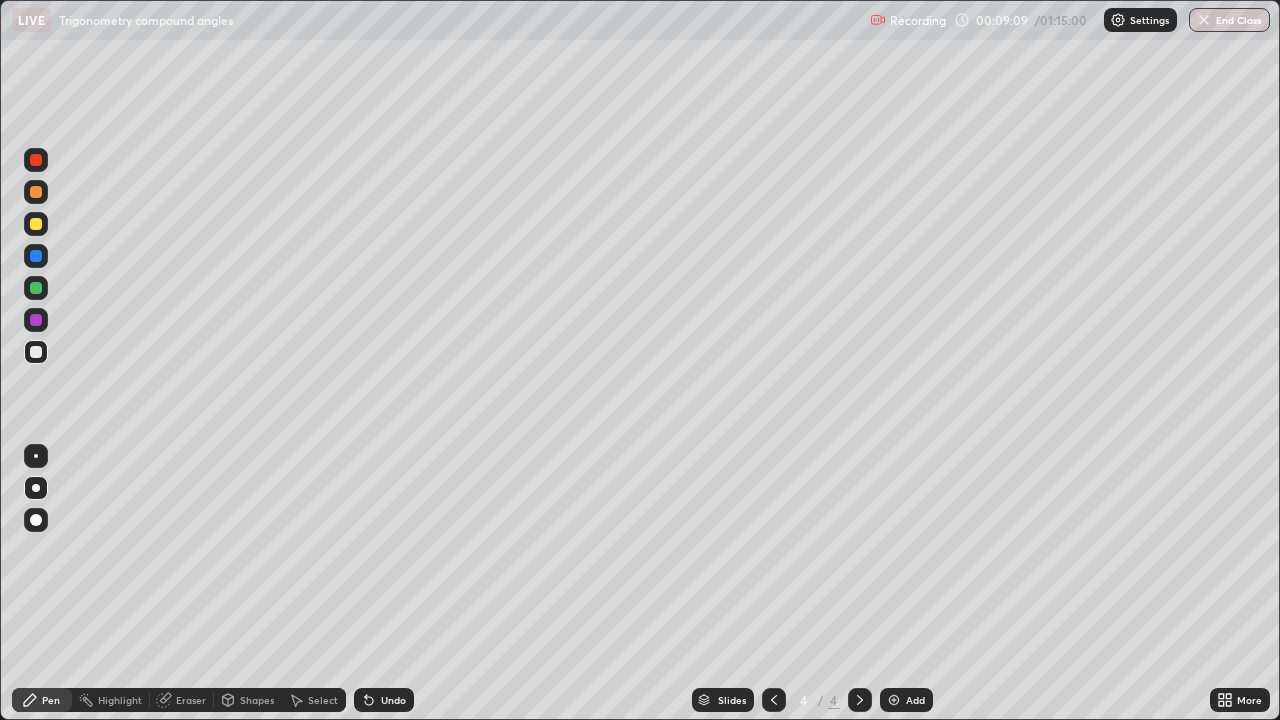 click on "Shapes" at bounding box center [257, 700] 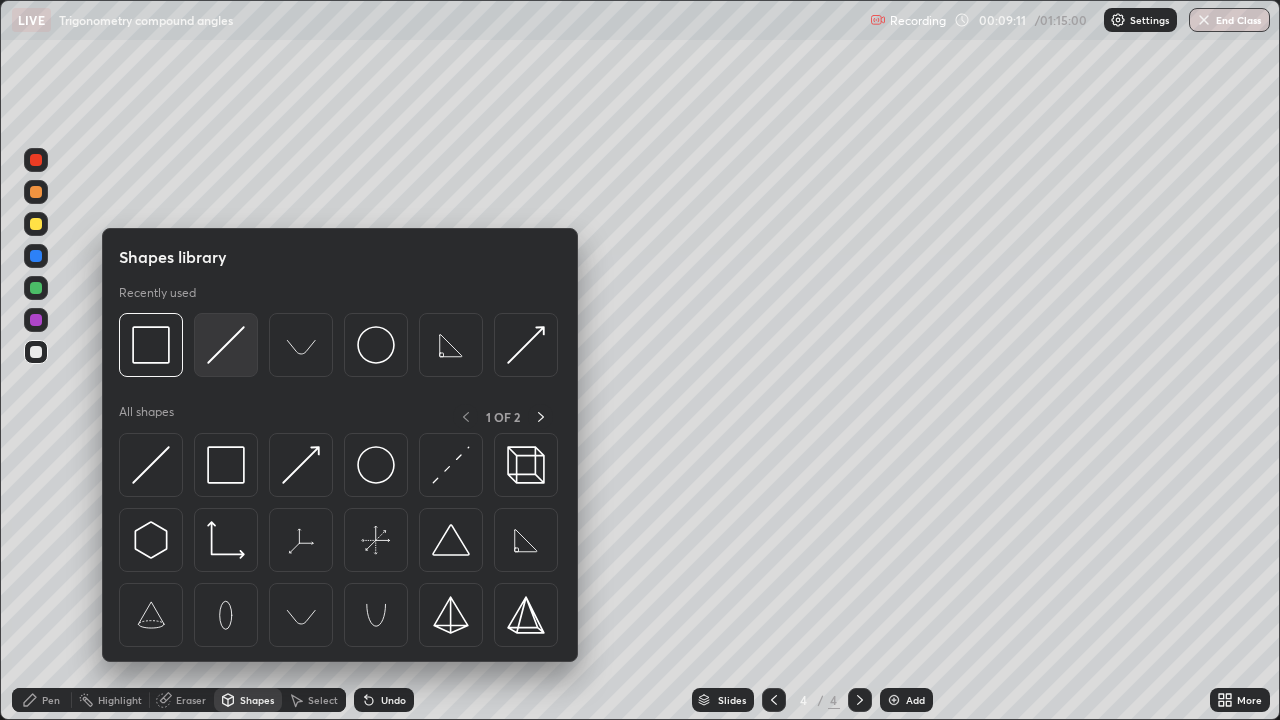 click at bounding box center [226, 345] 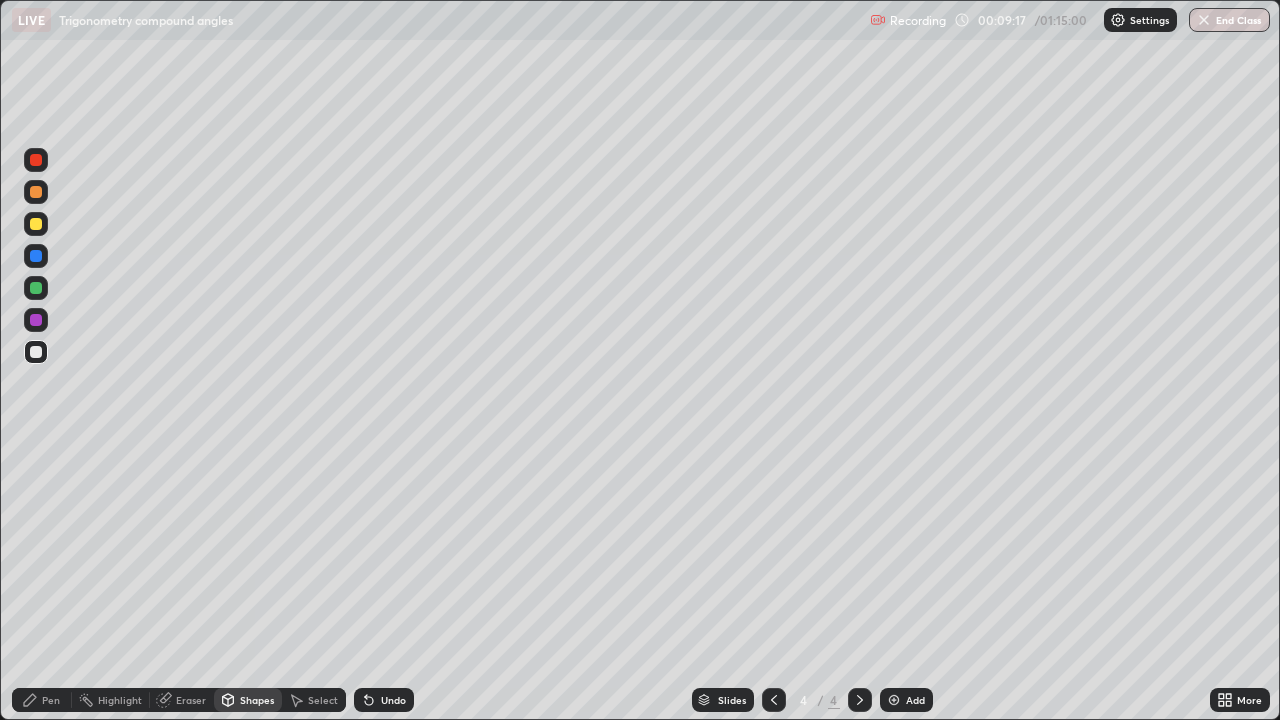 click on "Pen" at bounding box center (51, 700) 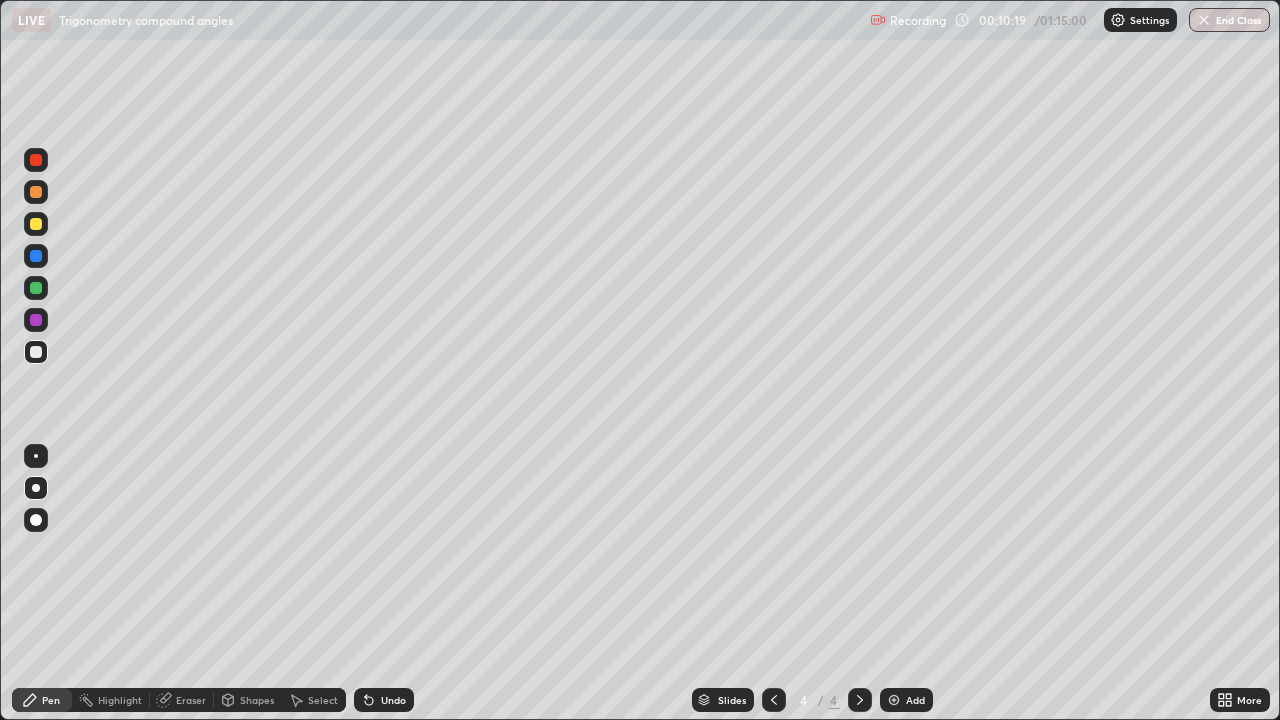 click 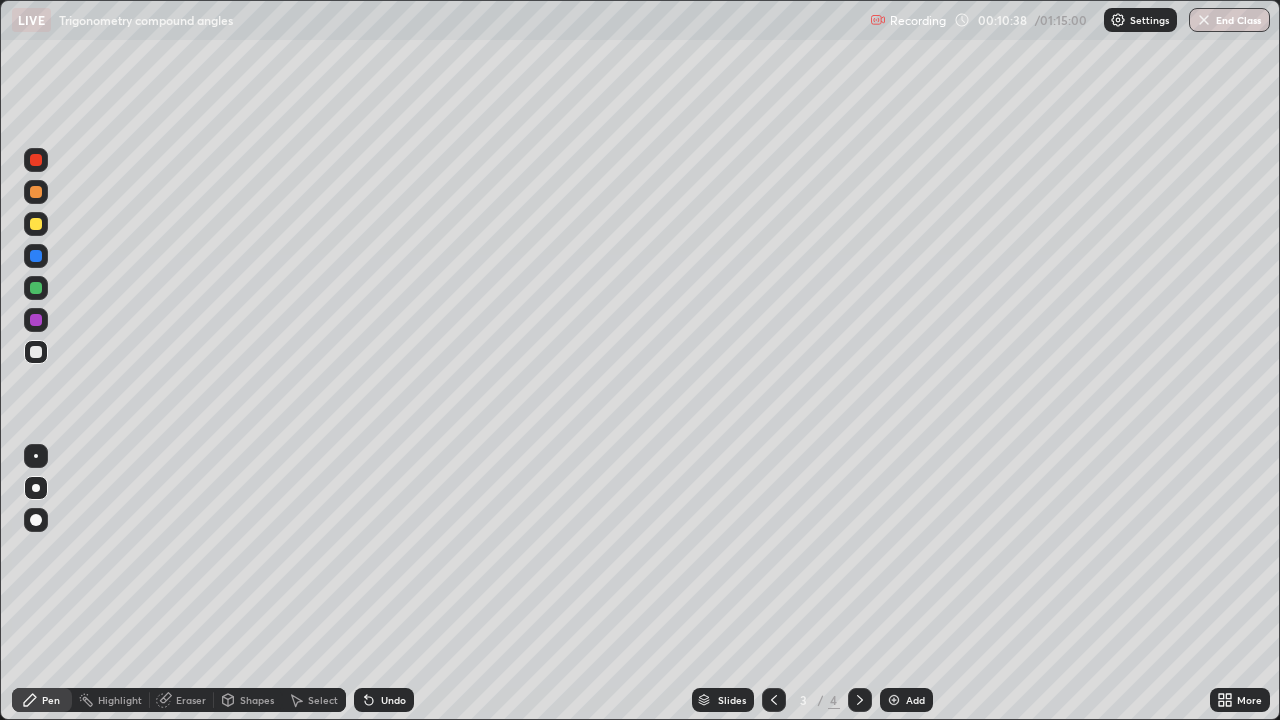 click 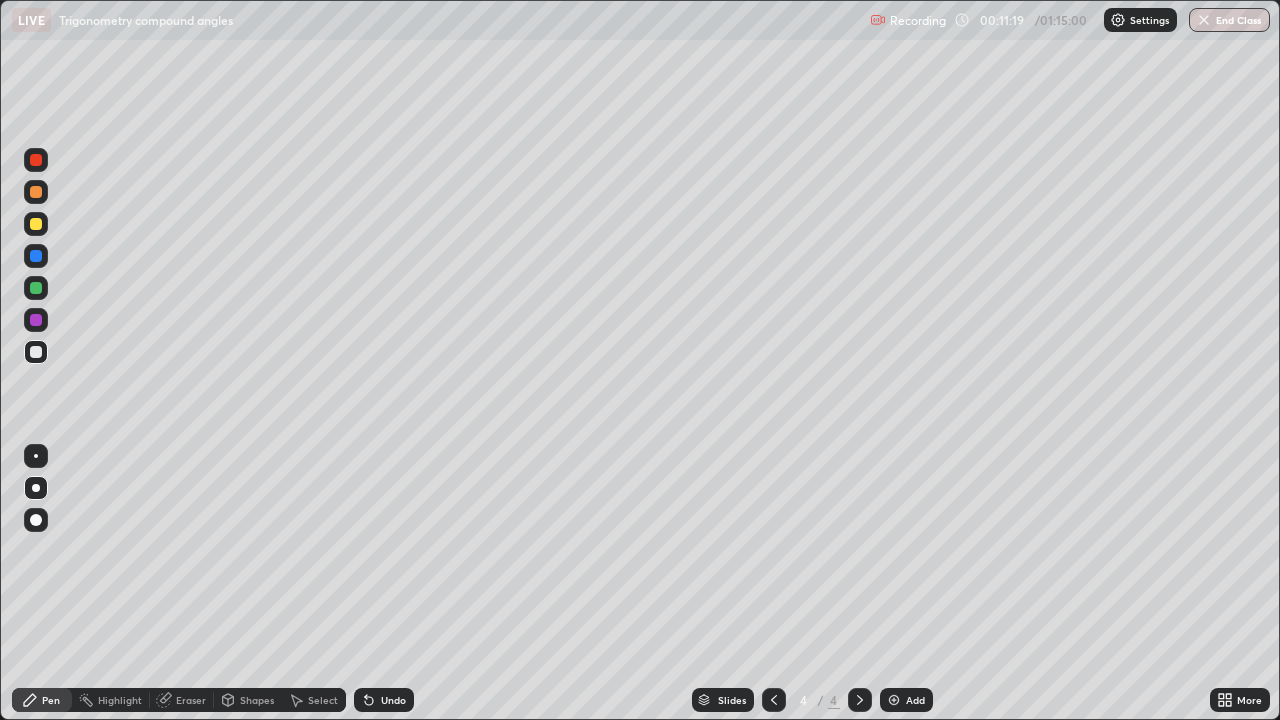 click 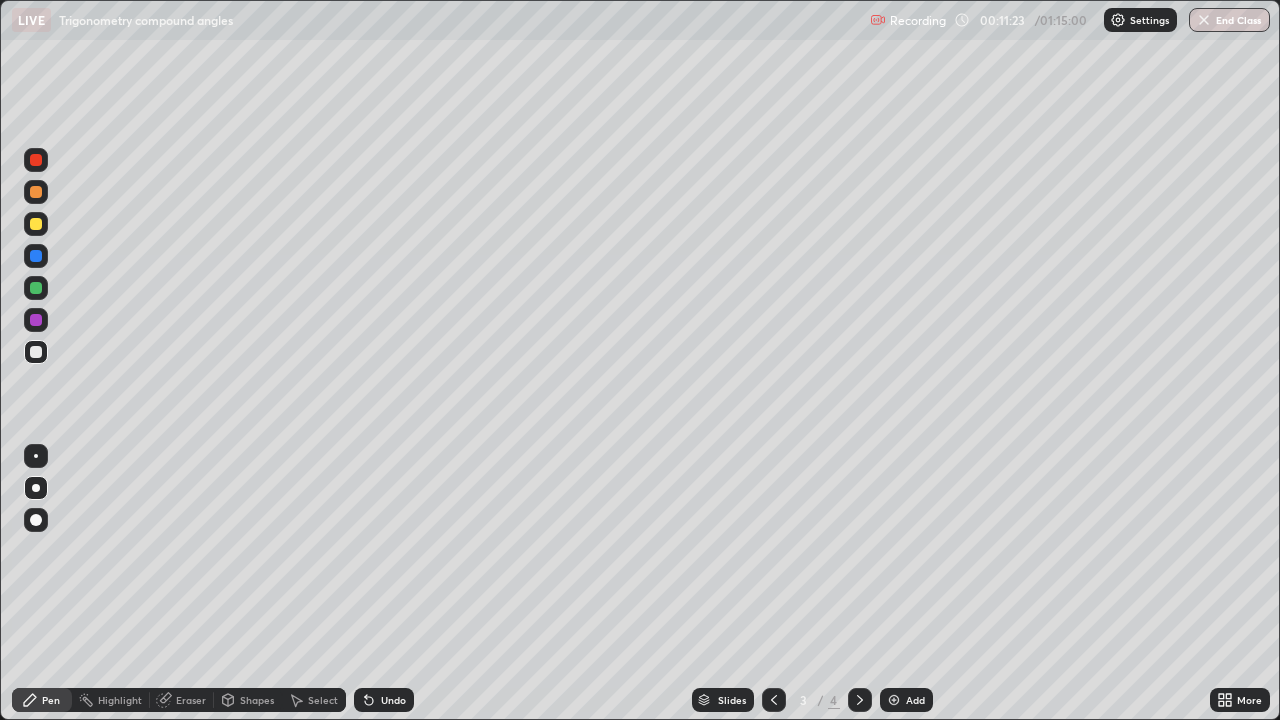 click 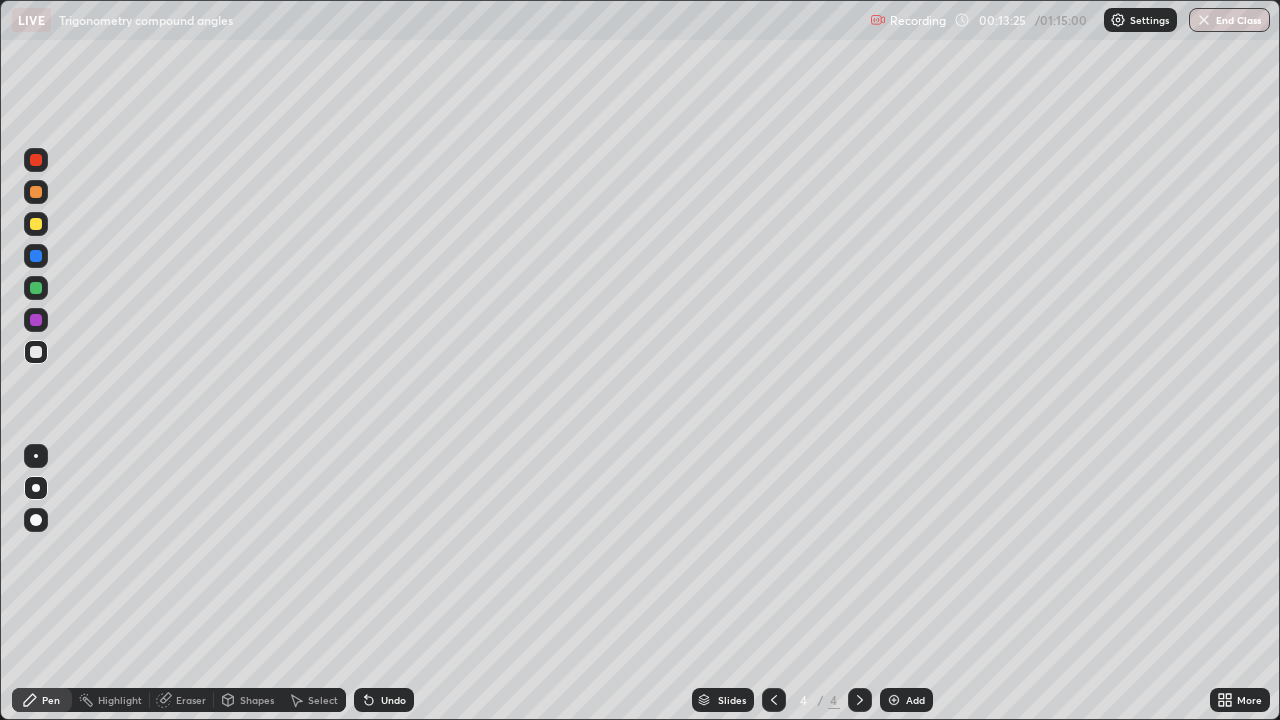 click at bounding box center (36, 160) 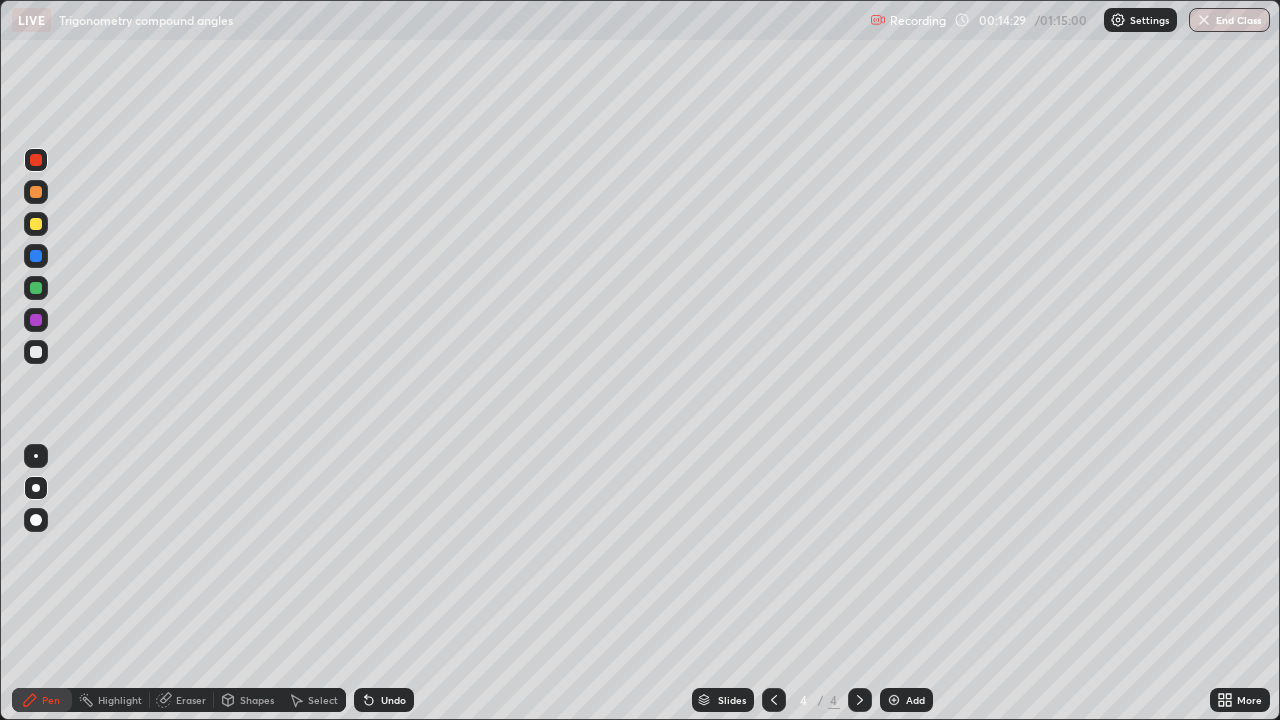 click at bounding box center (36, 224) 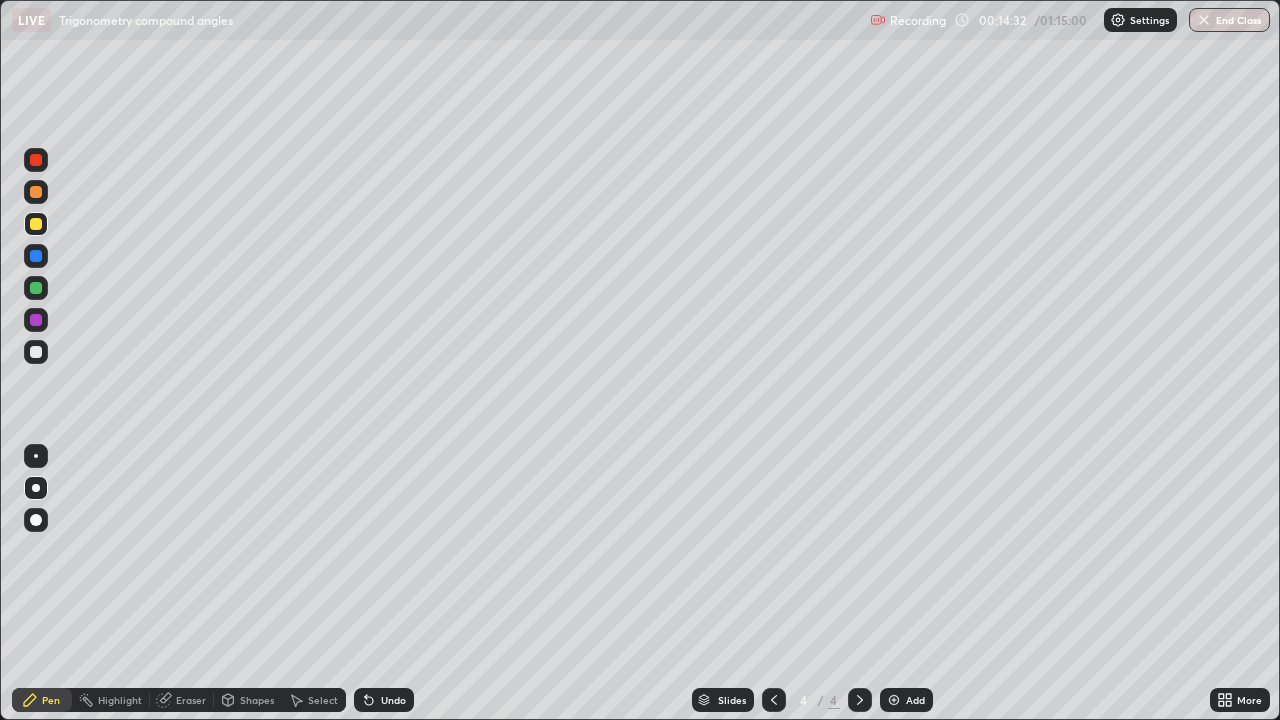 click on "Shapes" at bounding box center (257, 700) 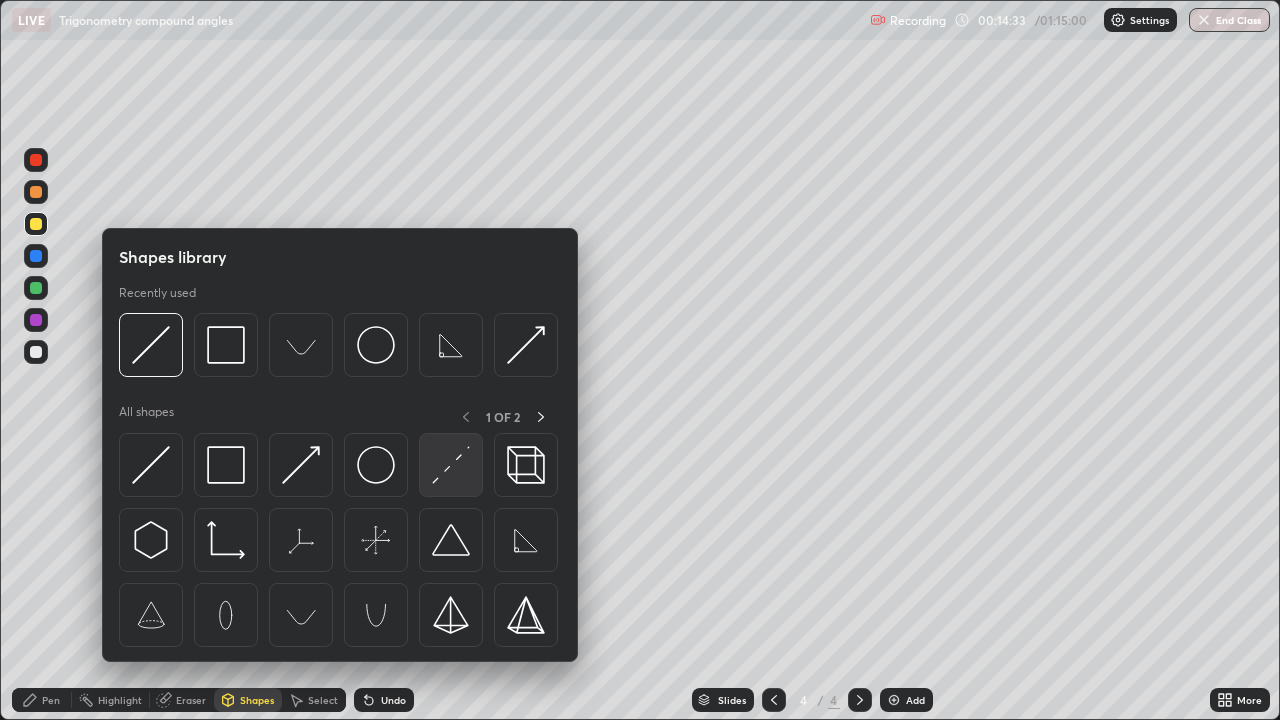 click at bounding box center [451, 465] 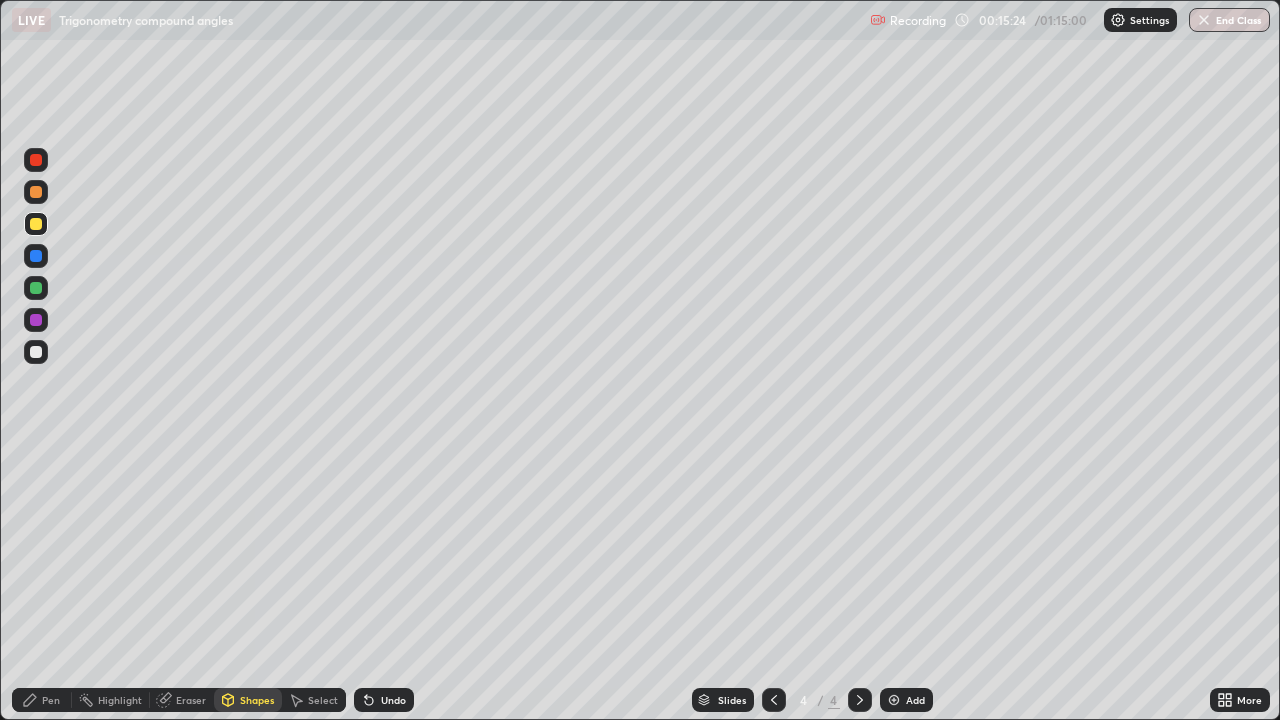 click on "Pen" at bounding box center [51, 700] 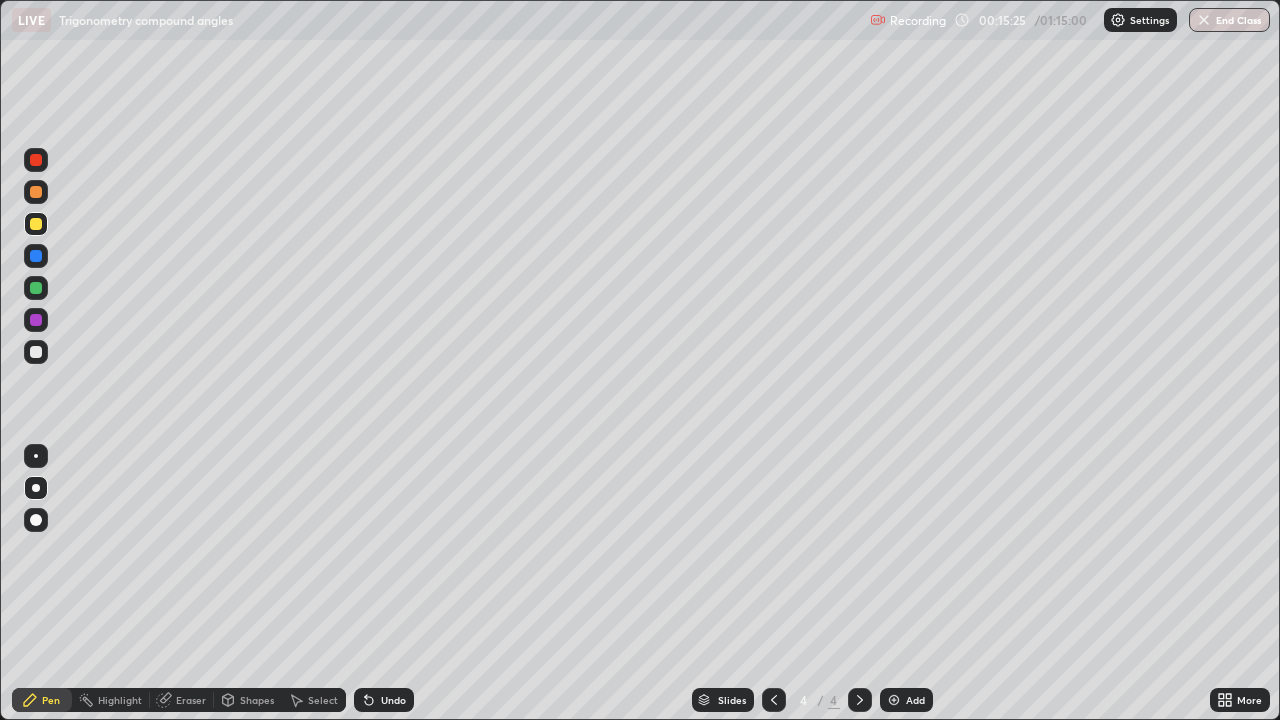 click at bounding box center (36, 288) 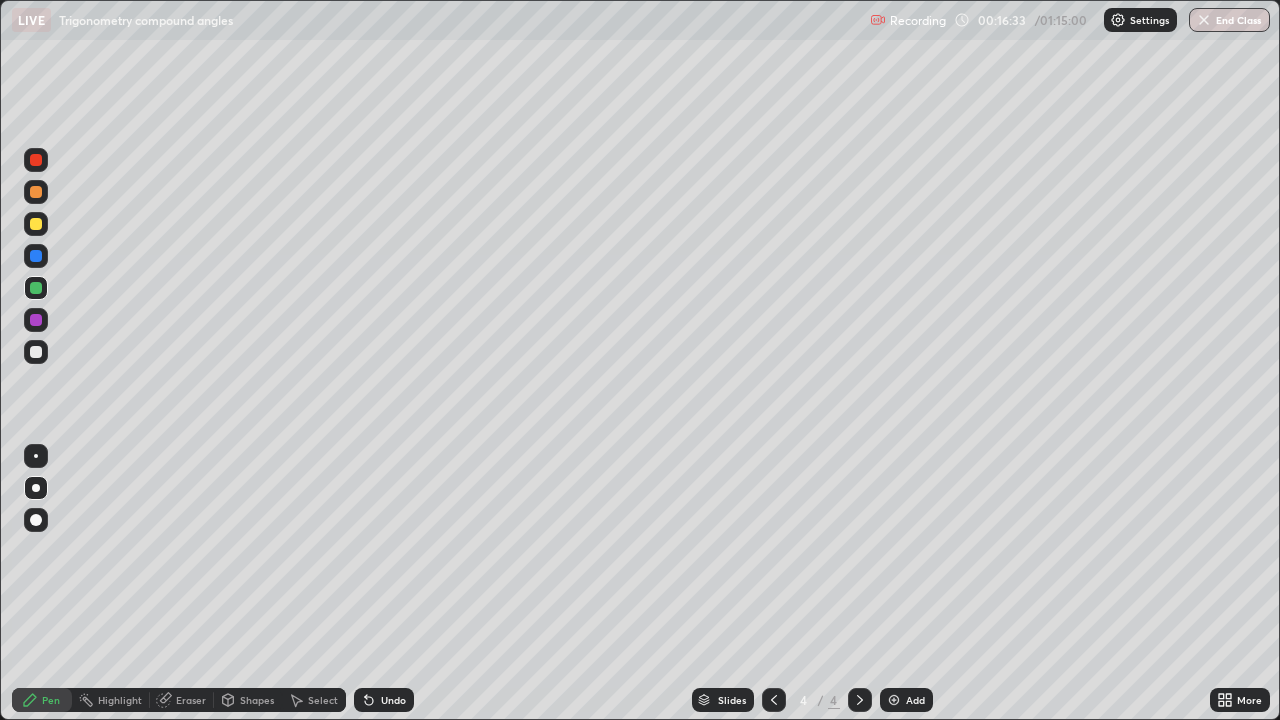 click at bounding box center [36, 192] 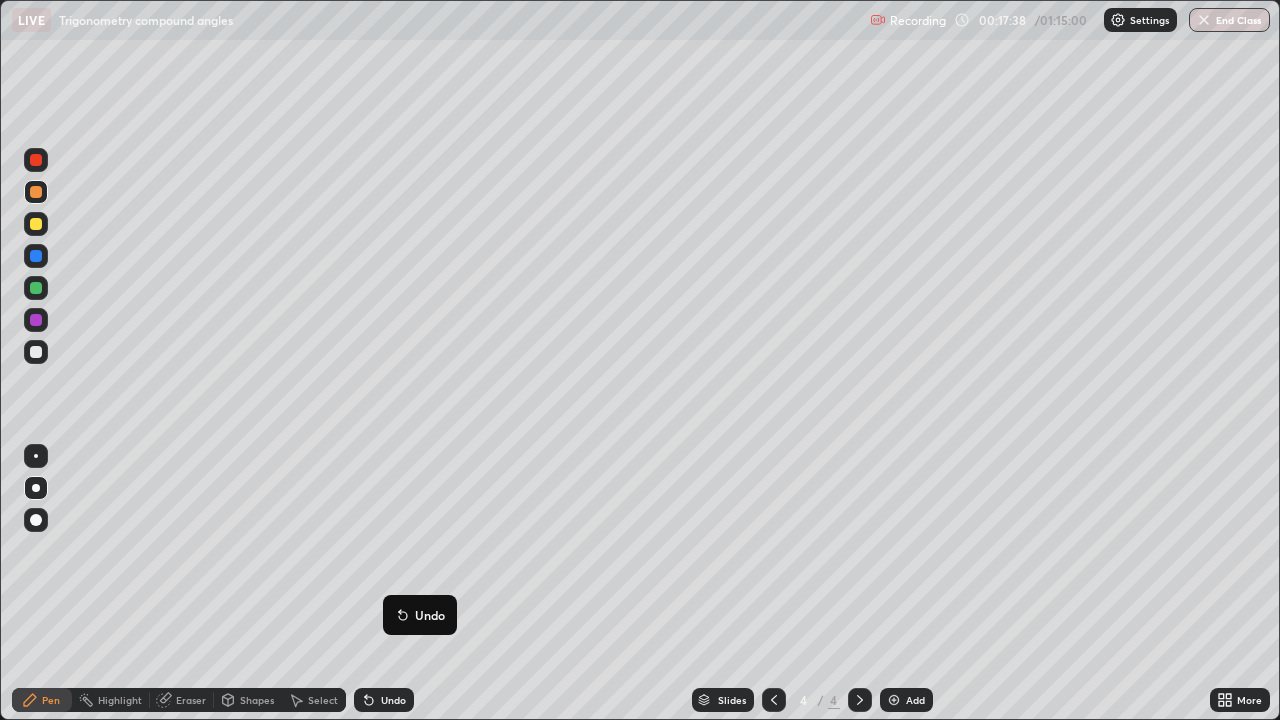 click at bounding box center (36, 288) 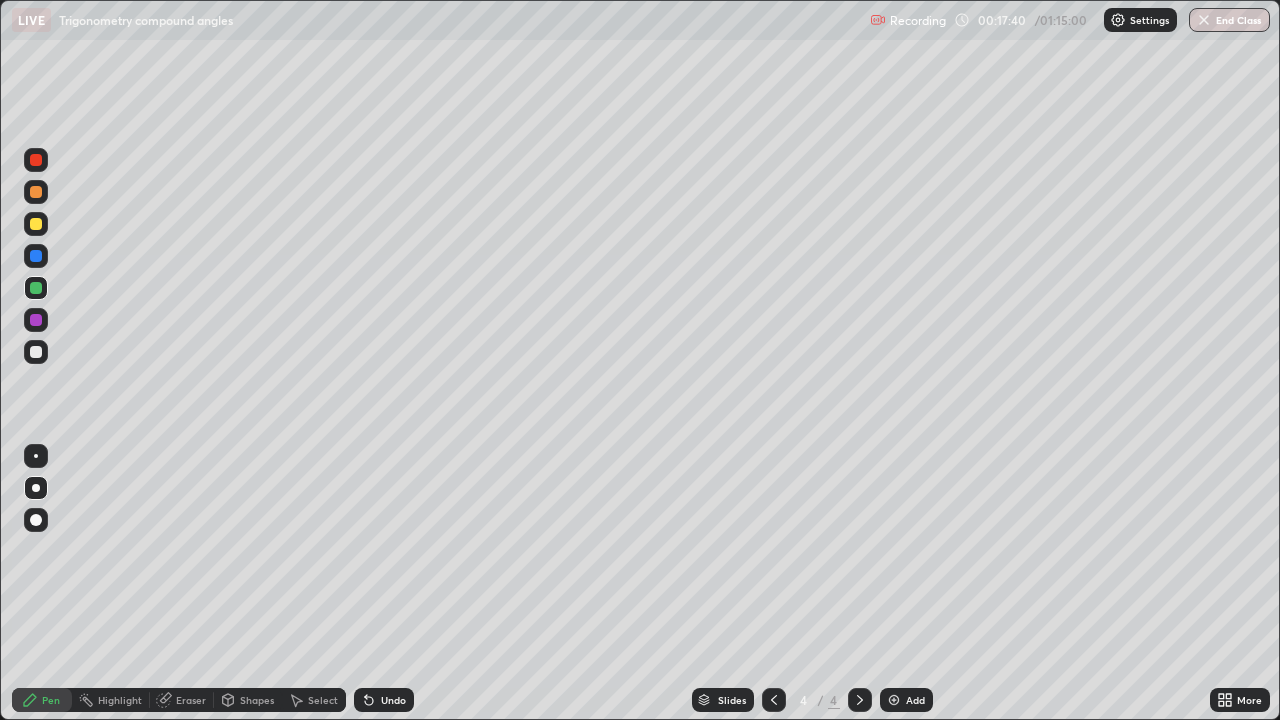 click at bounding box center (36, 352) 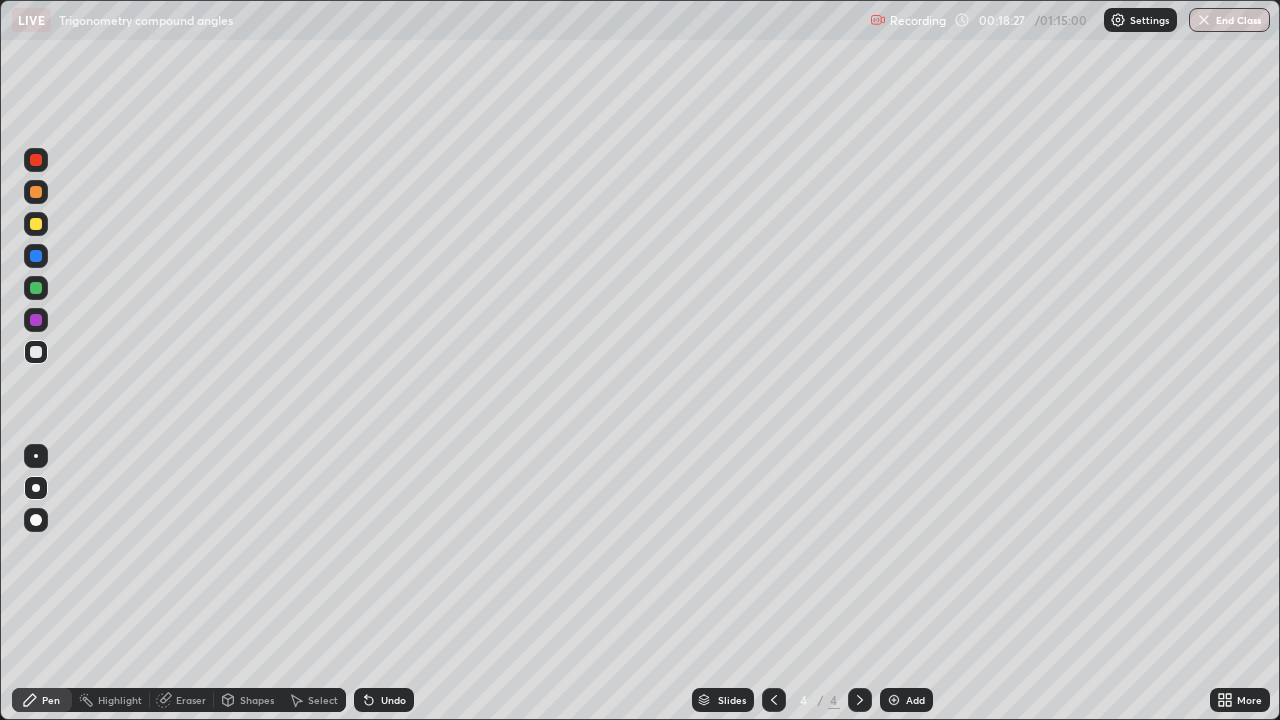 click at bounding box center [894, 700] 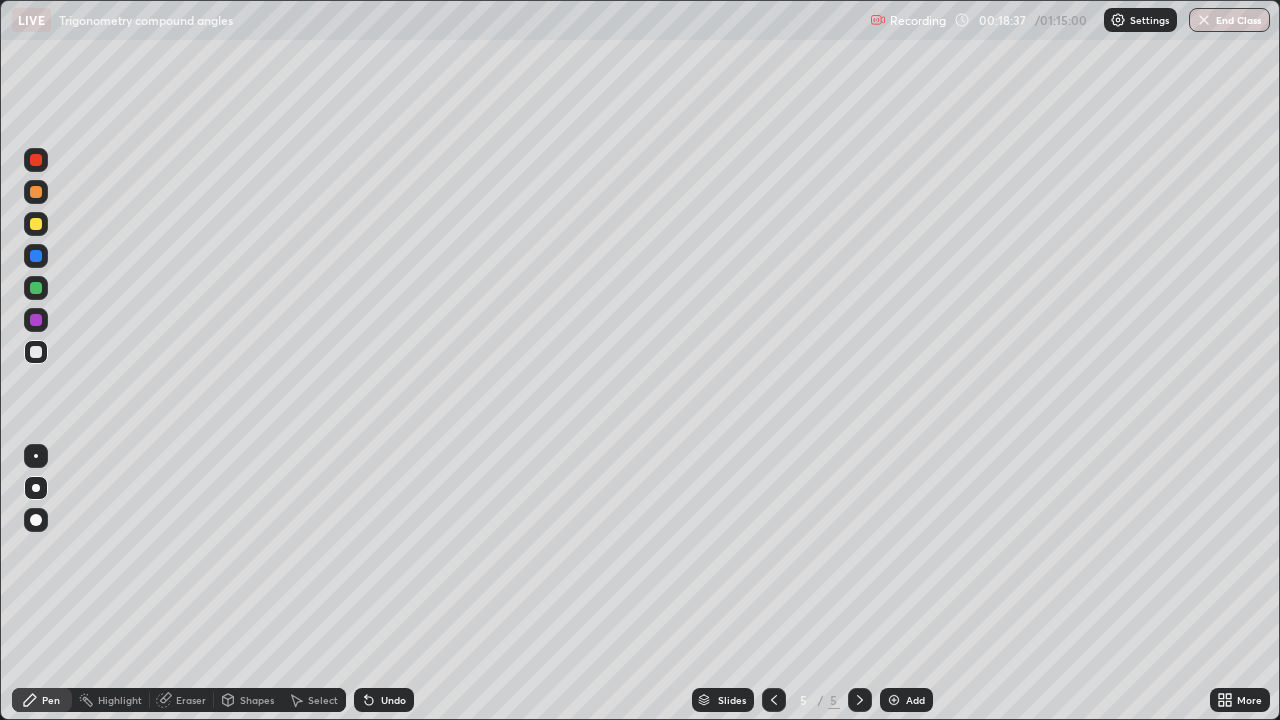 click on "Shapes" at bounding box center (248, 700) 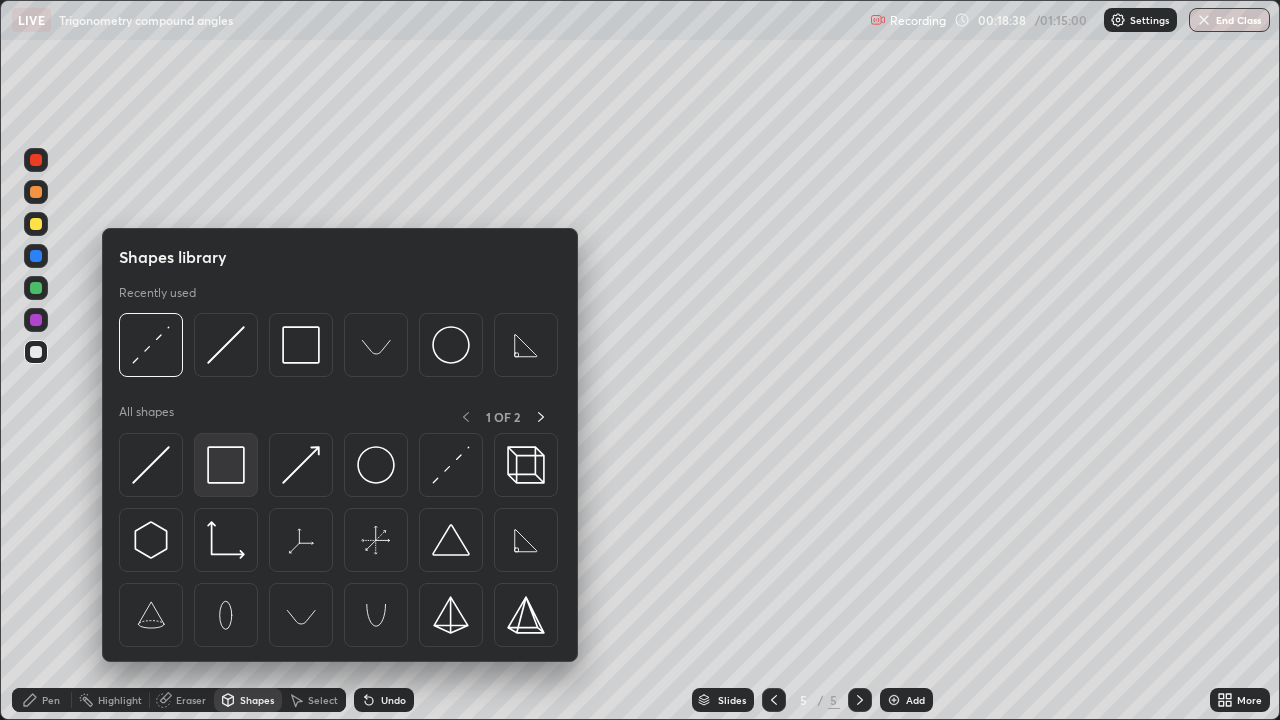 click at bounding box center [226, 465] 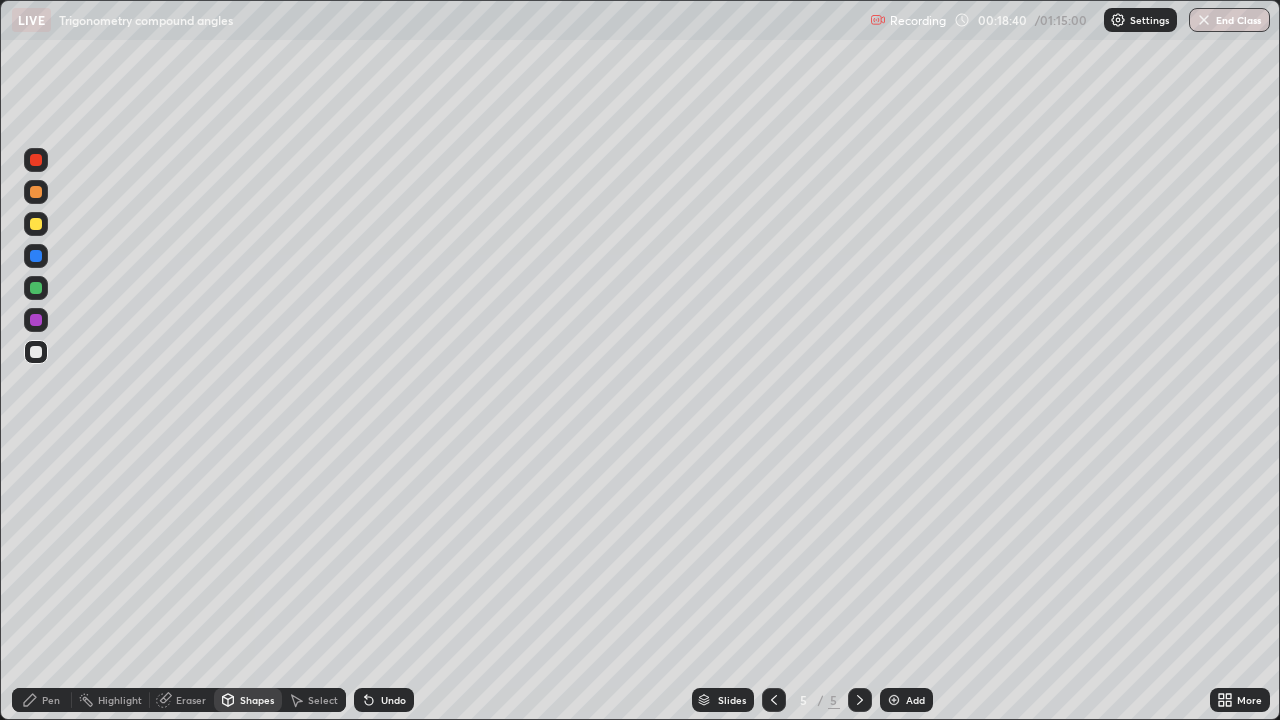 click on "Pen" at bounding box center (51, 700) 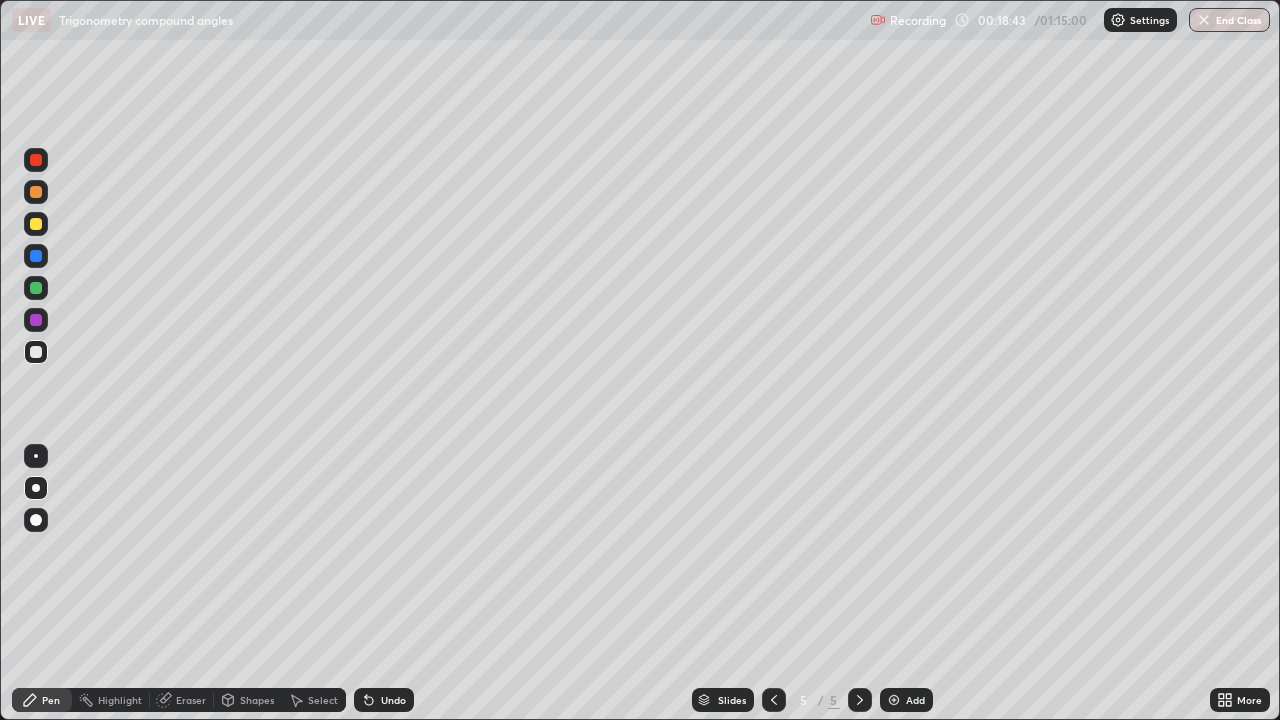 click on "Shapes" at bounding box center [257, 700] 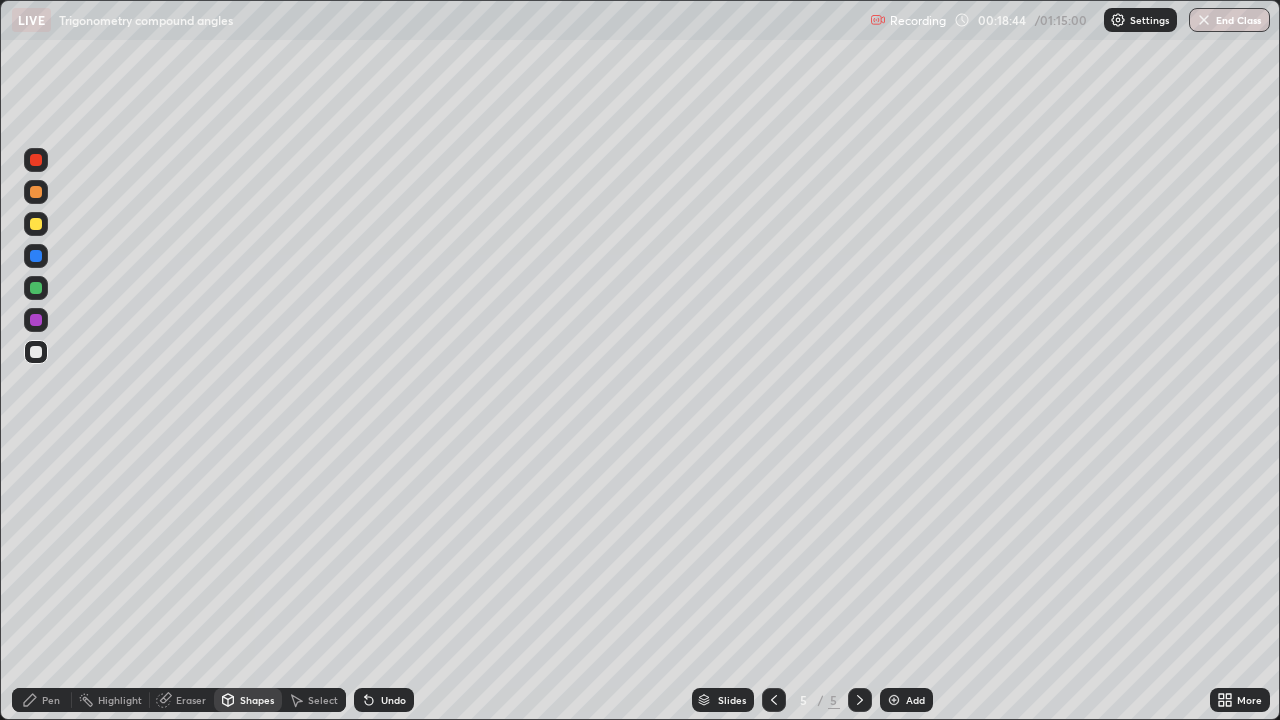 click on "Pen" at bounding box center (51, 700) 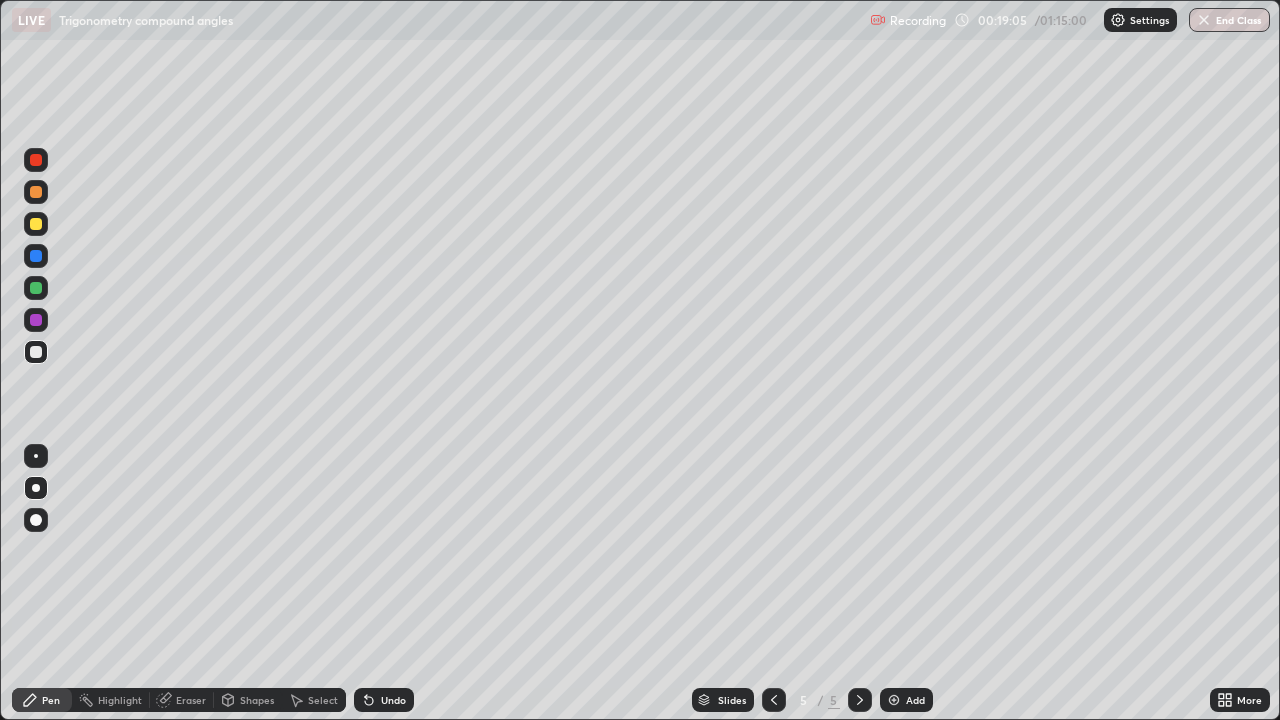 click 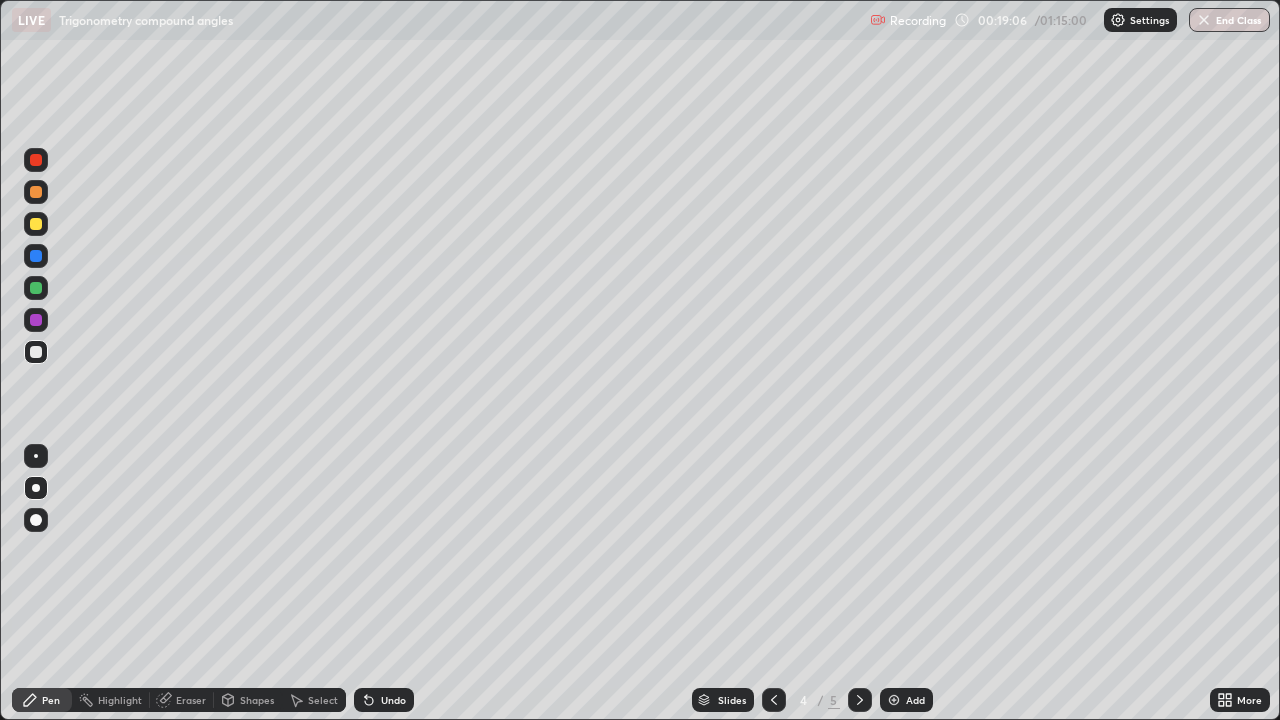 click 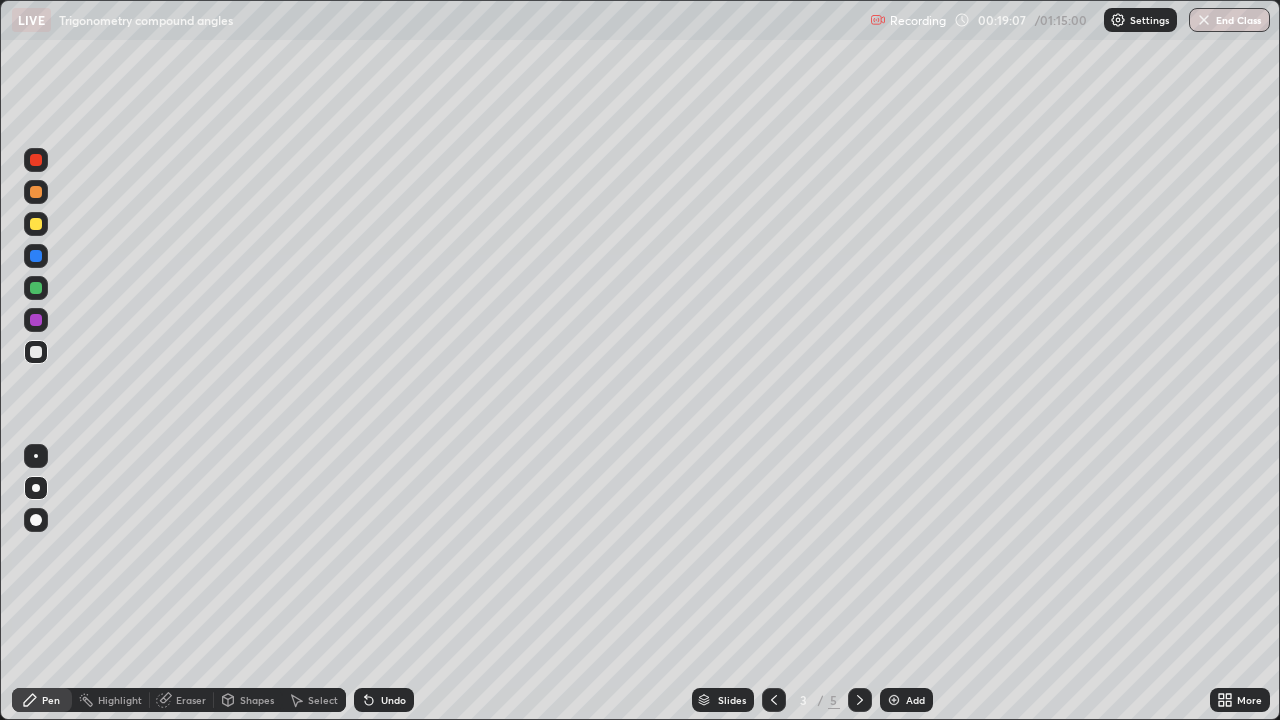 click at bounding box center [774, 700] 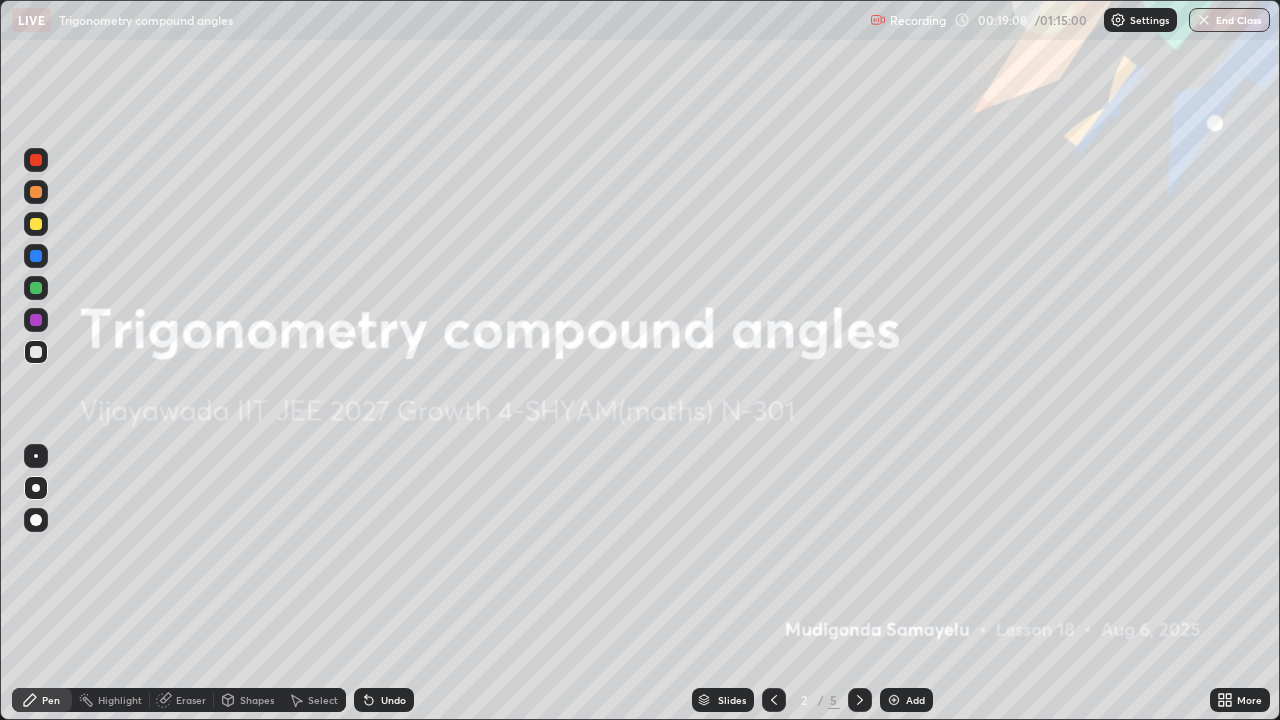 click 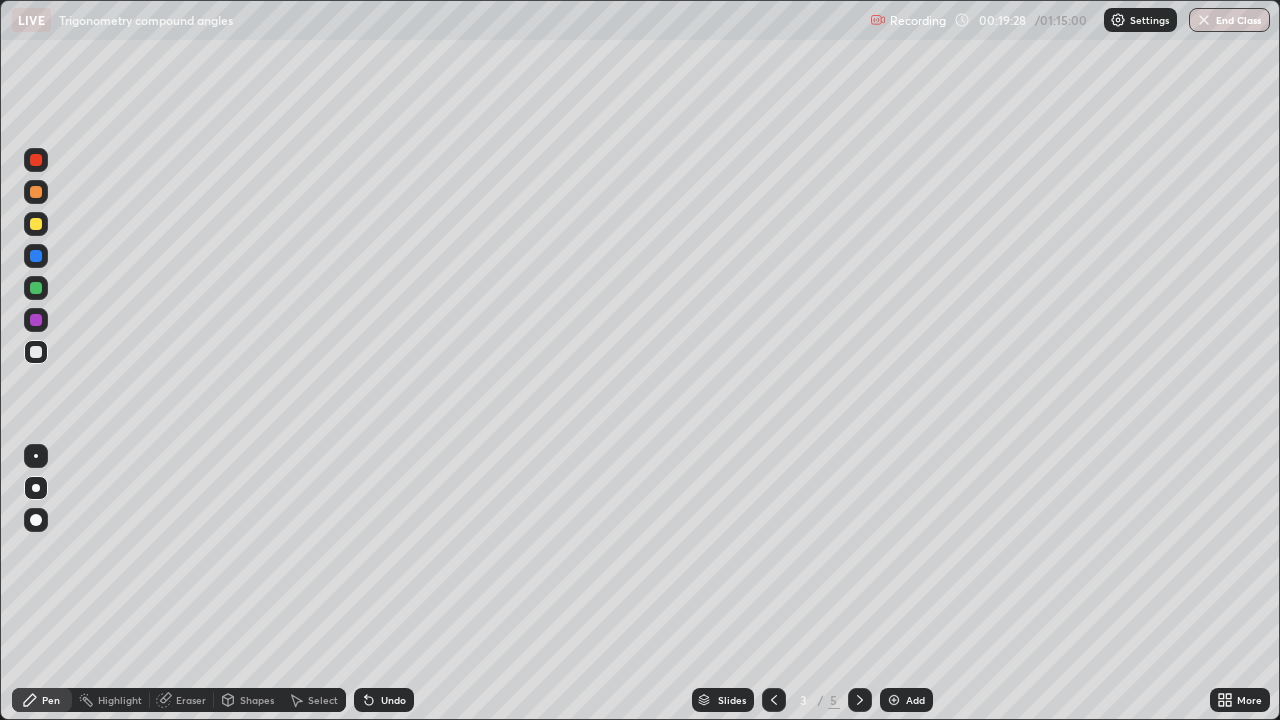 click 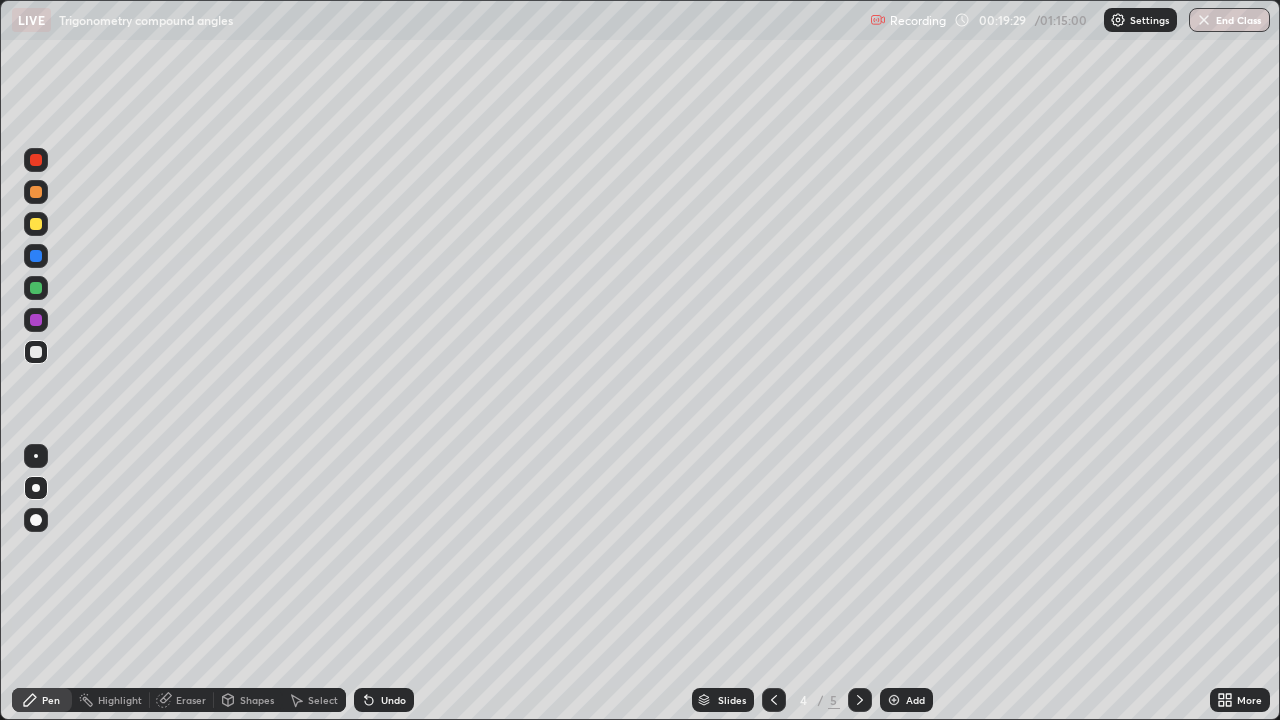 click 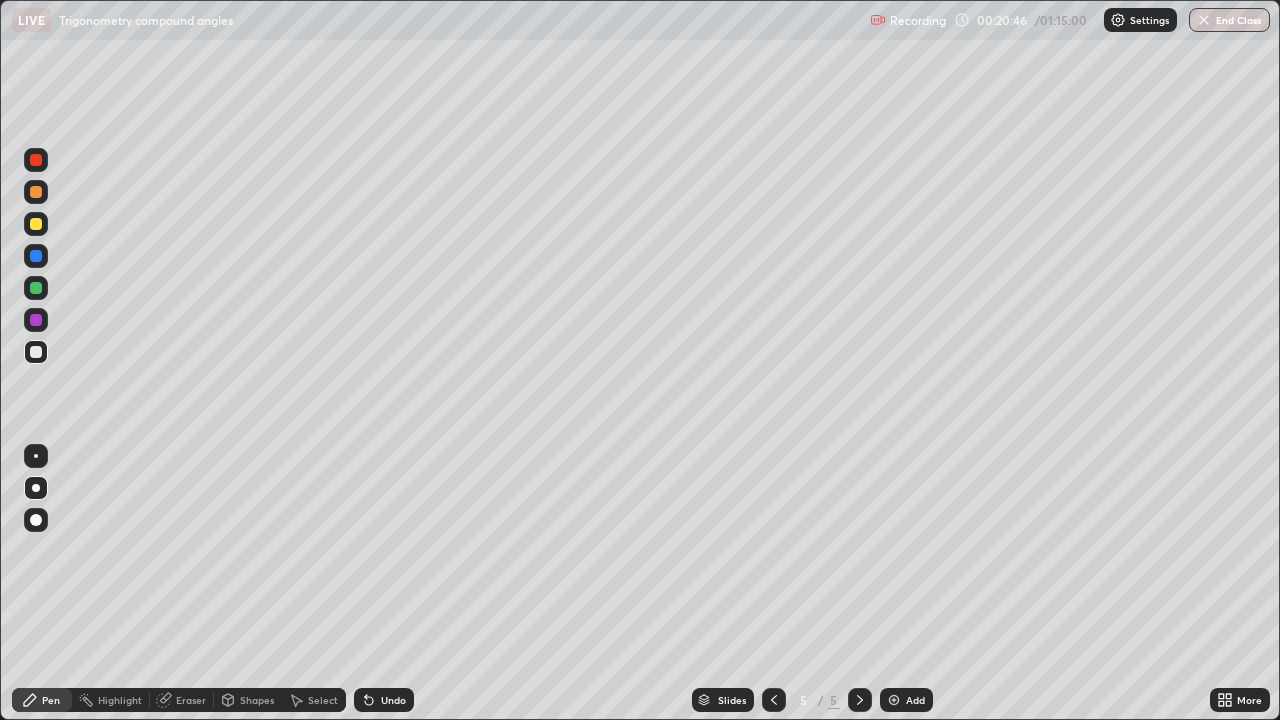 click on "Shapes" at bounding box center [257, 700] 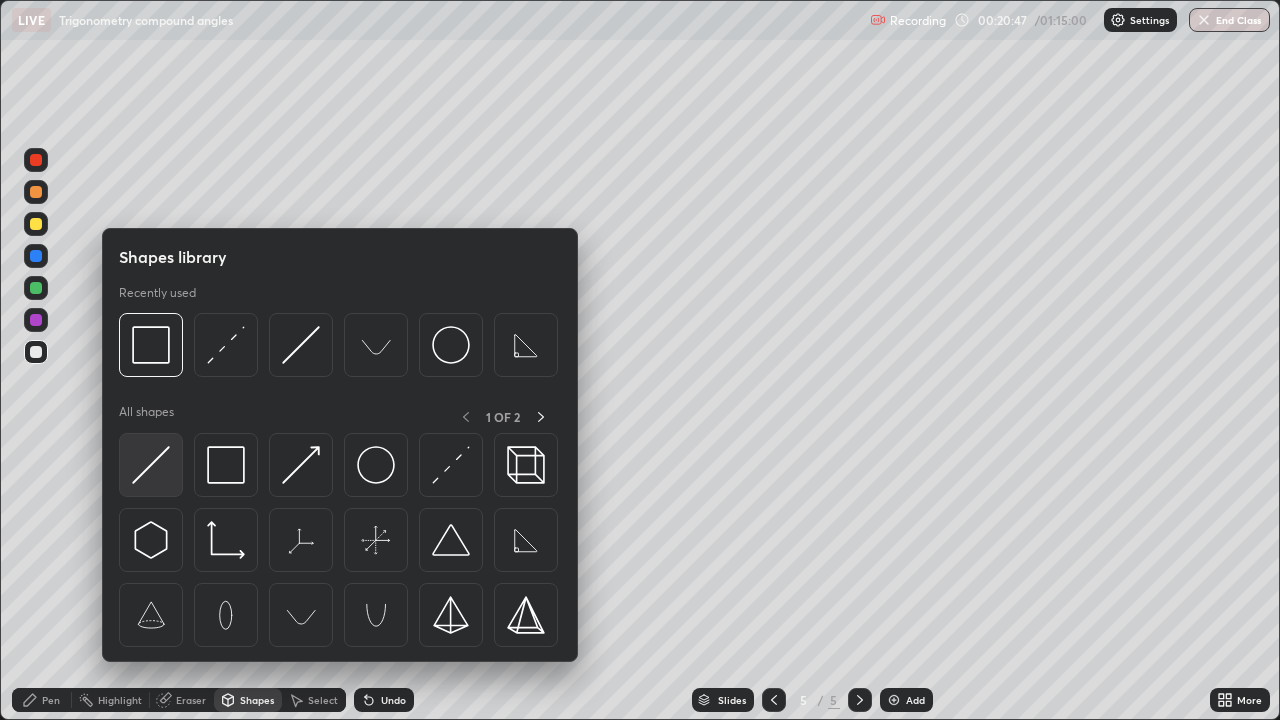 click at bounding box center (151, 465) 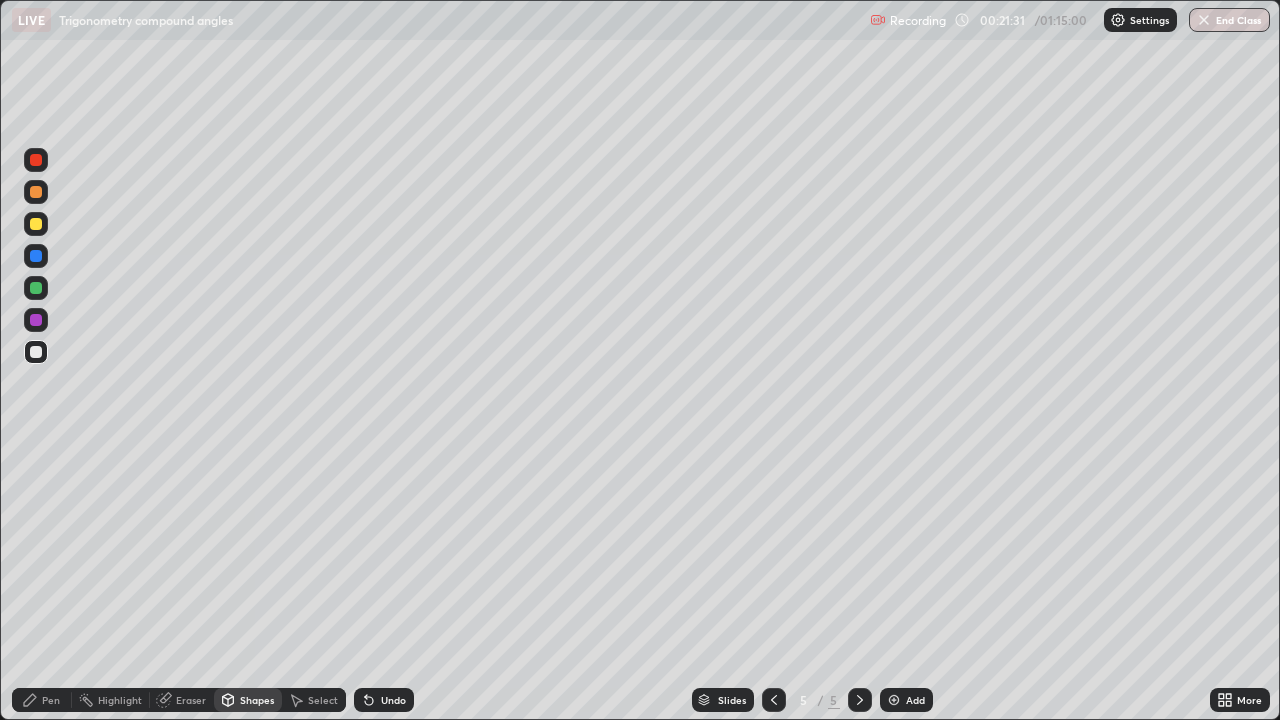 click on "Pen" at bounding box center [42, 700] 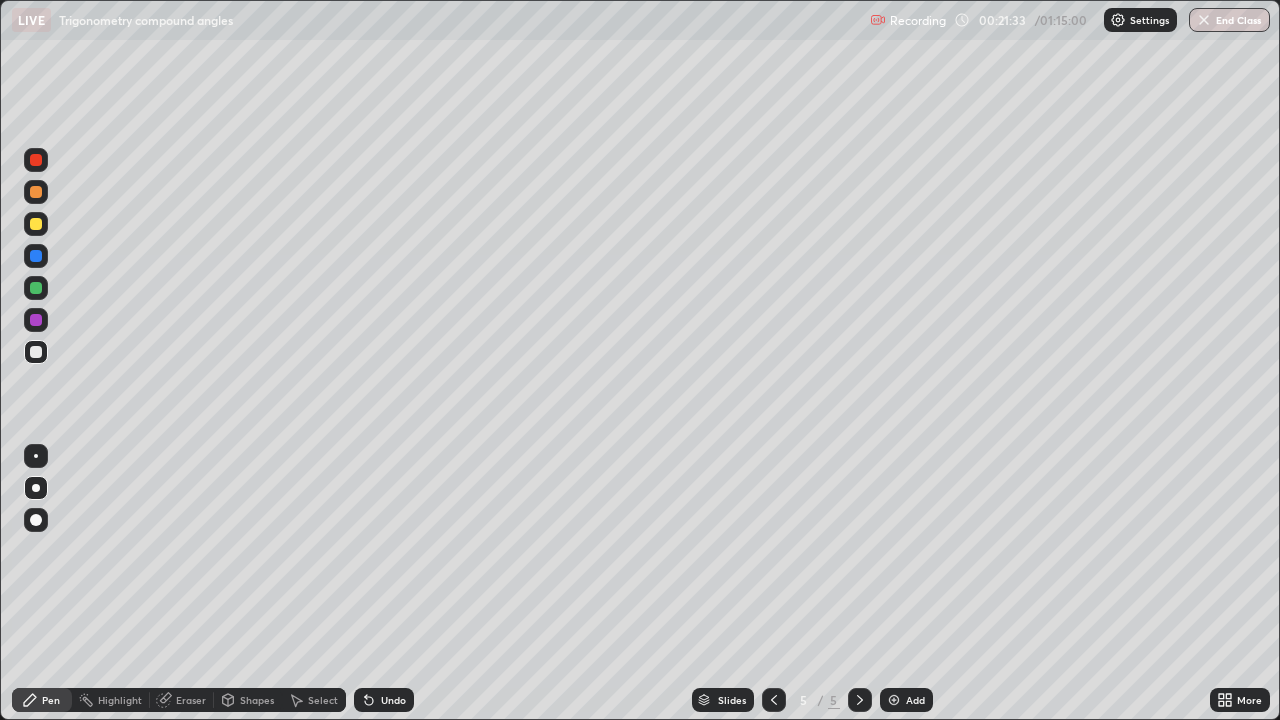 click at bounding box center [36, 320] 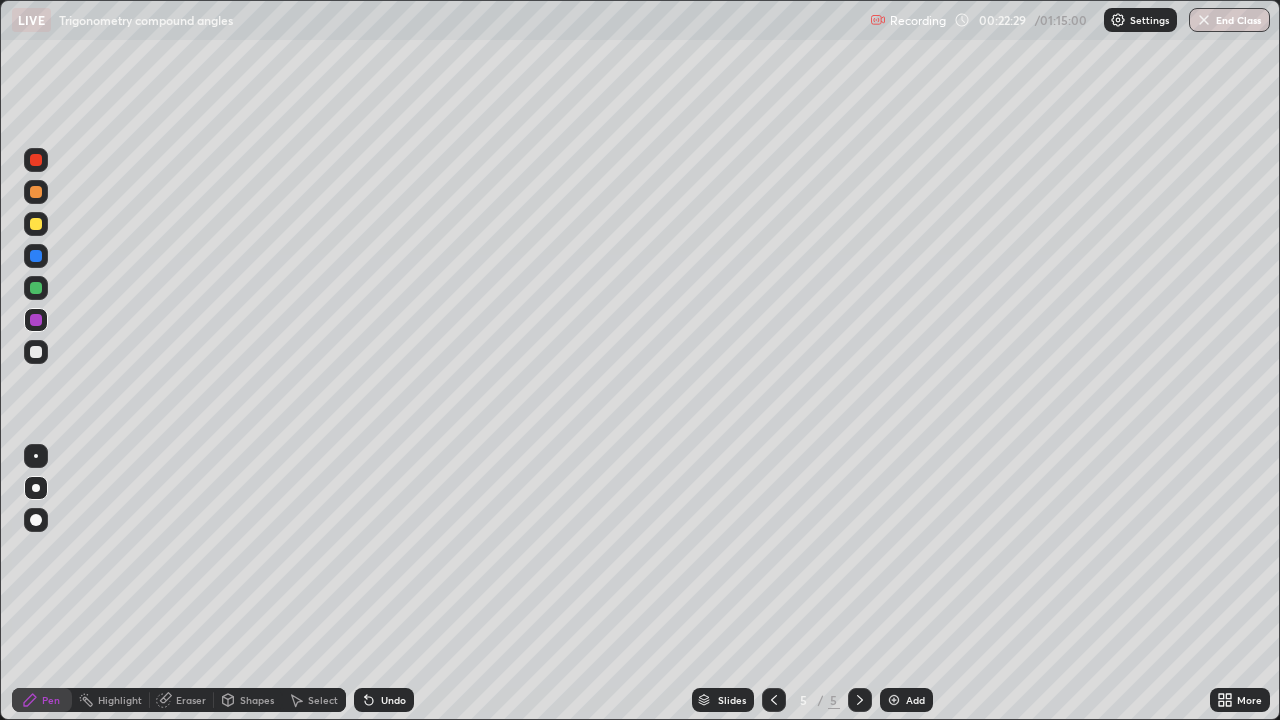 click on "Shapes" at bounding box center [248, 700] 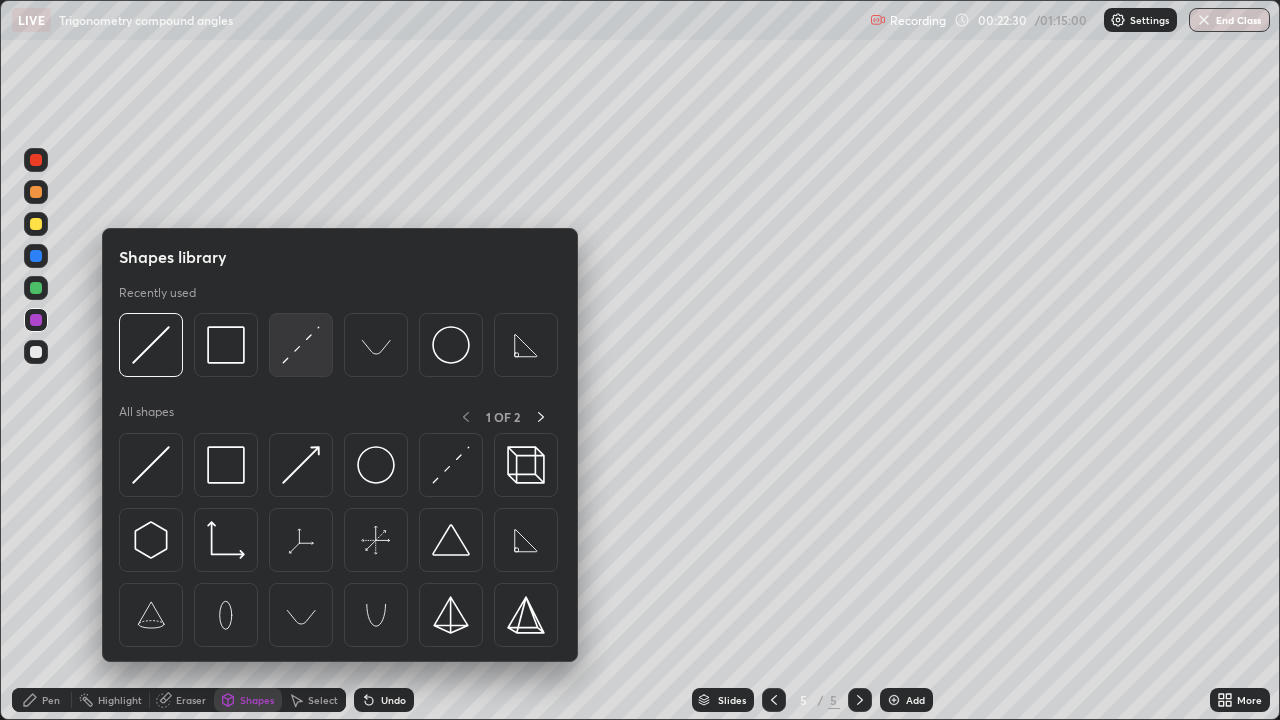 click at bounding box center (301, 345) 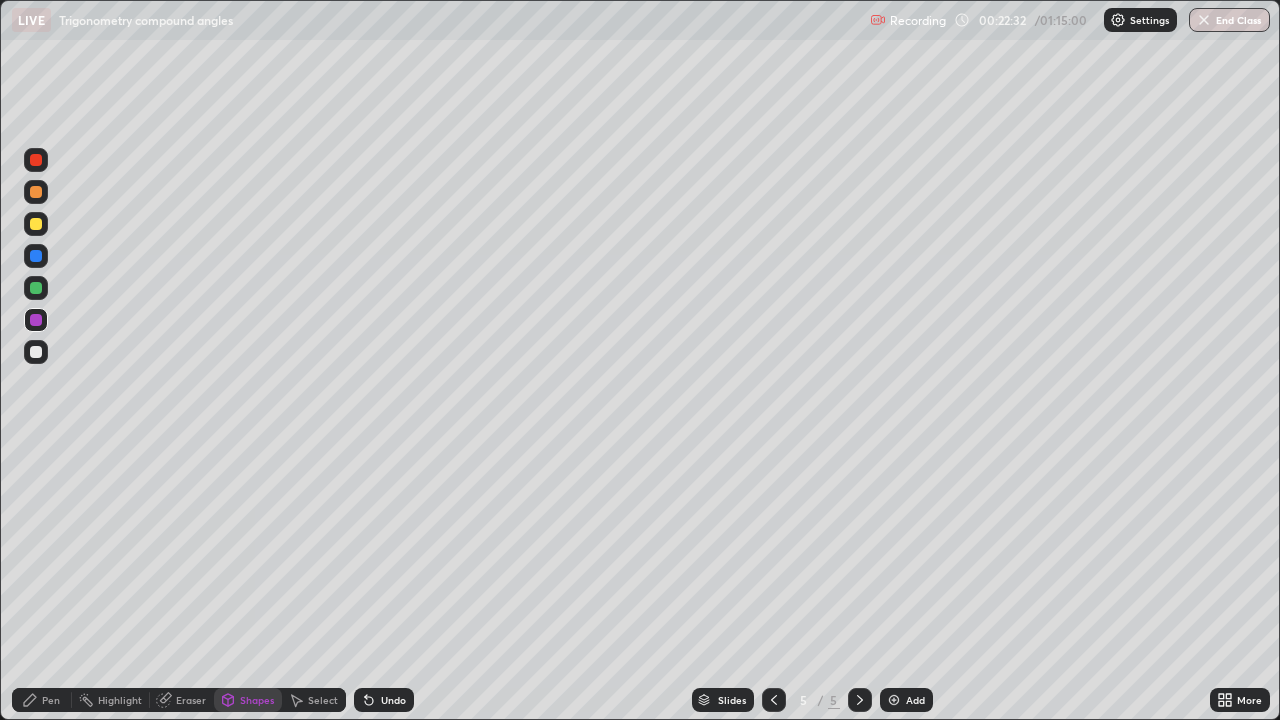 click at bounding box center [36, 256] 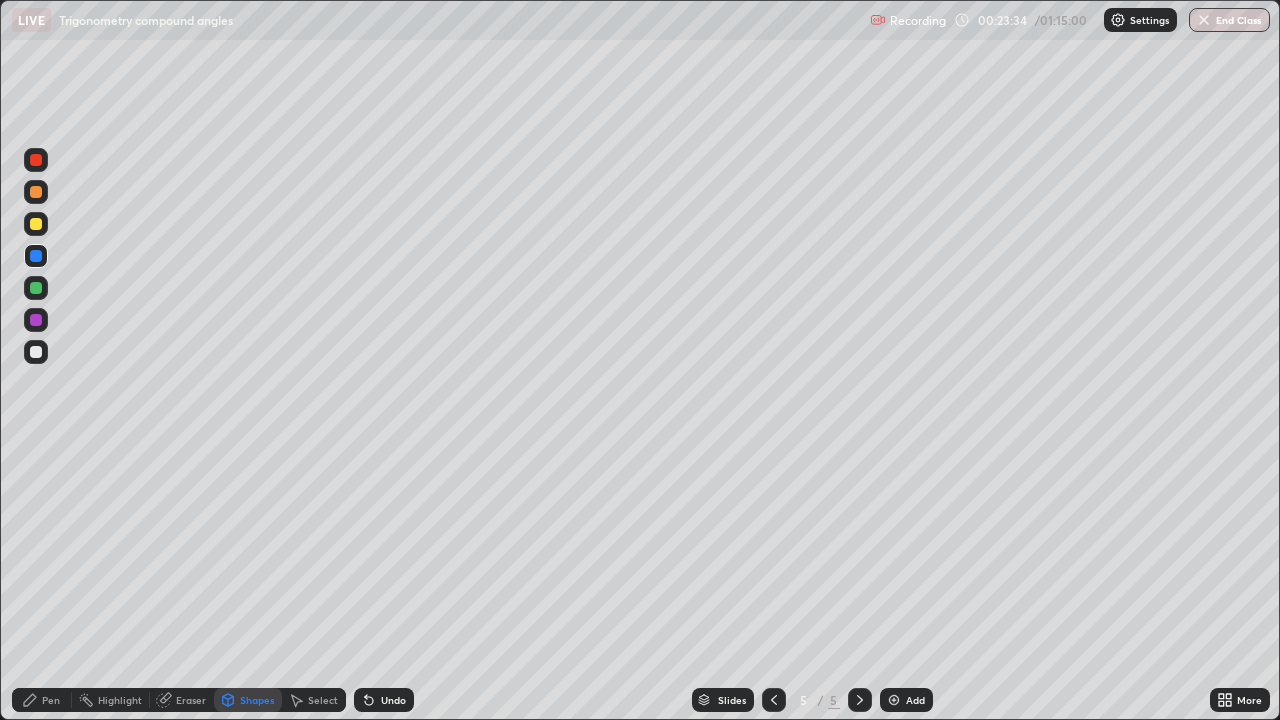 click on "Pen" at bounding box center [51, 700] 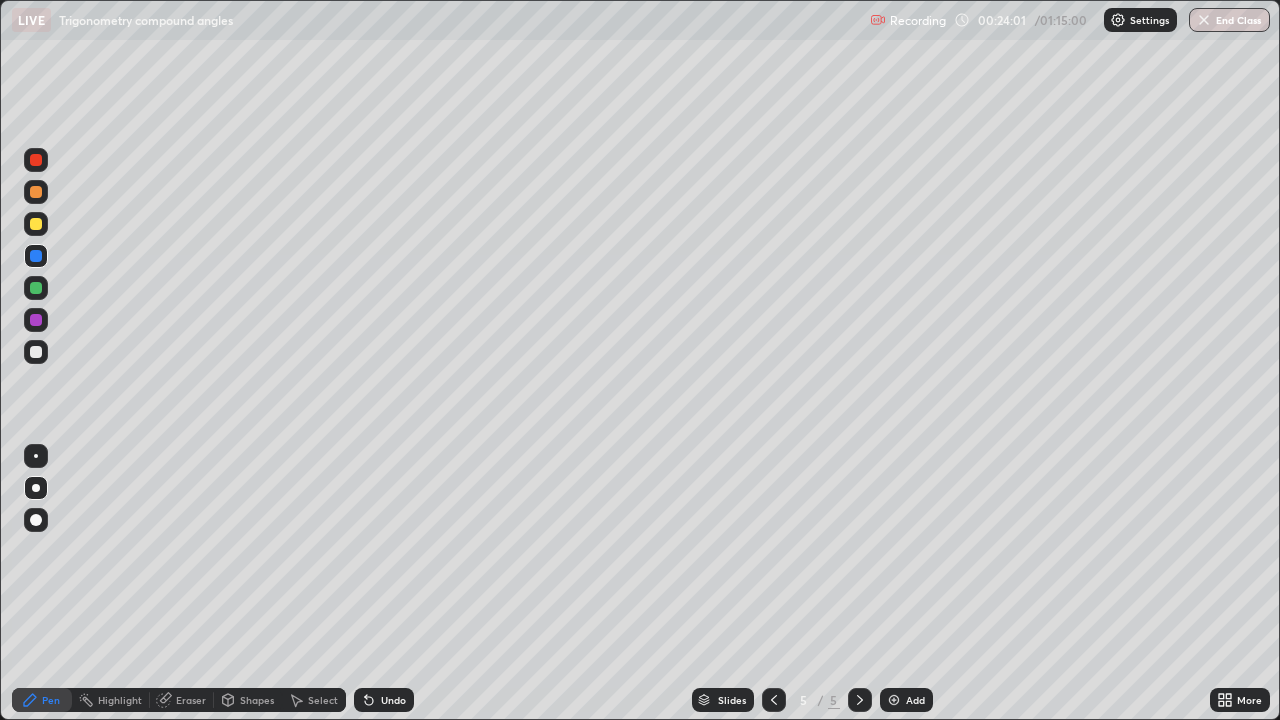 click on "Undo" at bounding box center [393, 700] 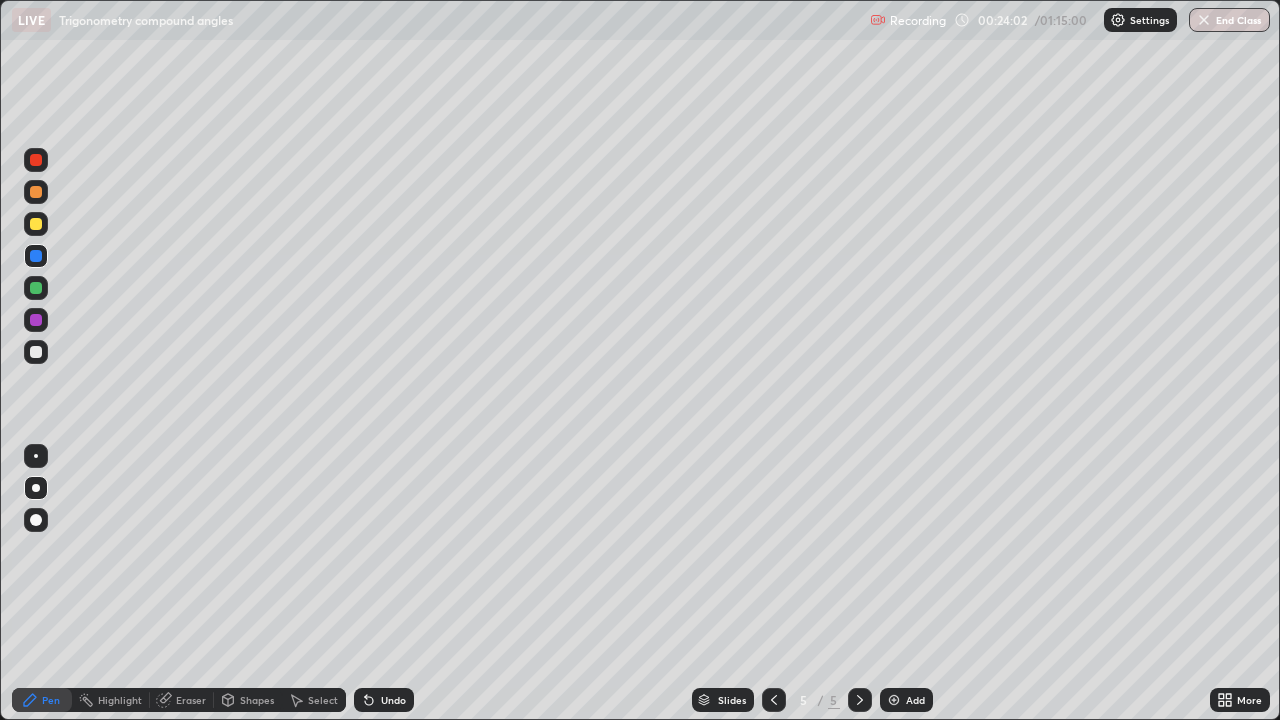 click at bounding box center (36, 224) 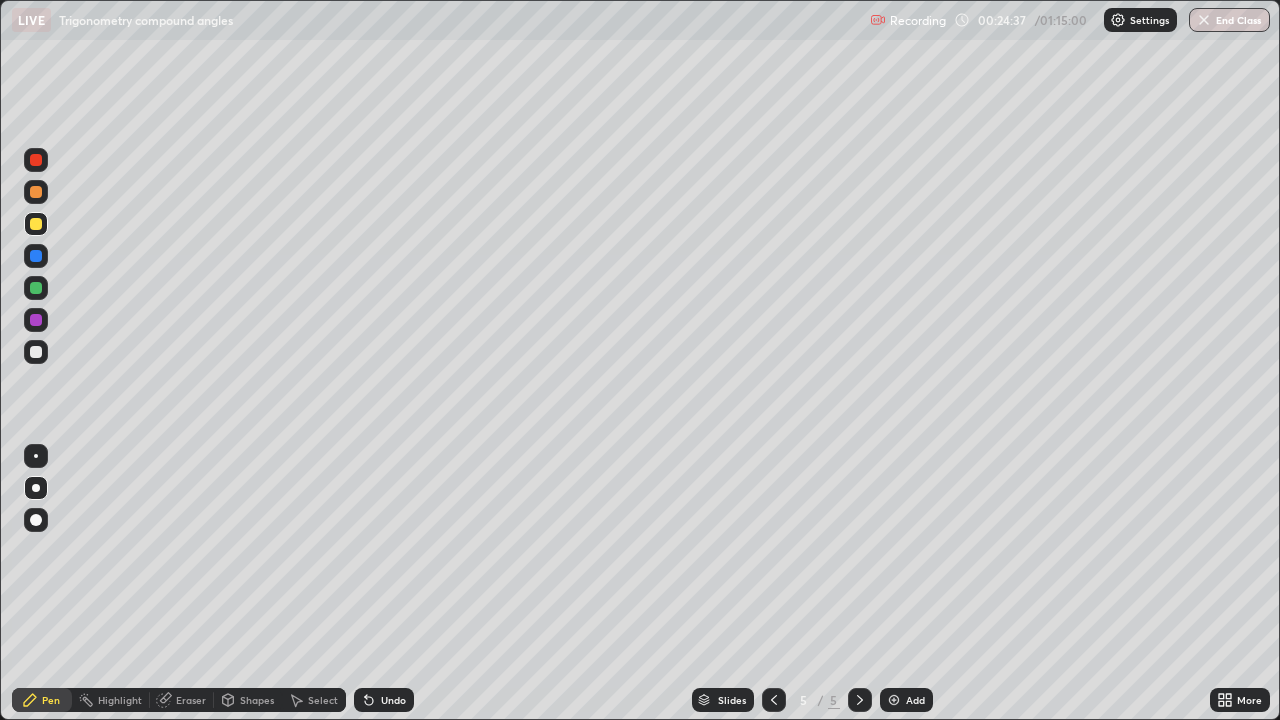 click 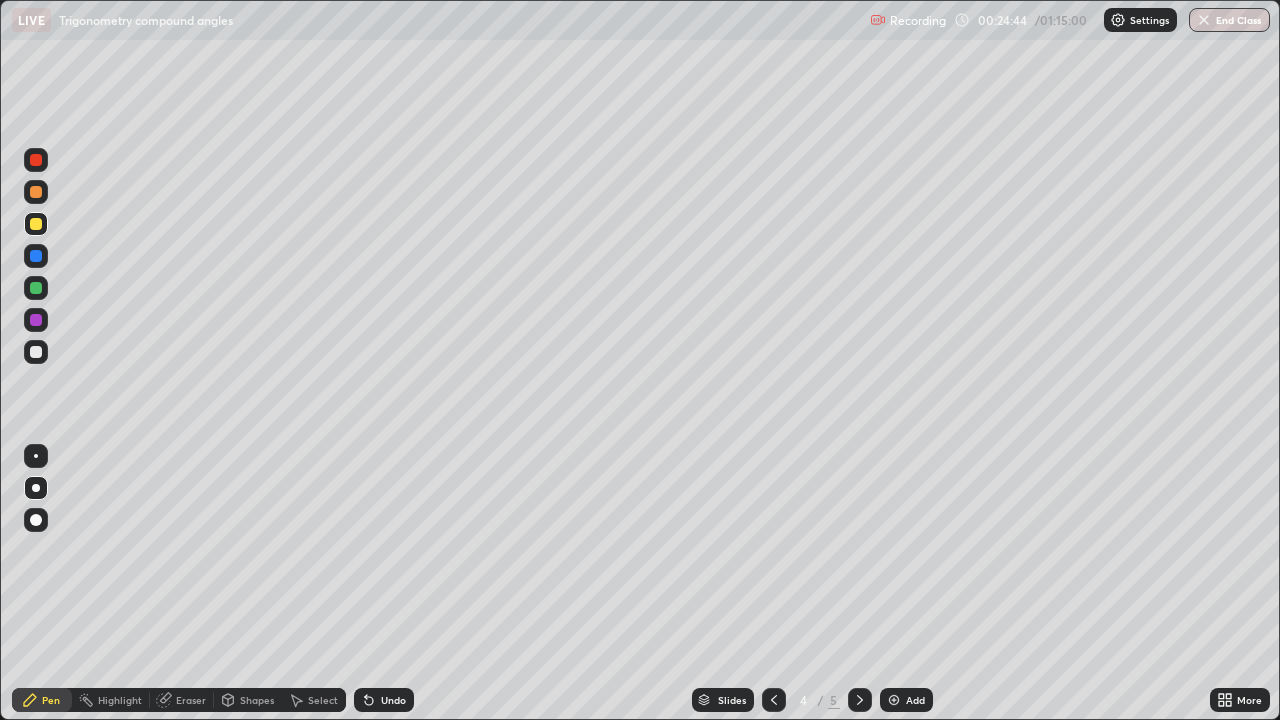 click 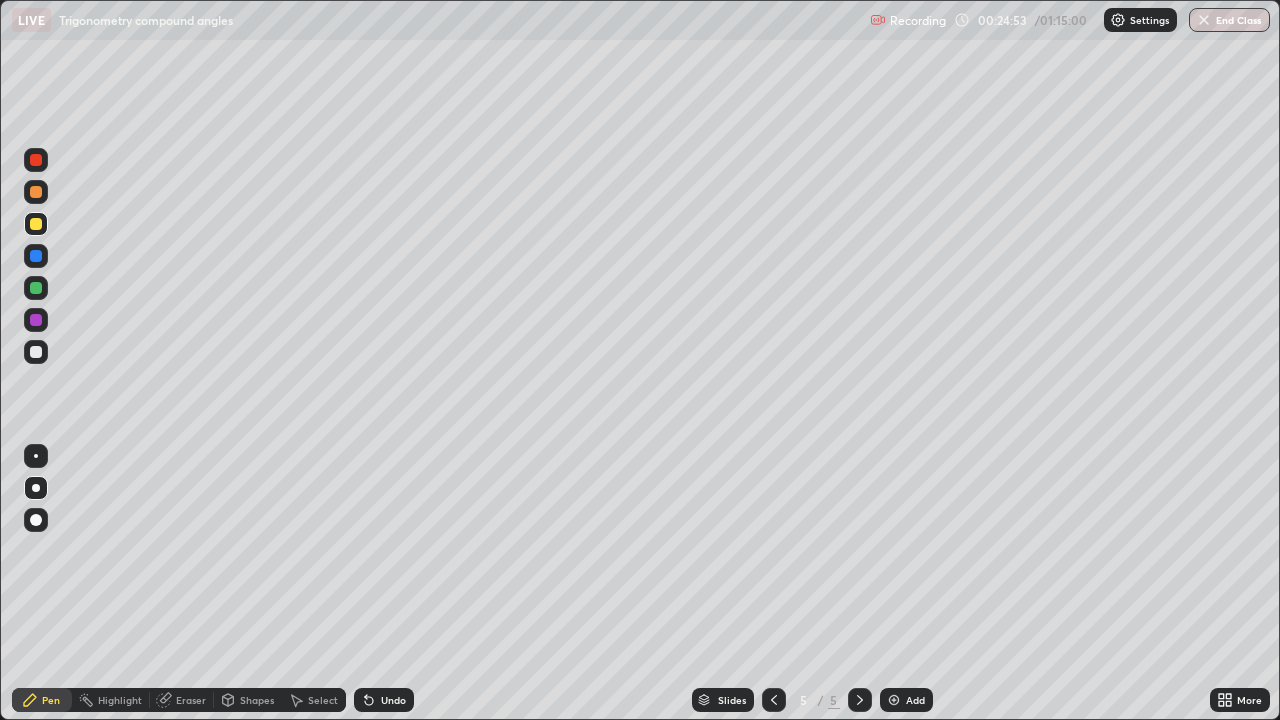 click at bounding box center [36, 352] 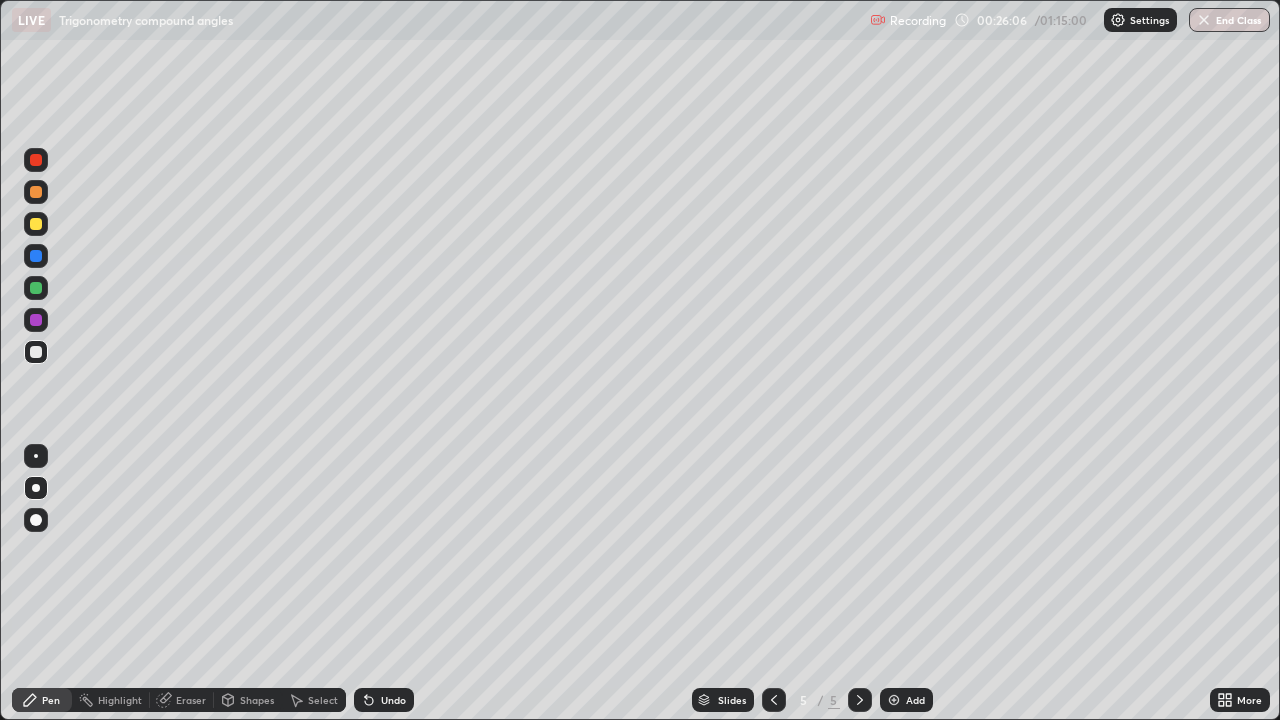 click at bounding box center (894, 700) 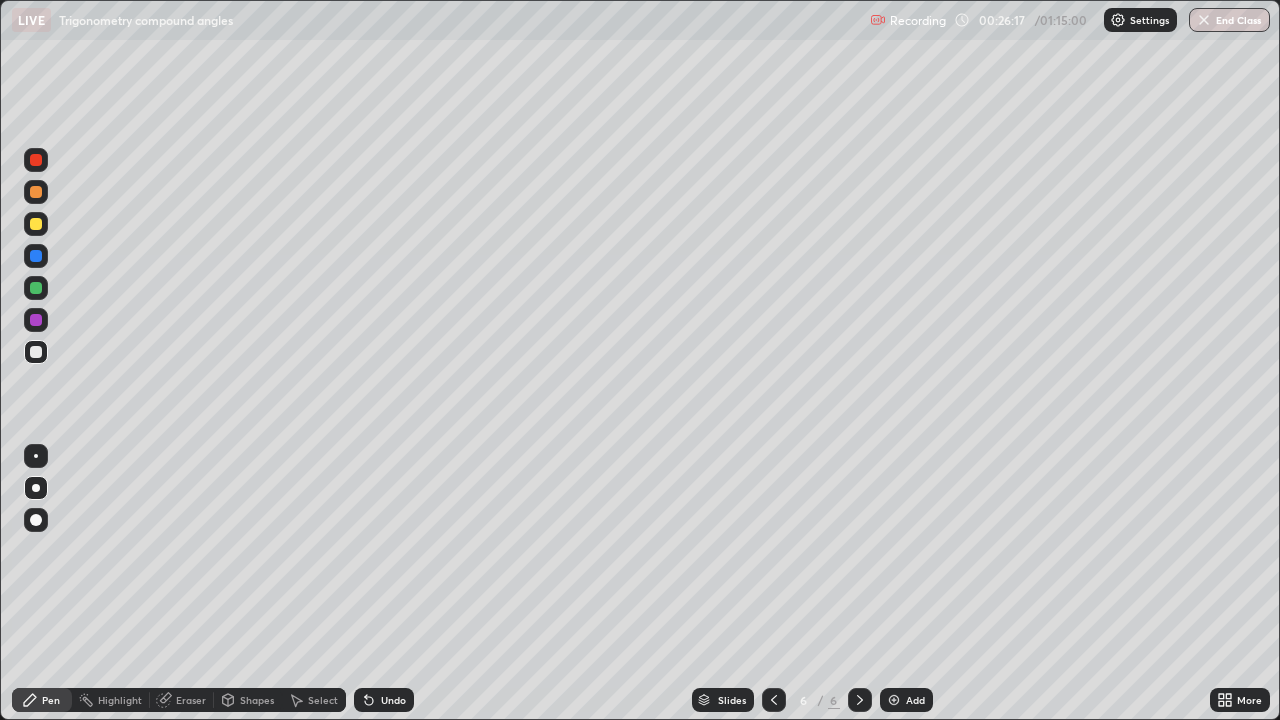 click on "Shapes" at bounding box center [257, 700] 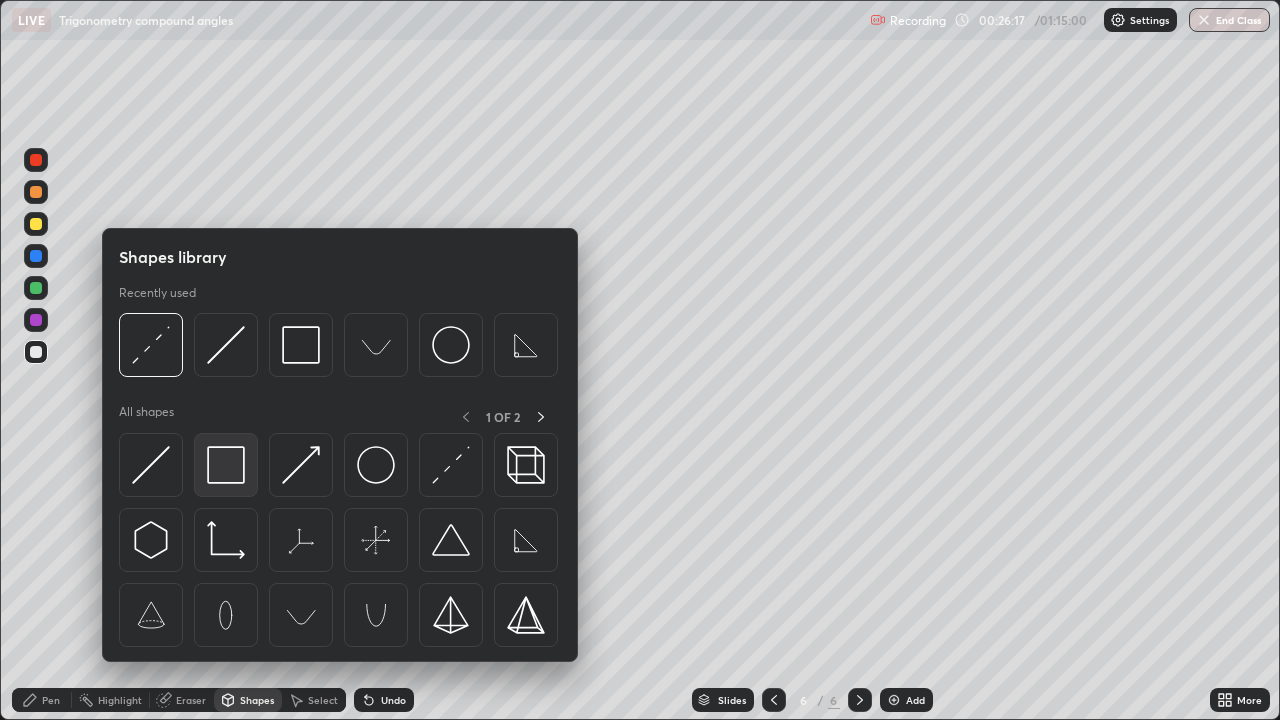 click at bounding box center (226, 465) 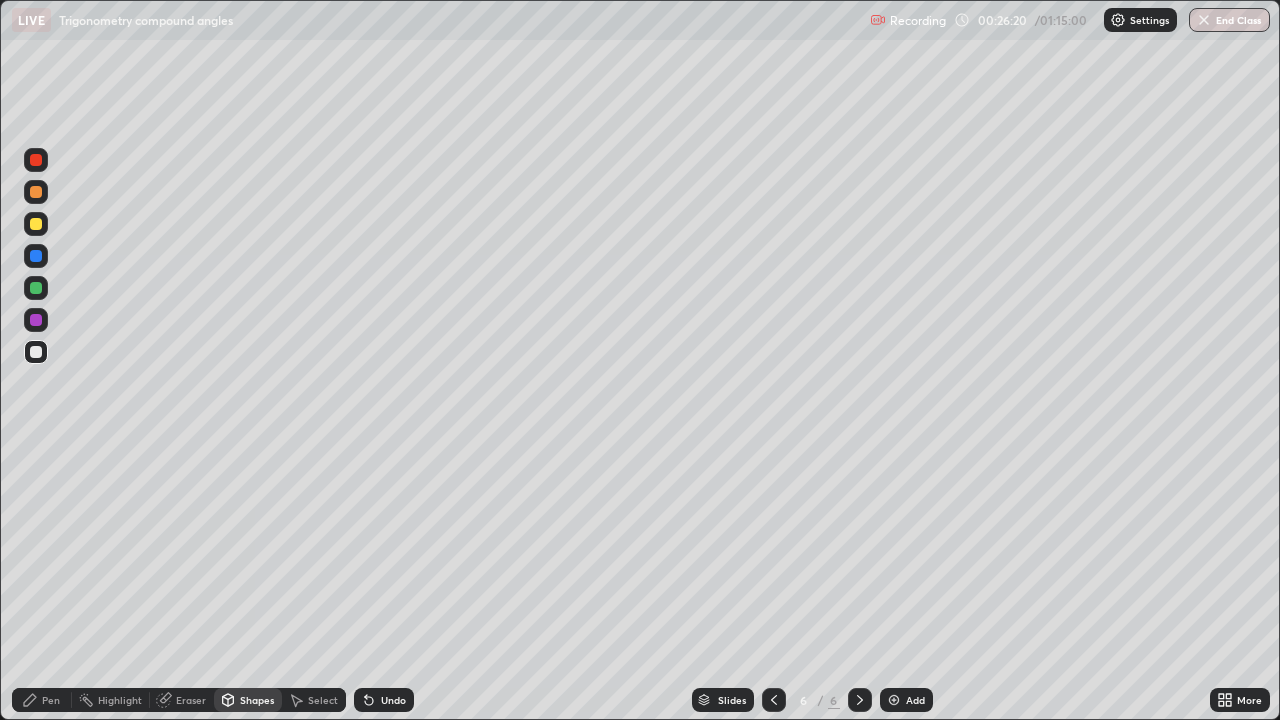 click on "Pen" at bounding box center (51, 700) 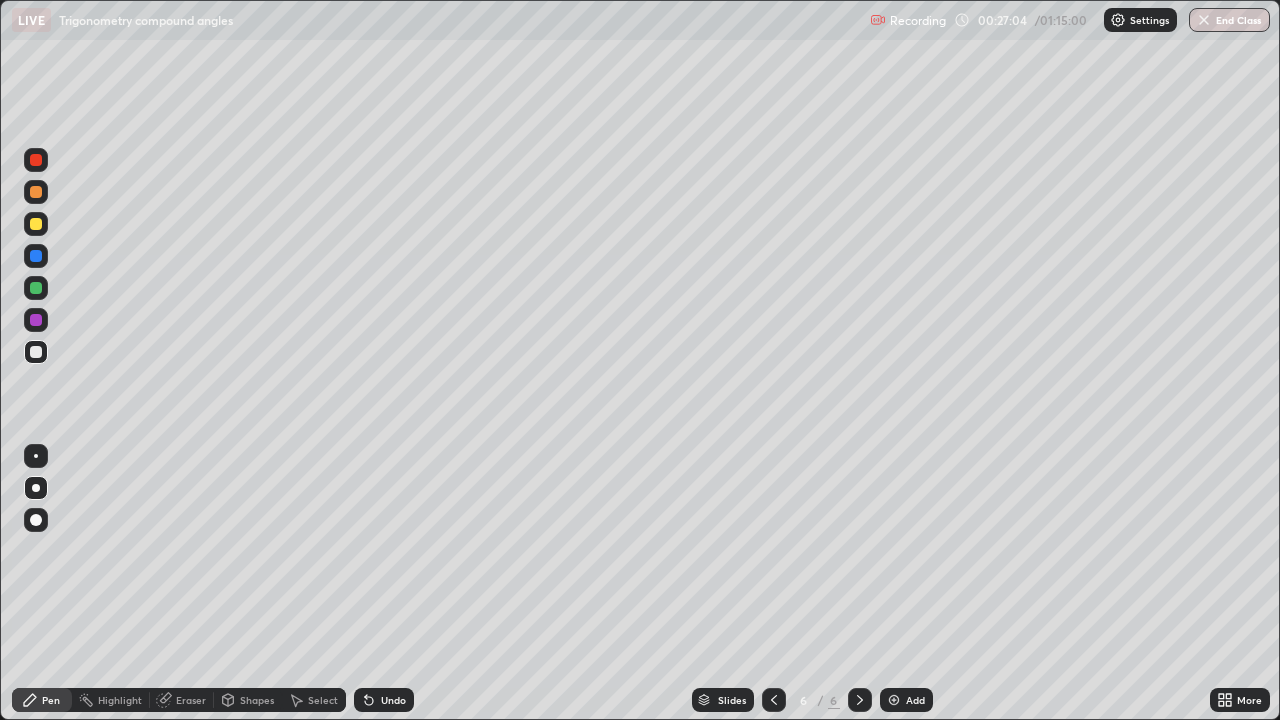 click on "Shapes" at bounding box center (257, 700) 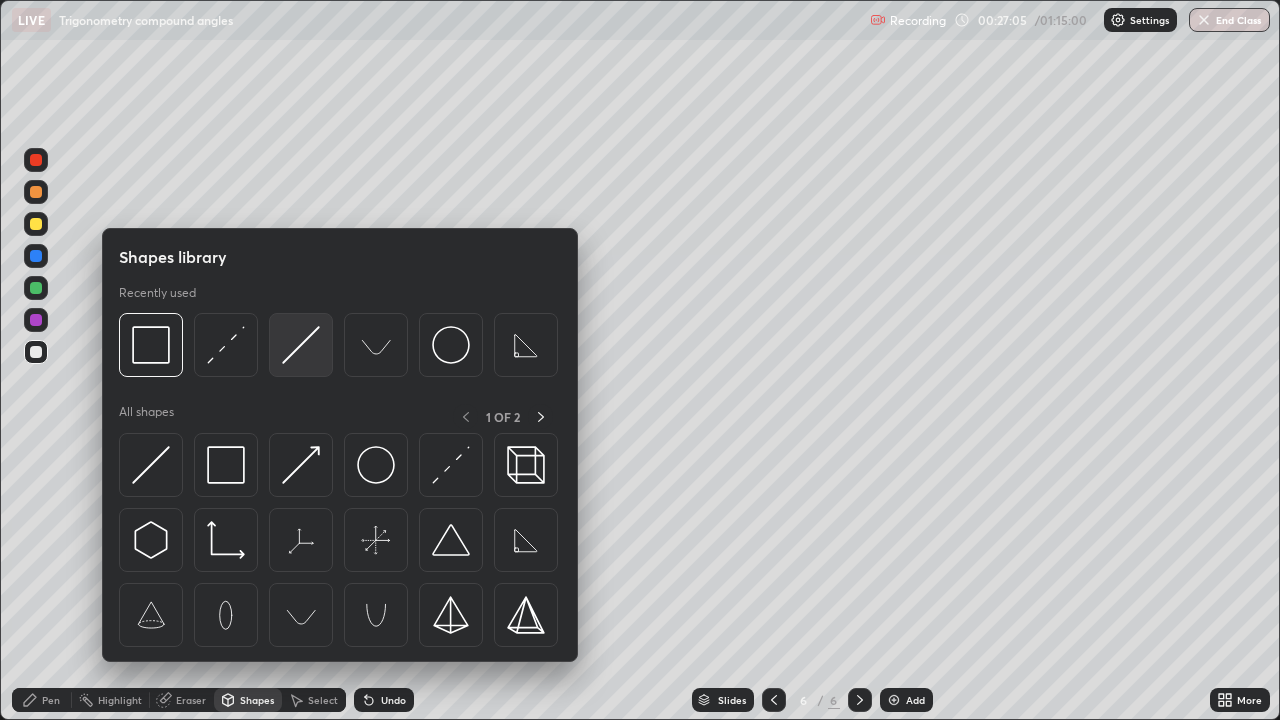 click at bounding box center (301, 345) 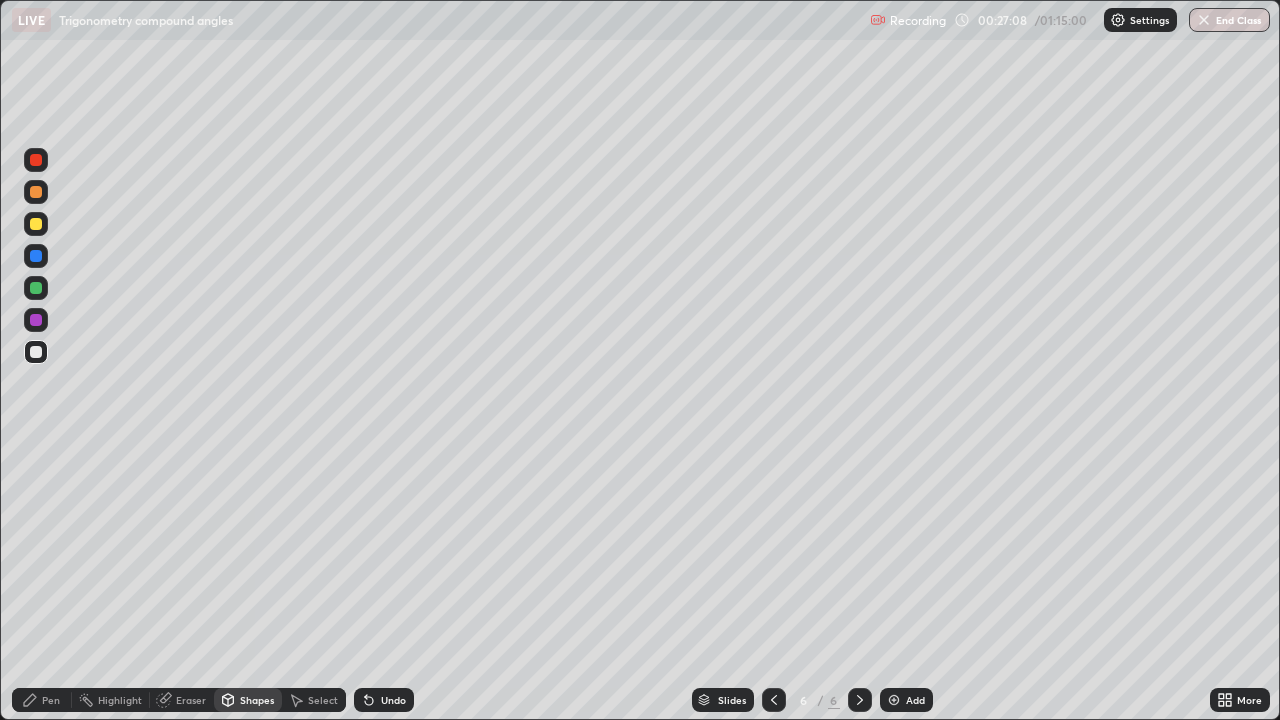 click on "Undo" at bounding box center [393, 700] 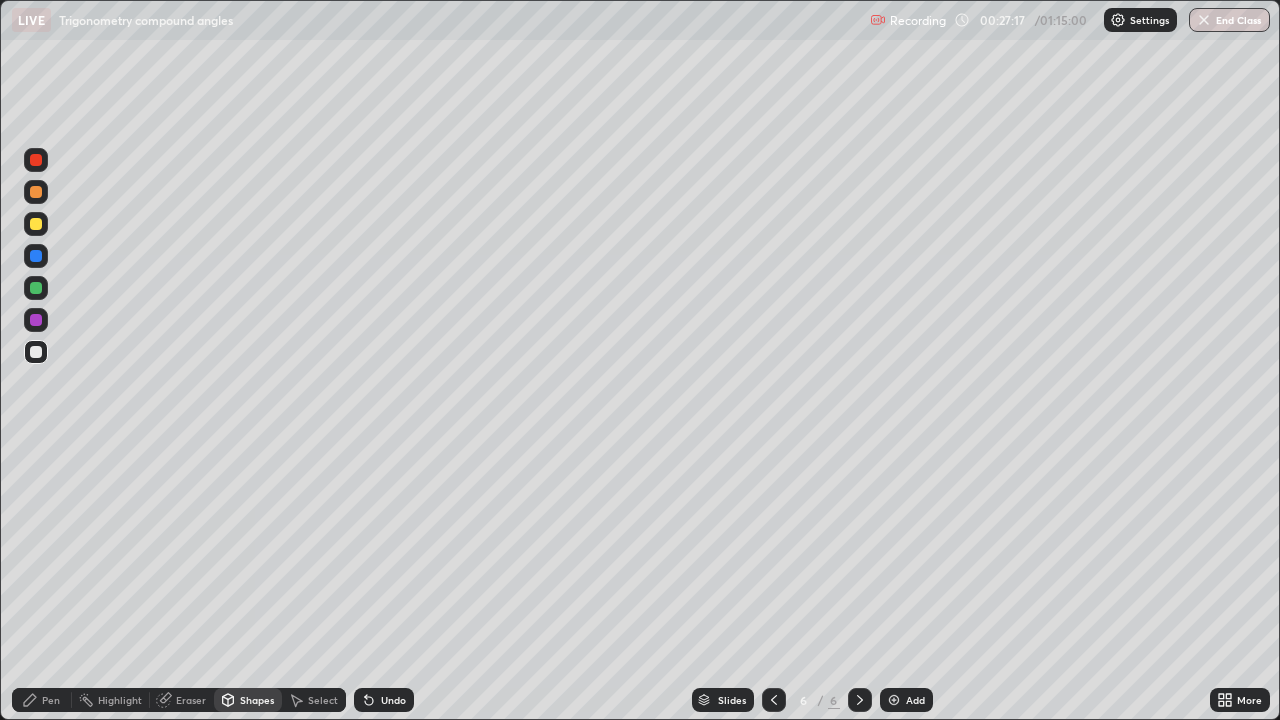 click on "Pen" at bounding box center (51, 700) 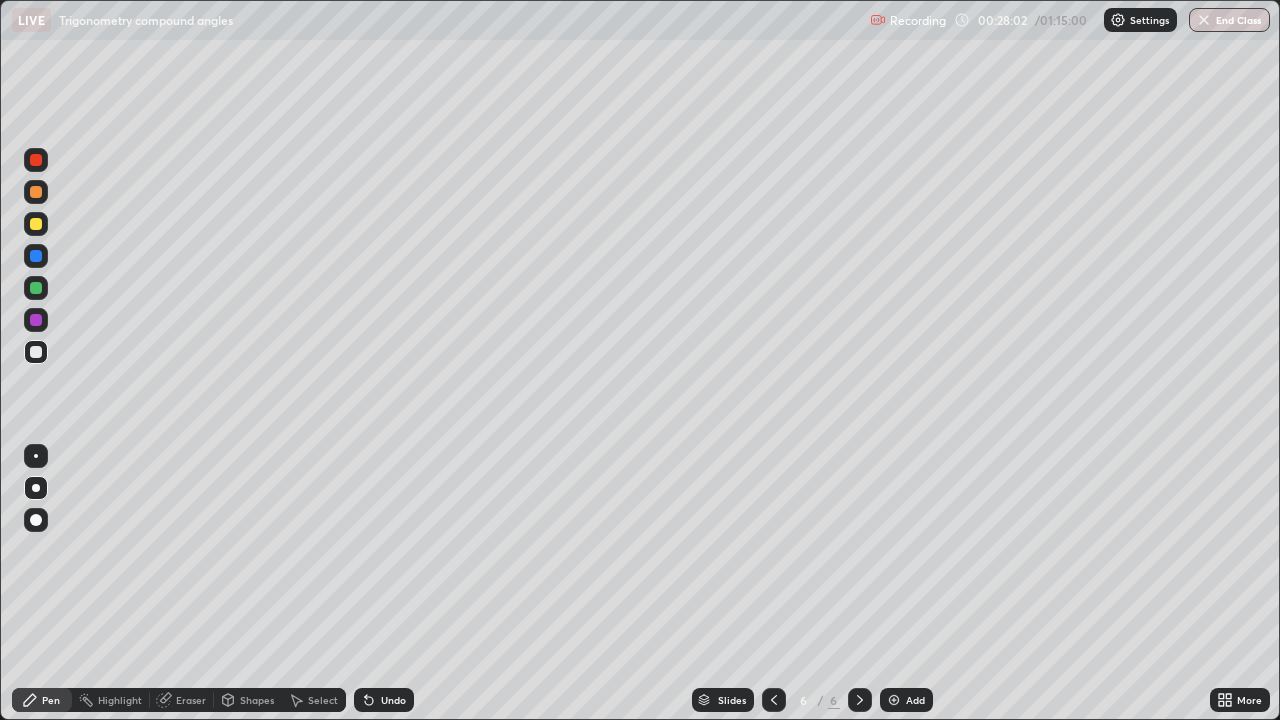 click at bounding box center [774, 700] 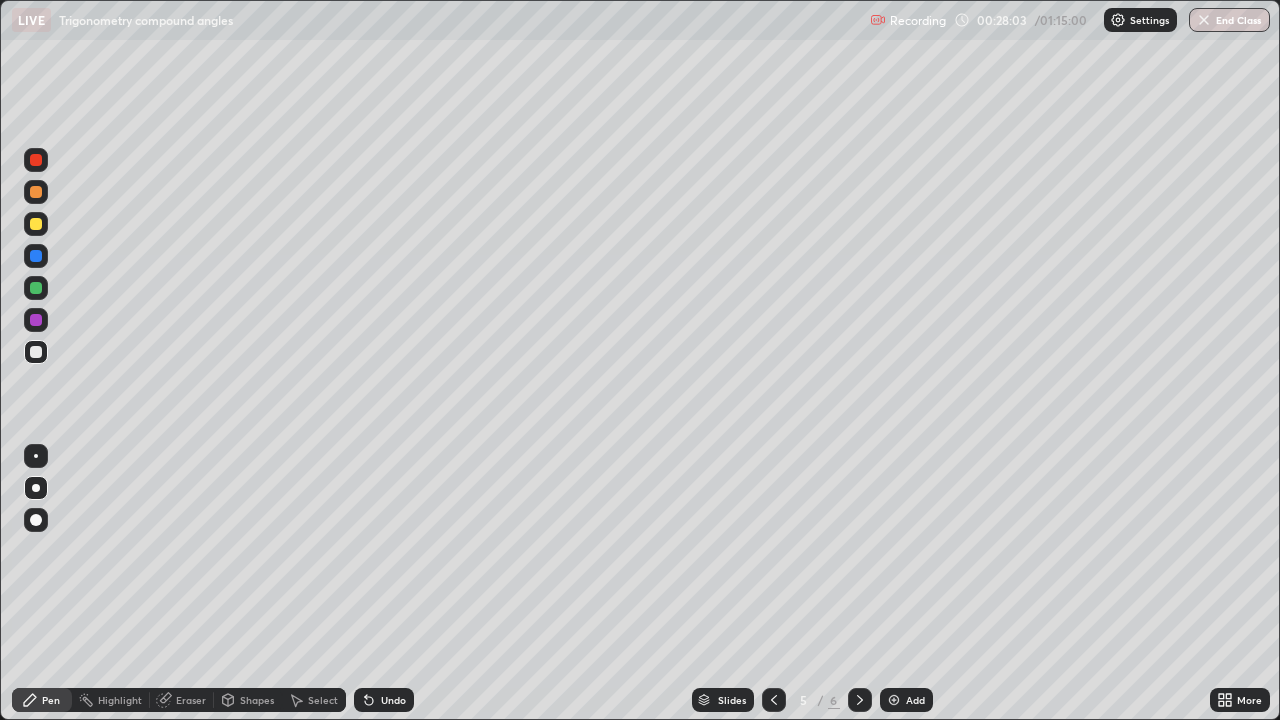 click at bounding box center (774, 700) 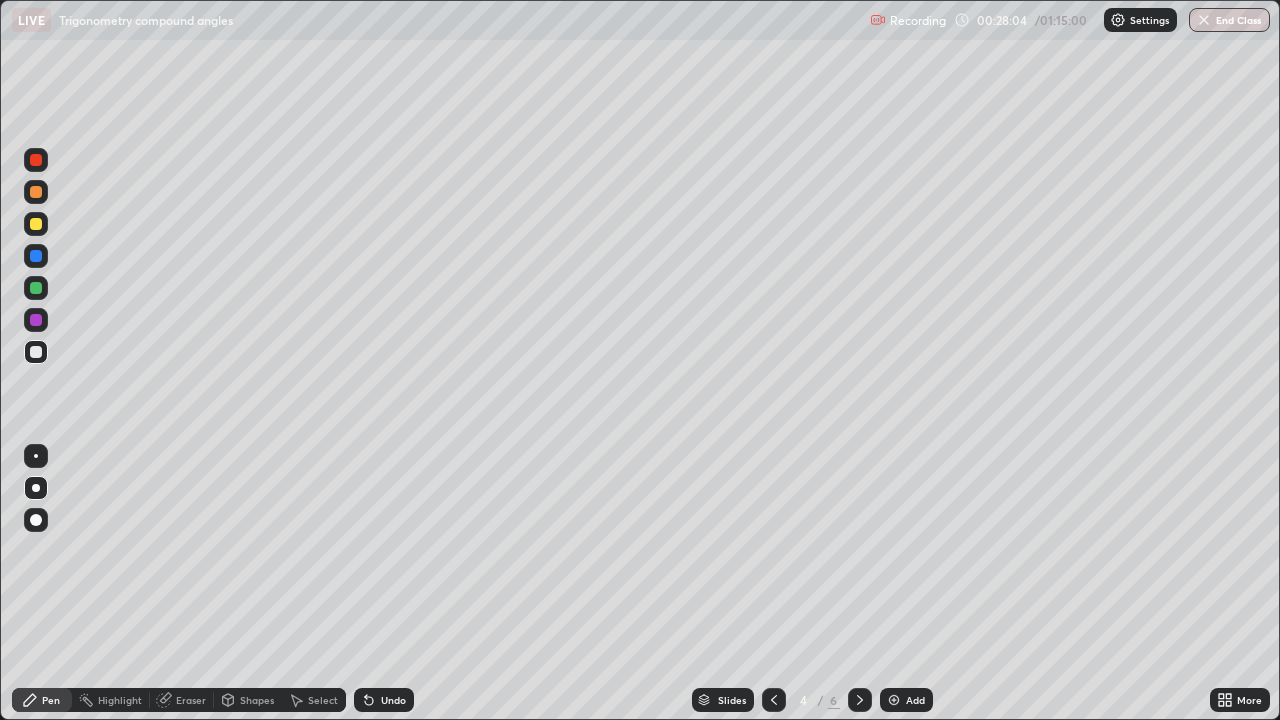 click 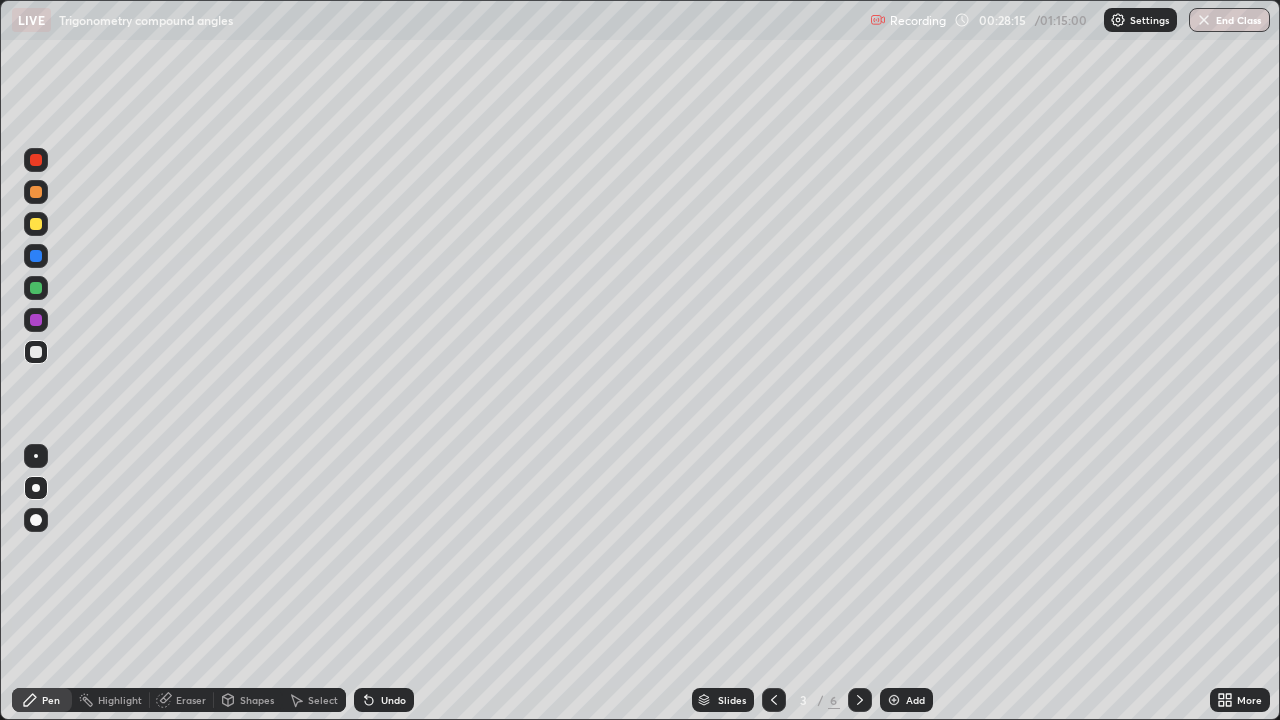click 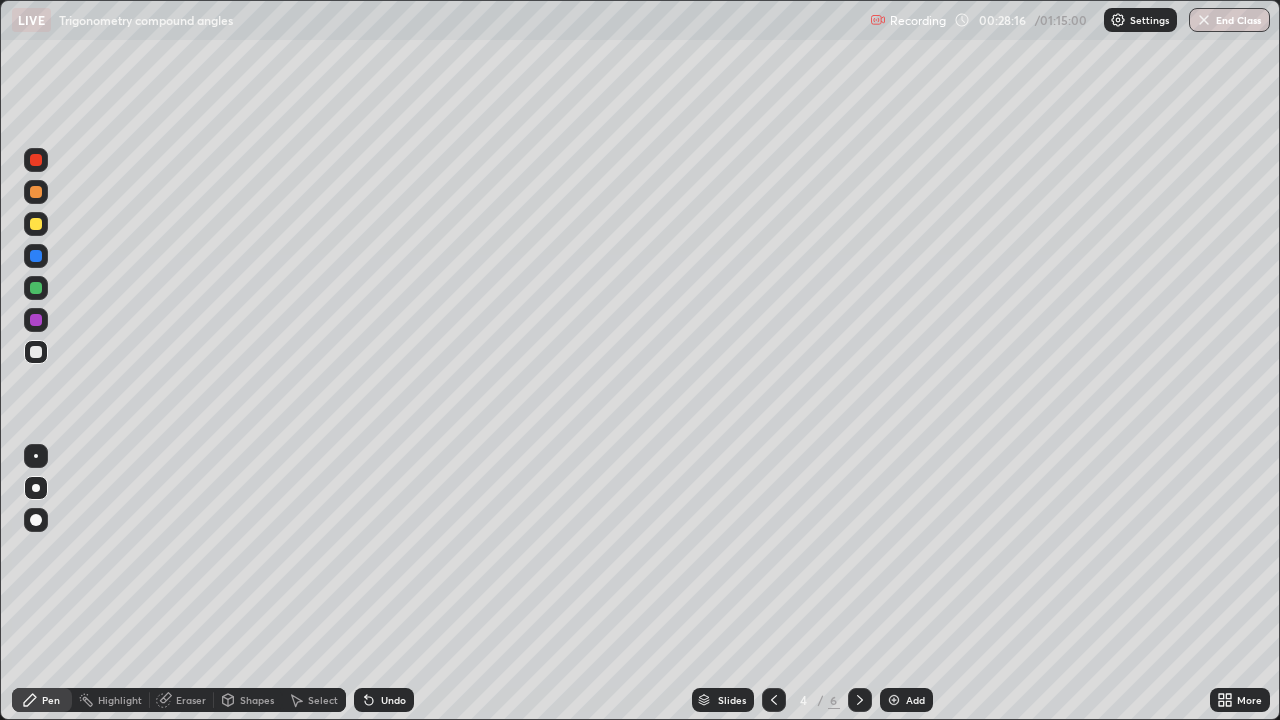 click 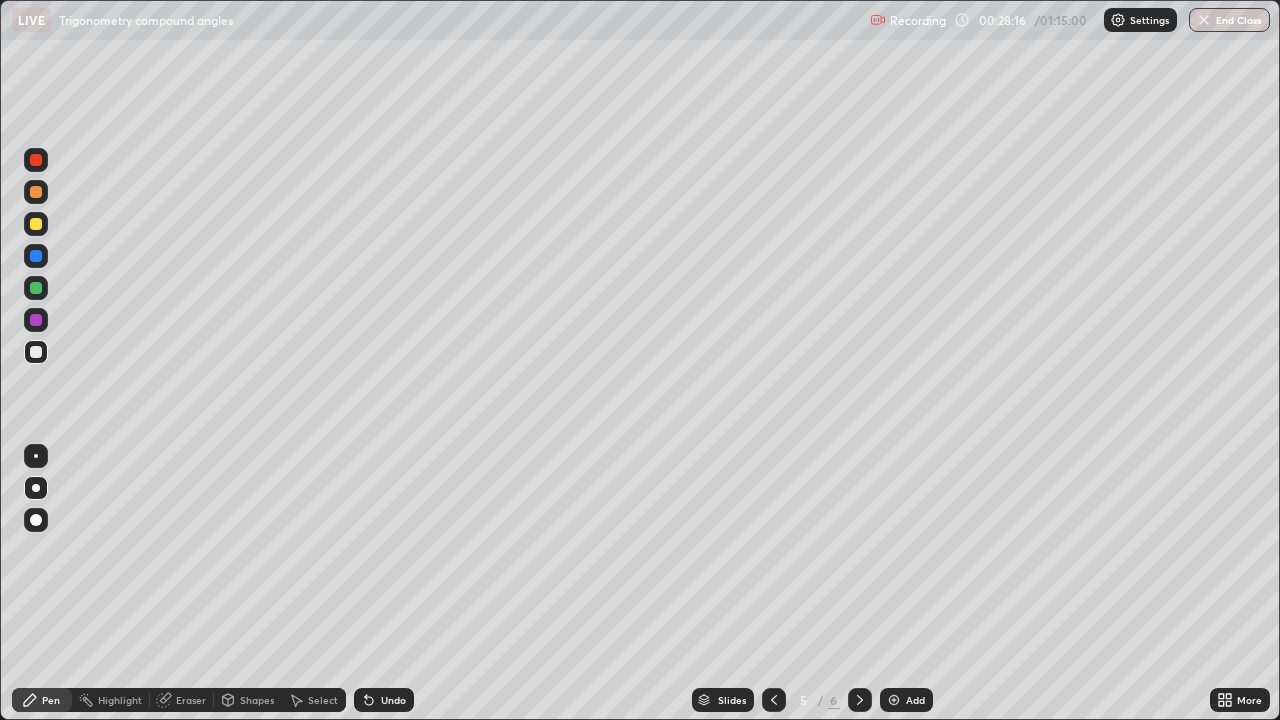 click 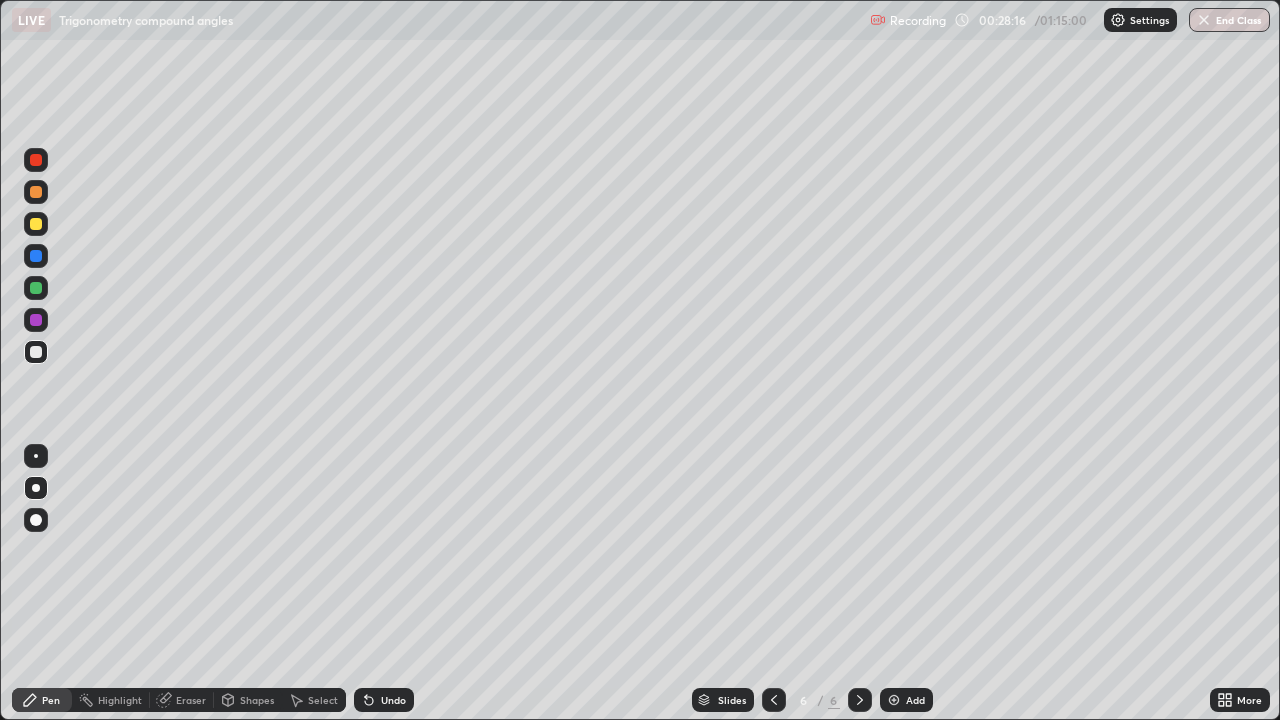 click 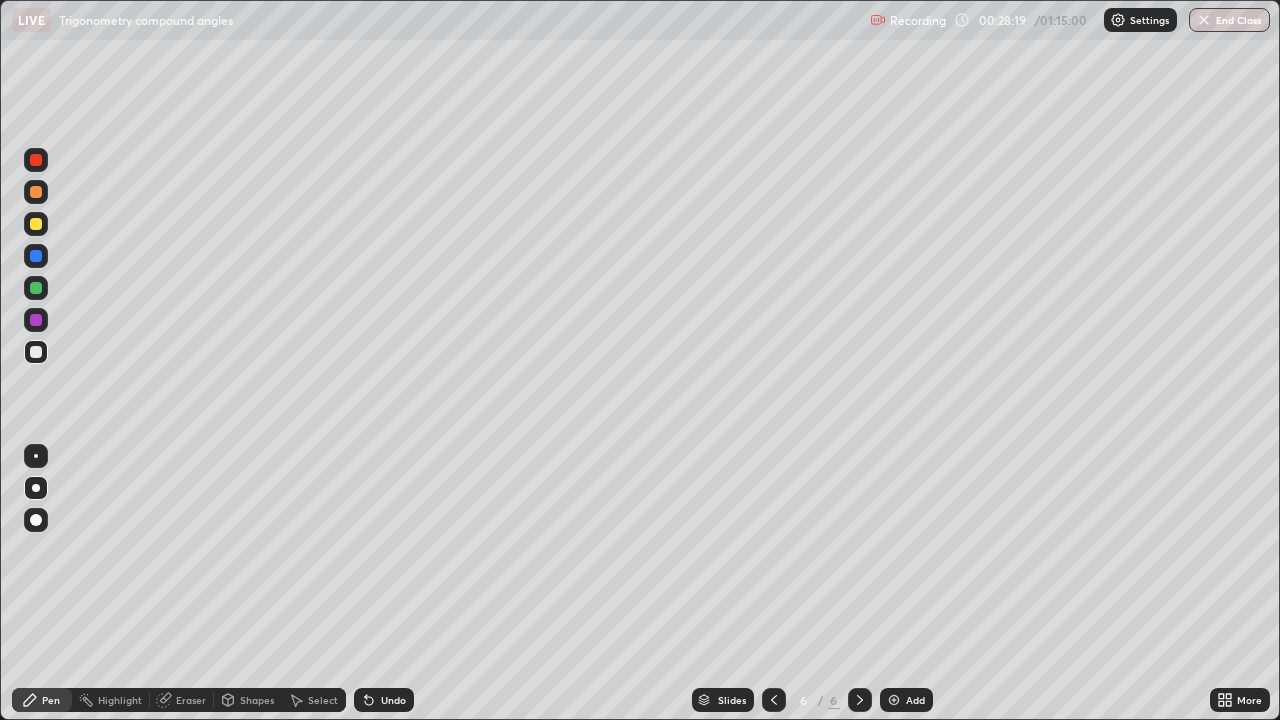 click at bounding box center (36, 224) 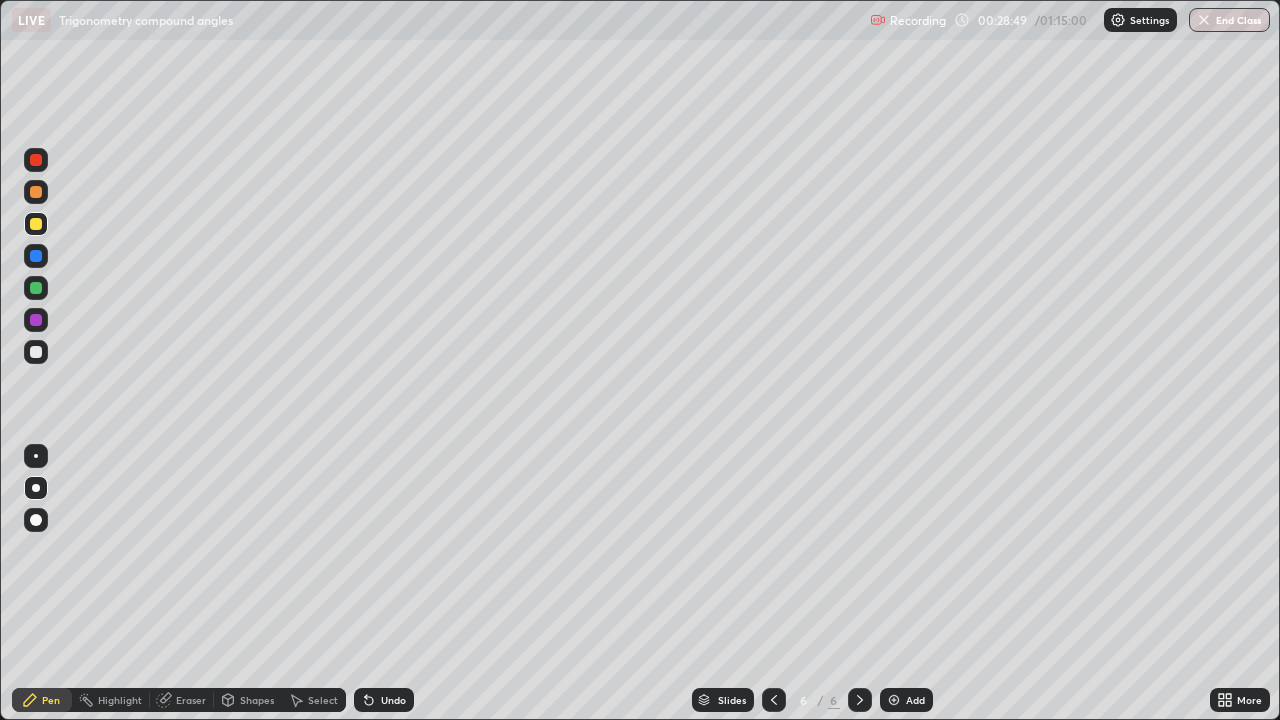 click on "Shapes" at bounding box center [257, 700] 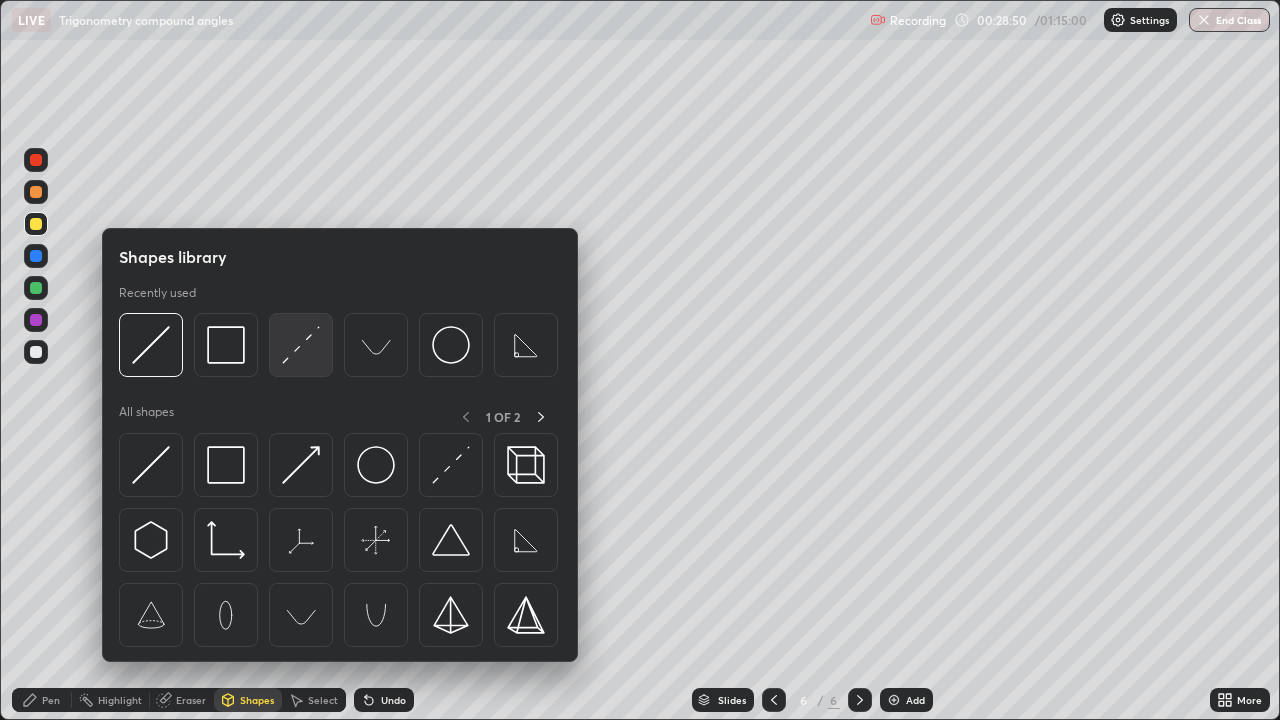 click at bounding box center [301, 345] 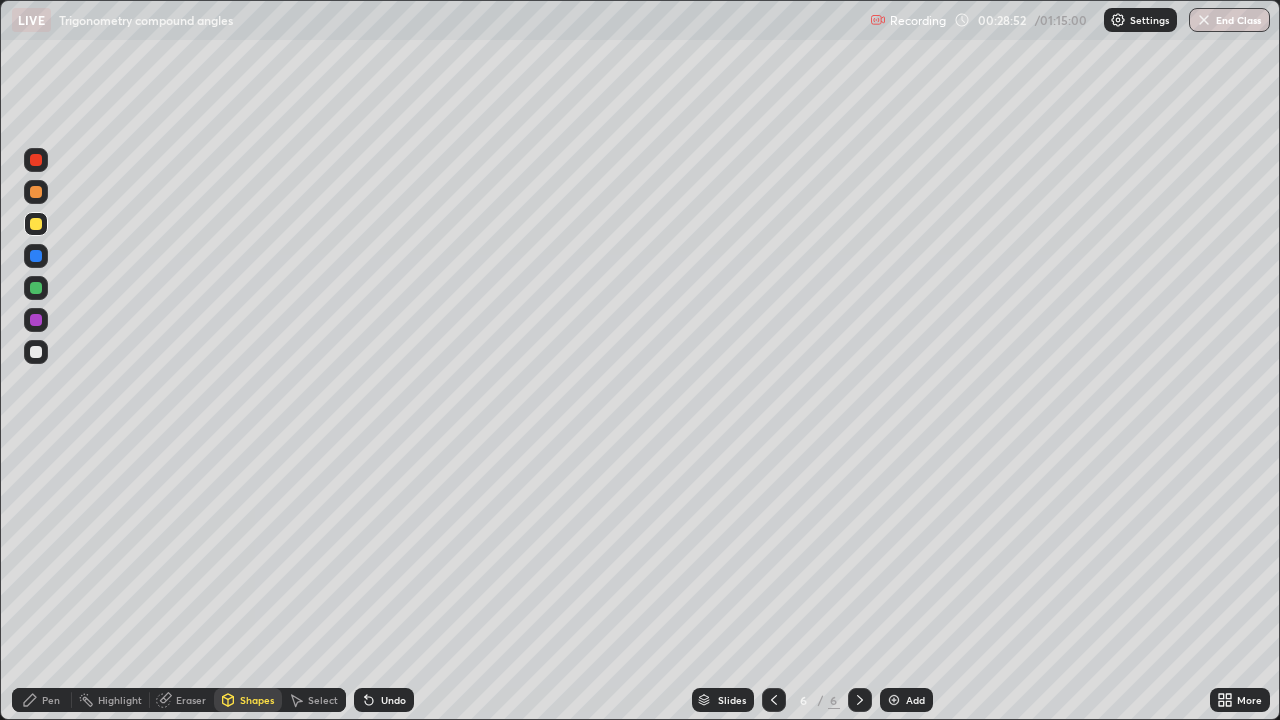 click at bounding box center (36, 288) 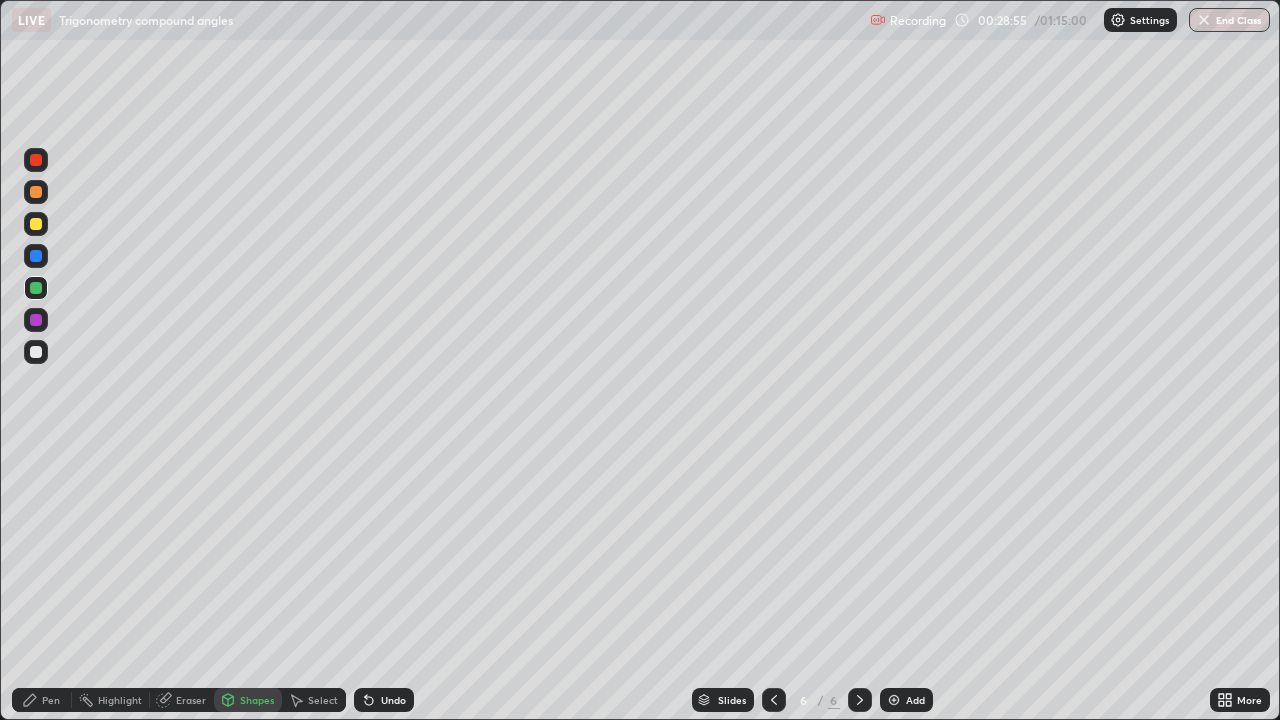 click at bounding box center (36, 160) 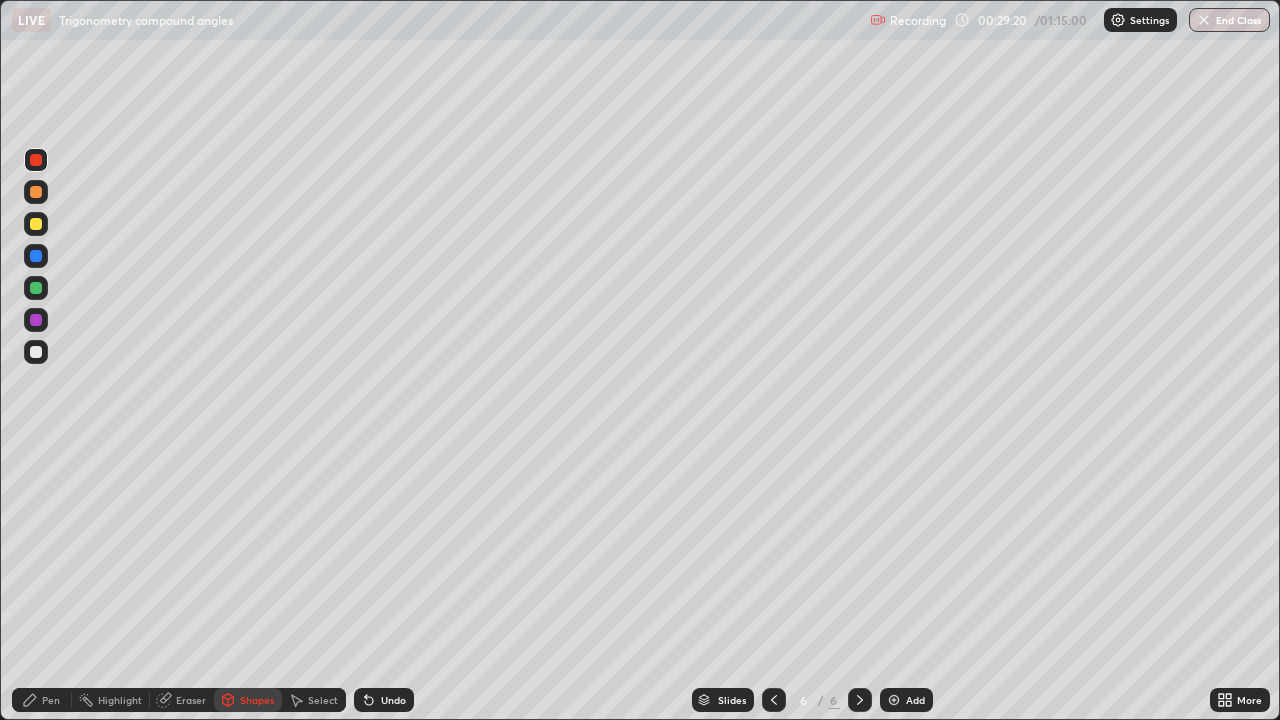 click on "Pen" at bounding box center [51, 700] 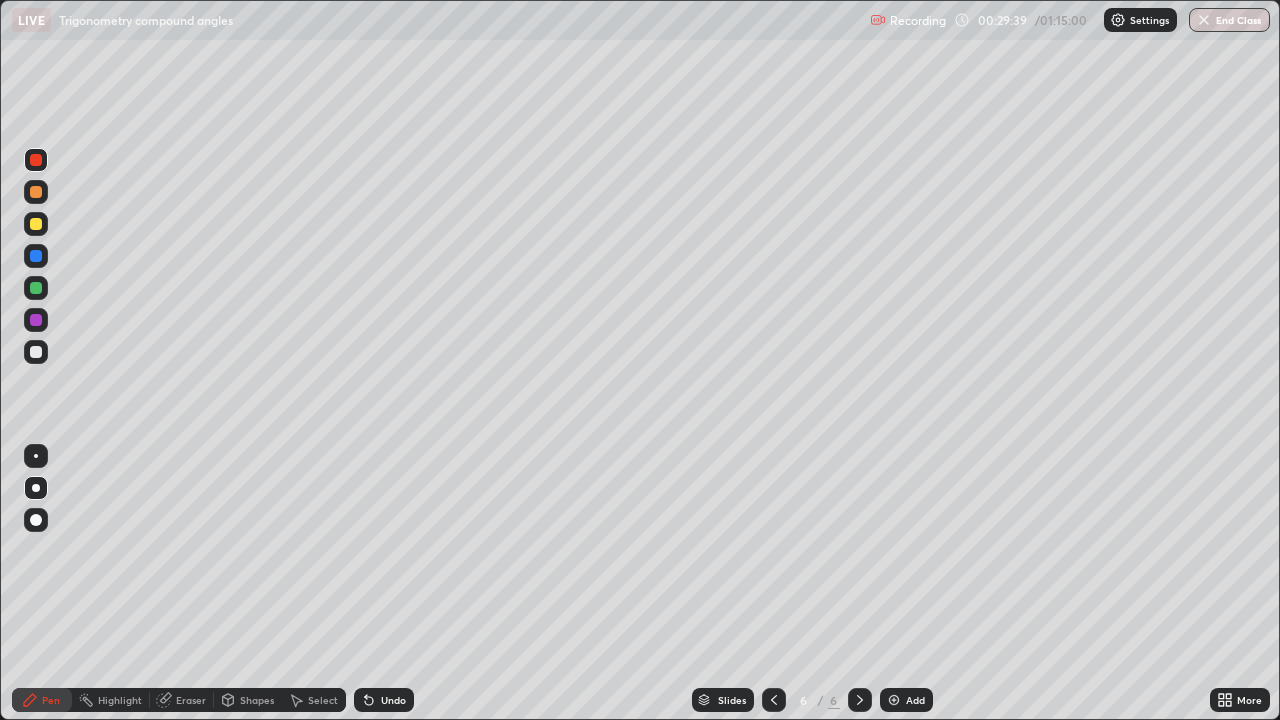 click at bounding box center [36, 288] 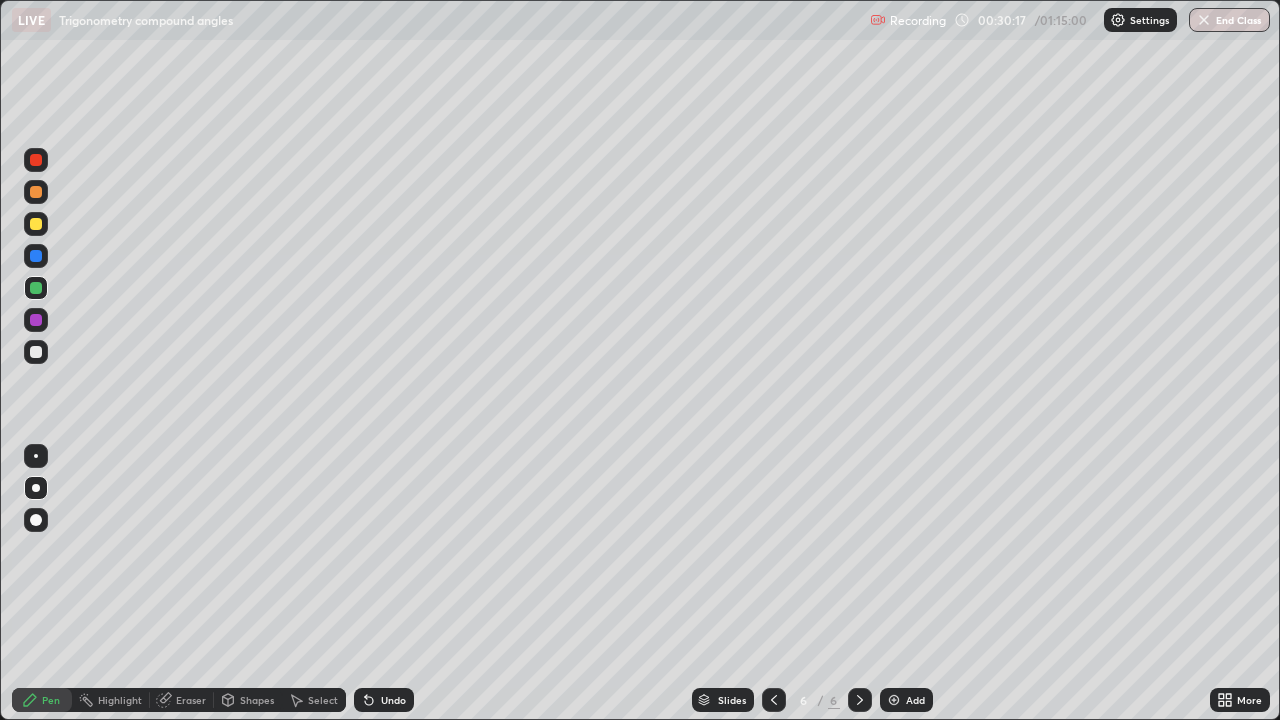 click at bounding box center [36, 256] 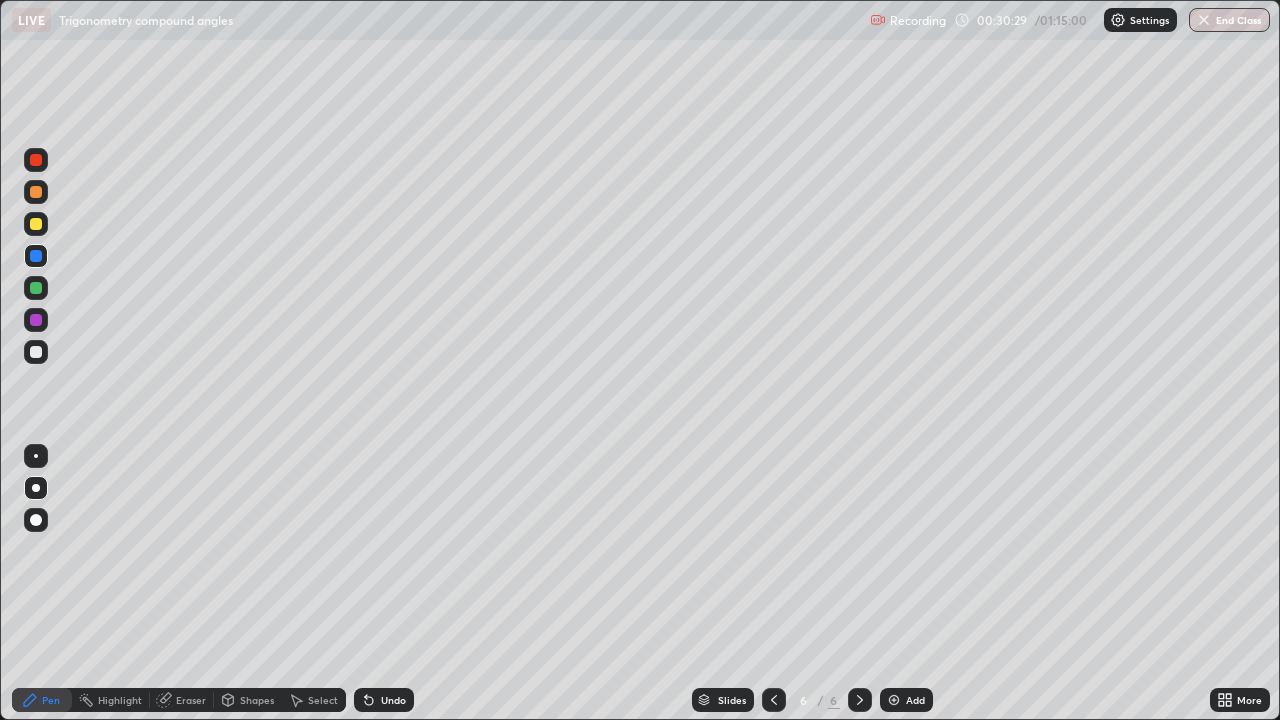 click on "Shapes" at bounding box center (257, 700) 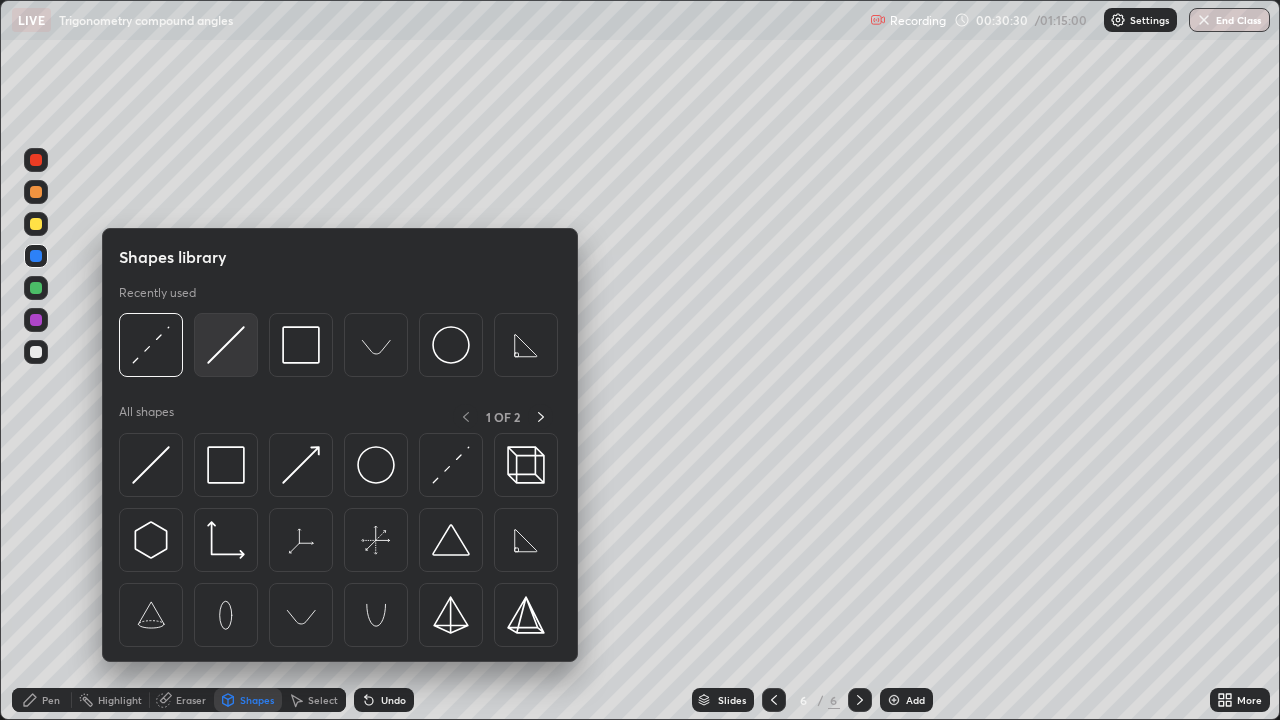 click at bounding box center (226, 345) 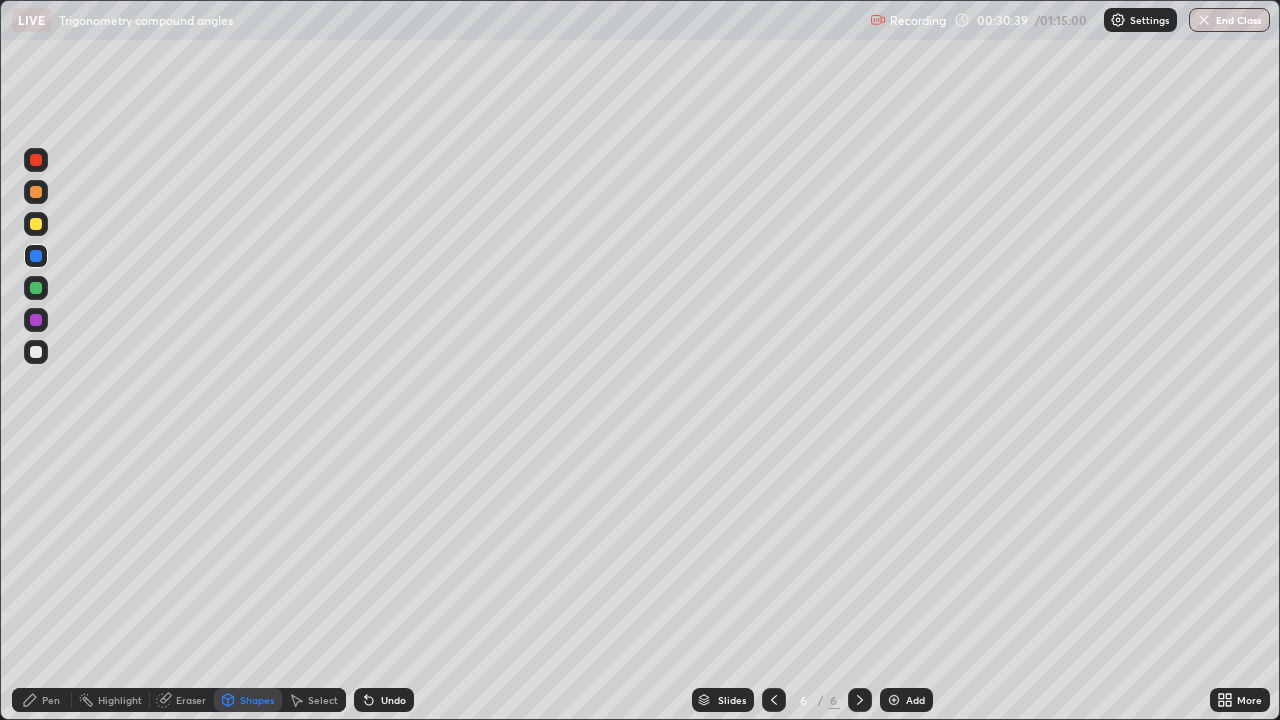 click on "Pen" at bounding box center [42, 700] 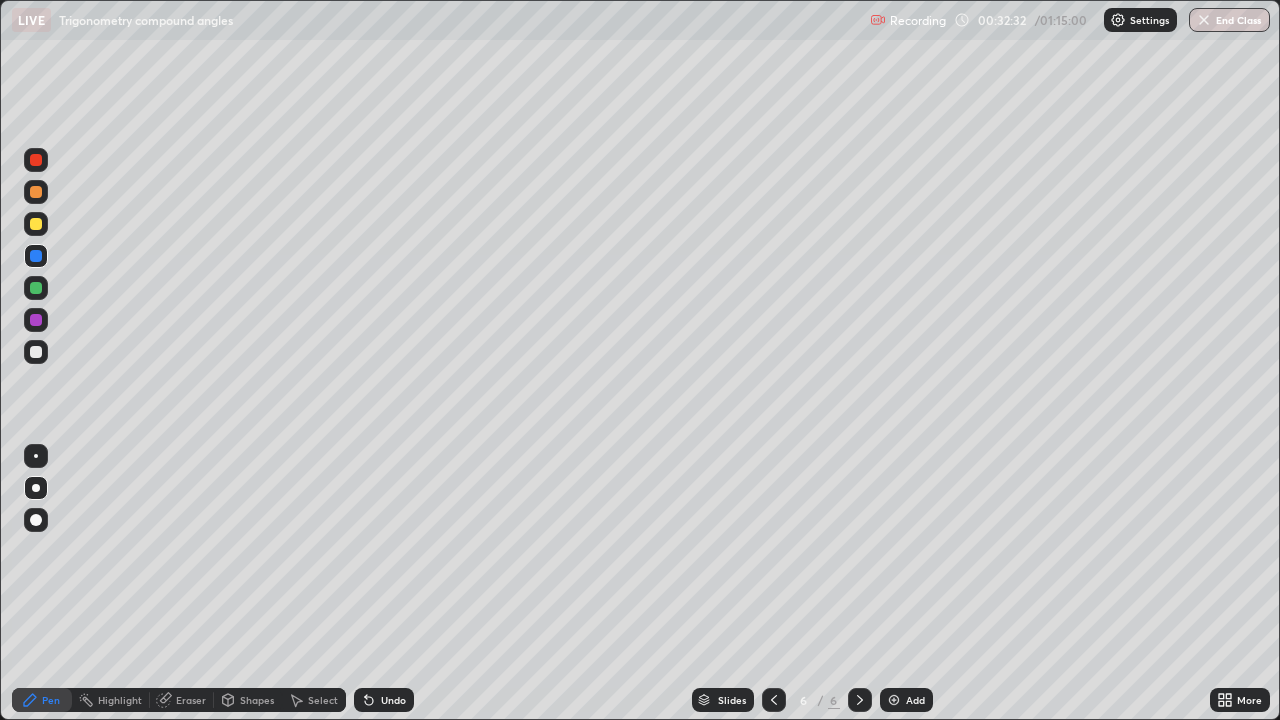 click at bounding box center [36, 224] 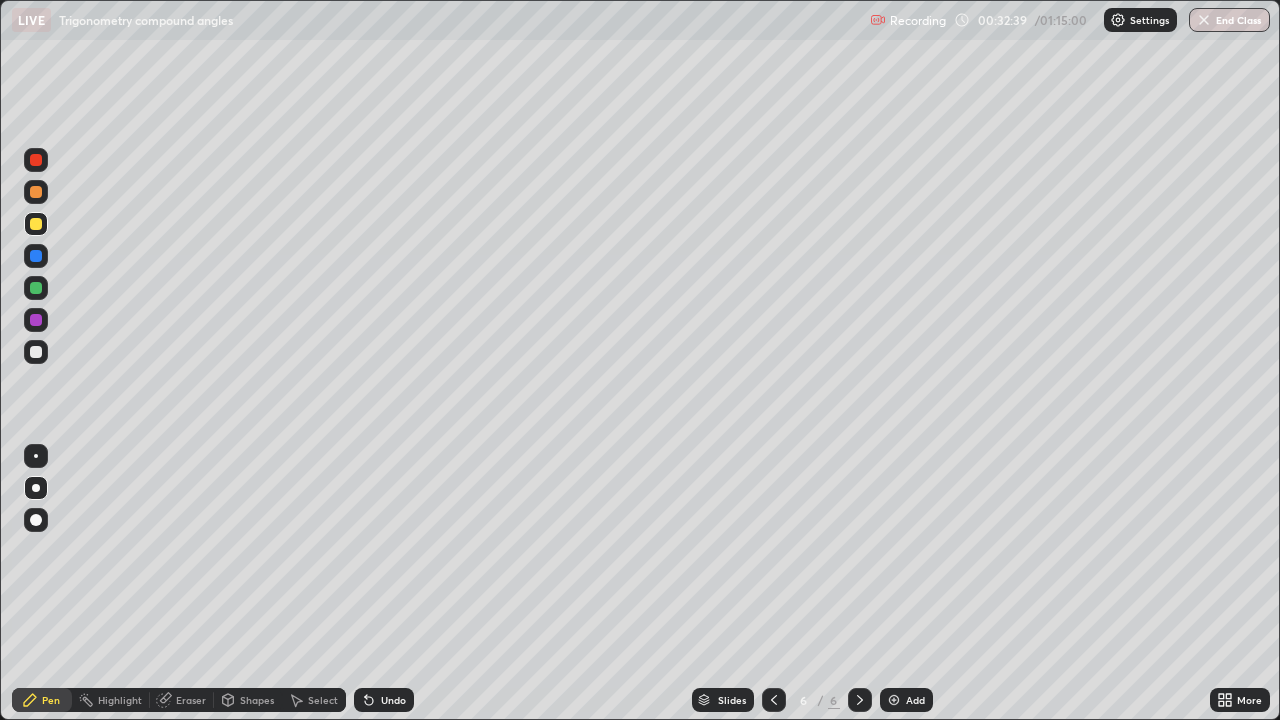 click at bounding box center (36, 288) 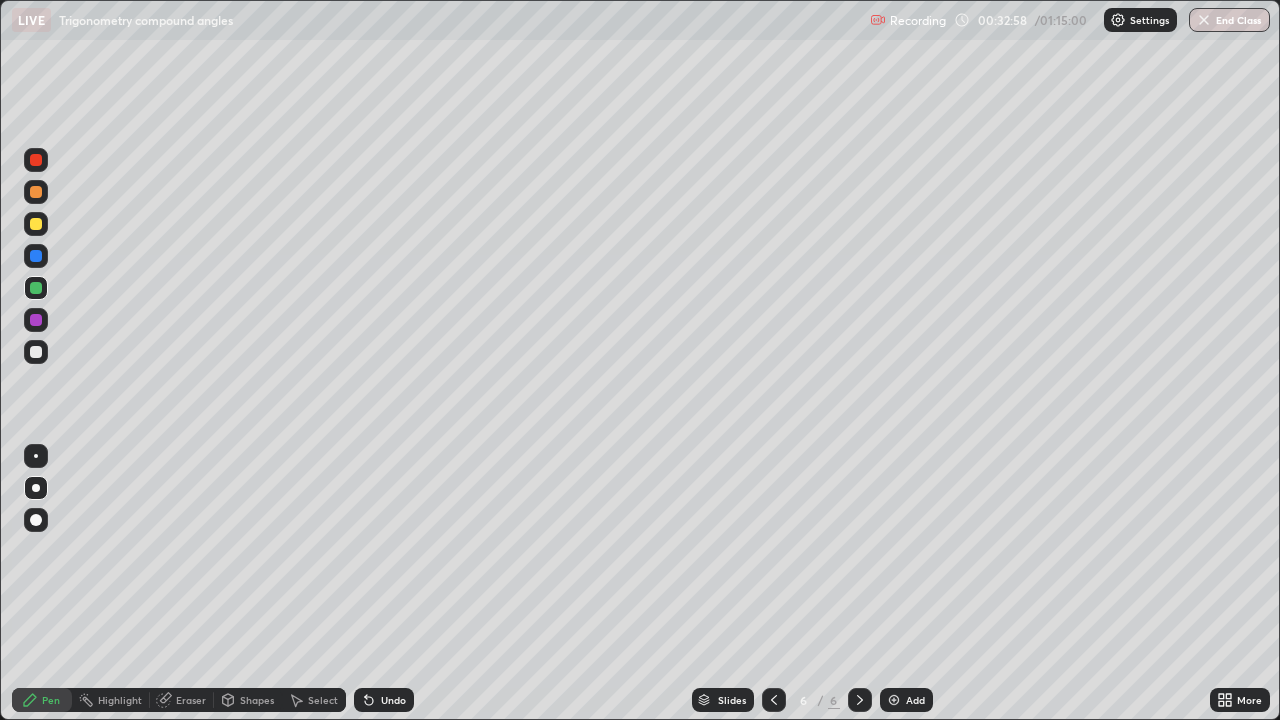 click 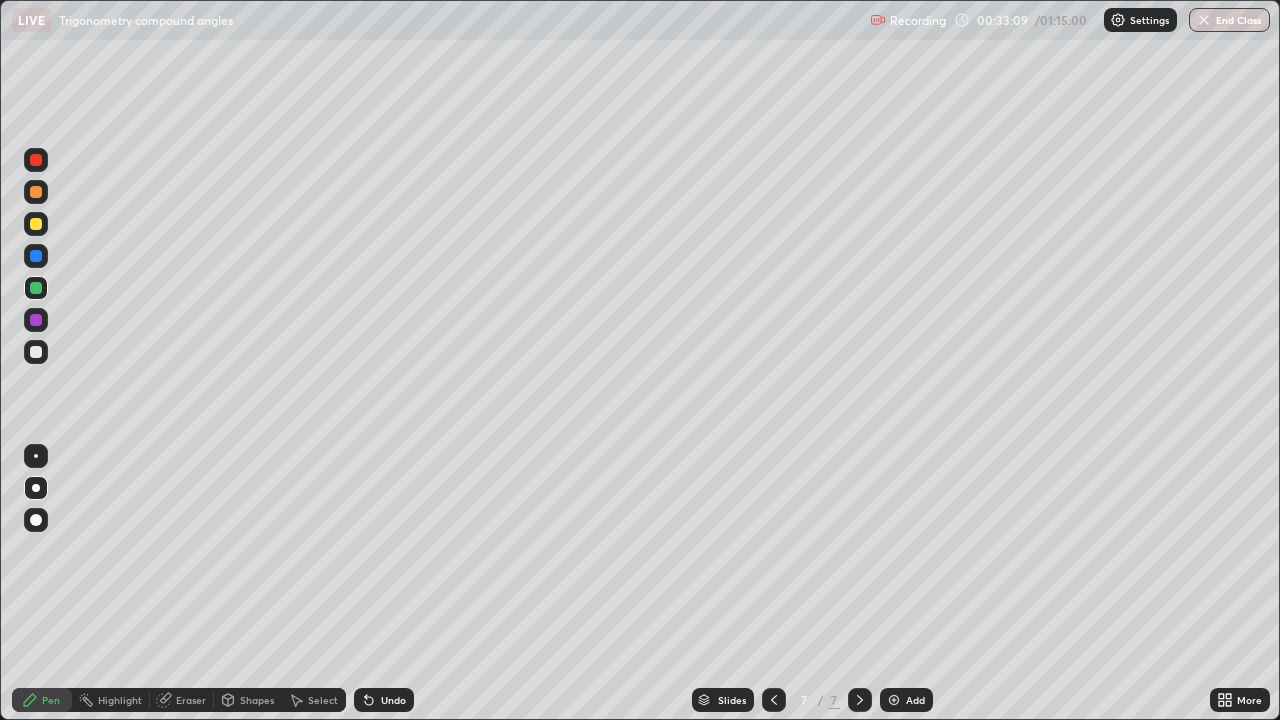 click on "Shapes" at bounding box center (257, 700) 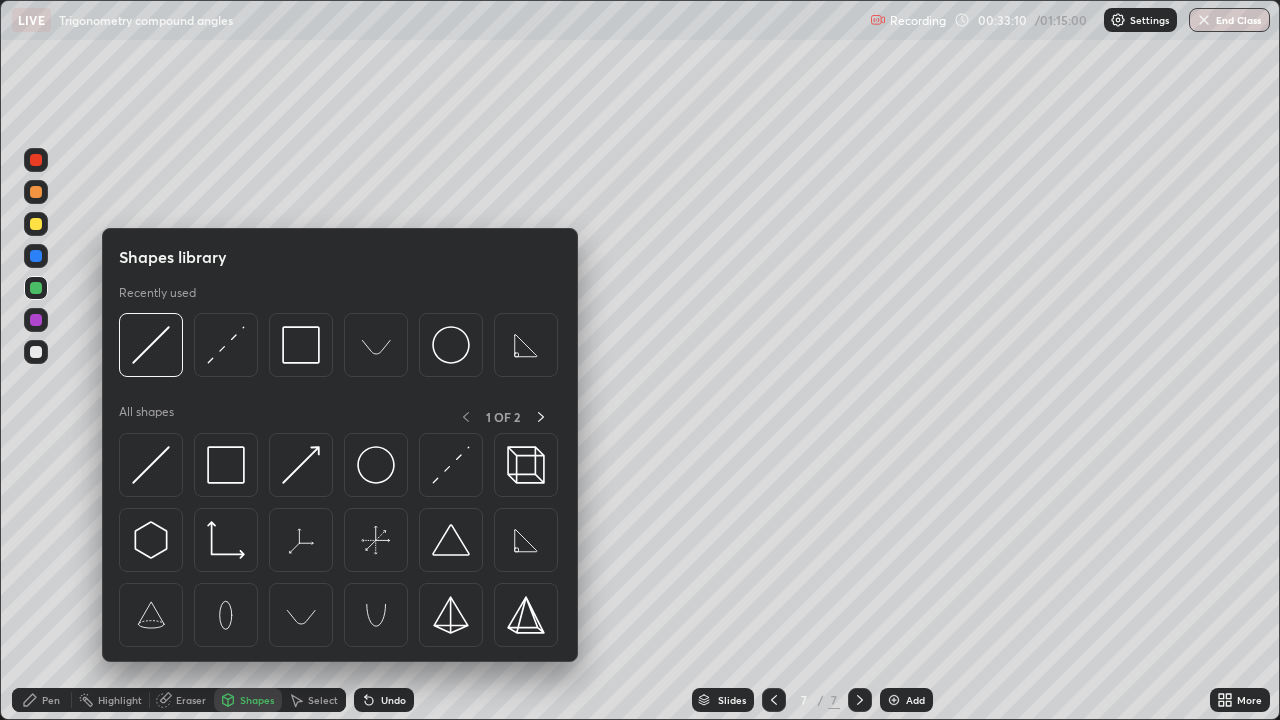 click at bounding box center [226, 465] 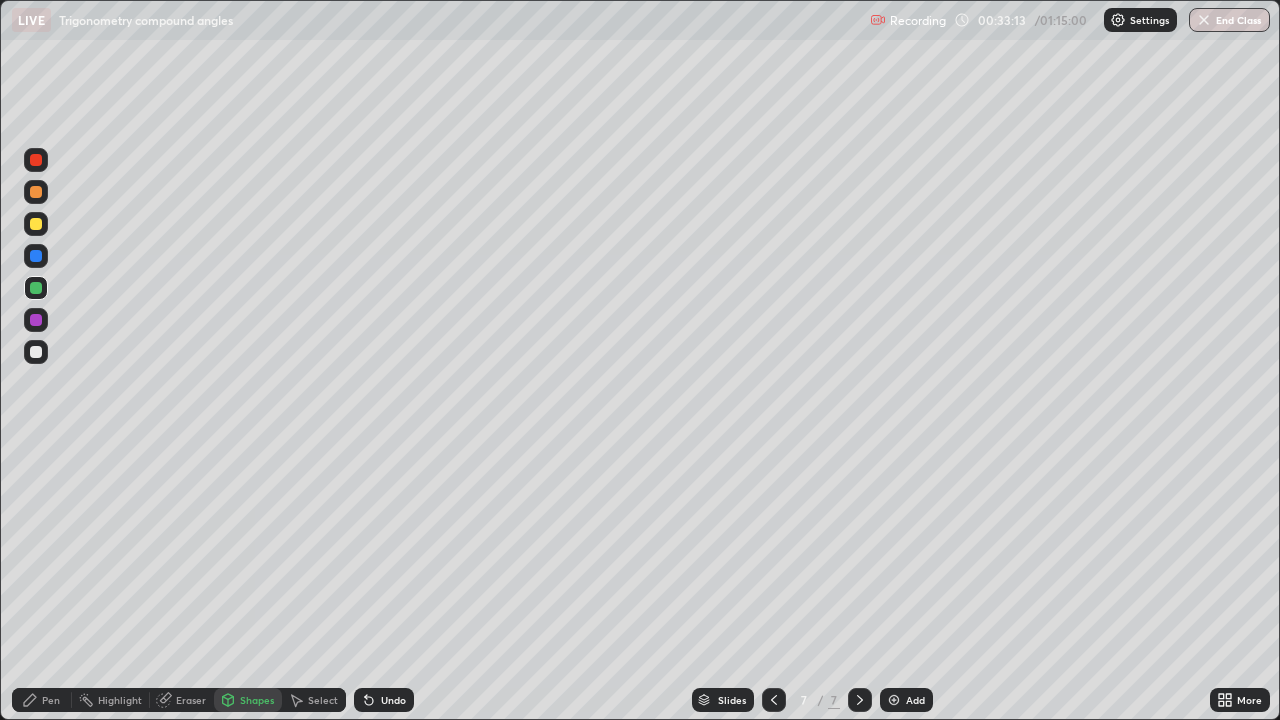 click on "Pen" at bounding box center [51, 700] 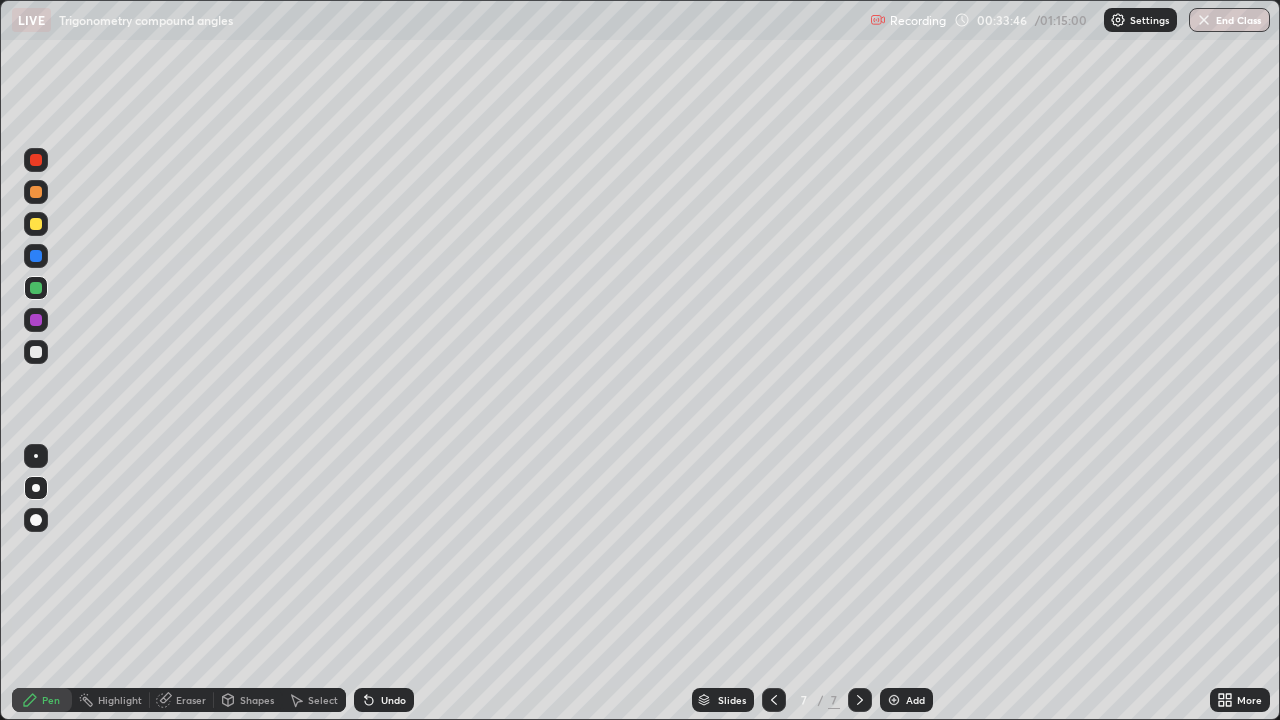 click on "Shapes" at bounding box center [257, 700] 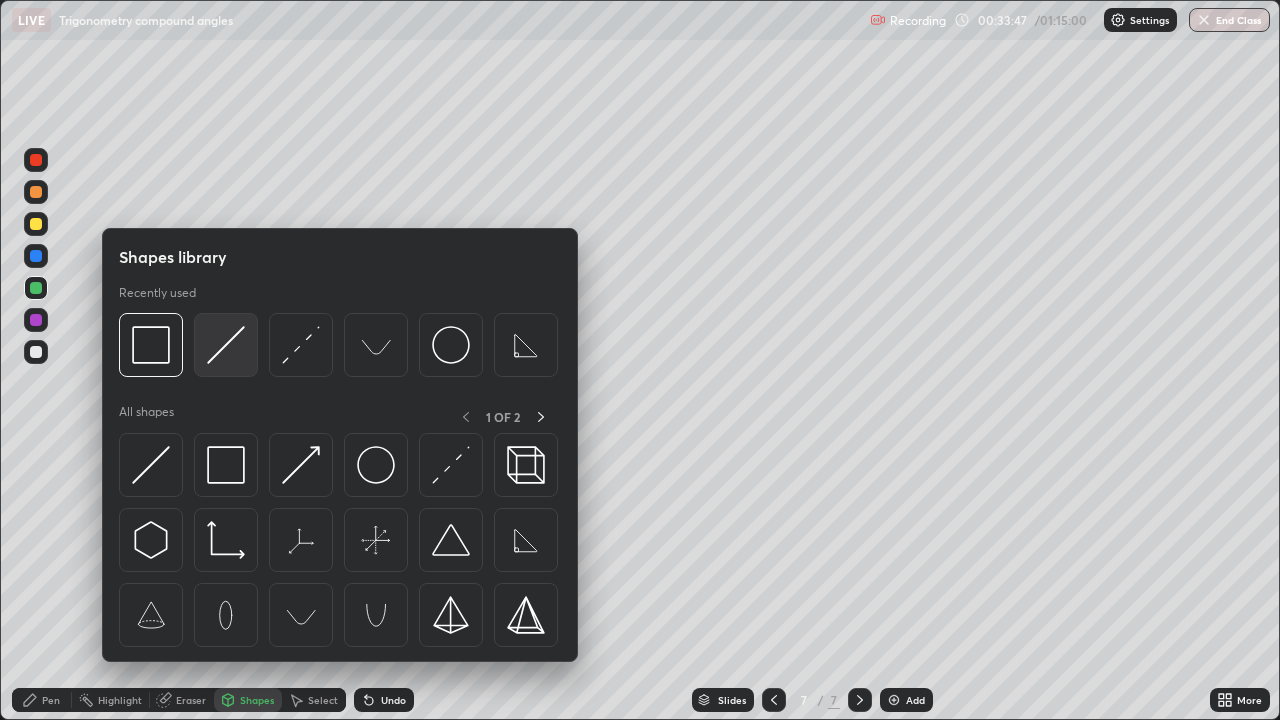 click at bounding box center [226, 345] 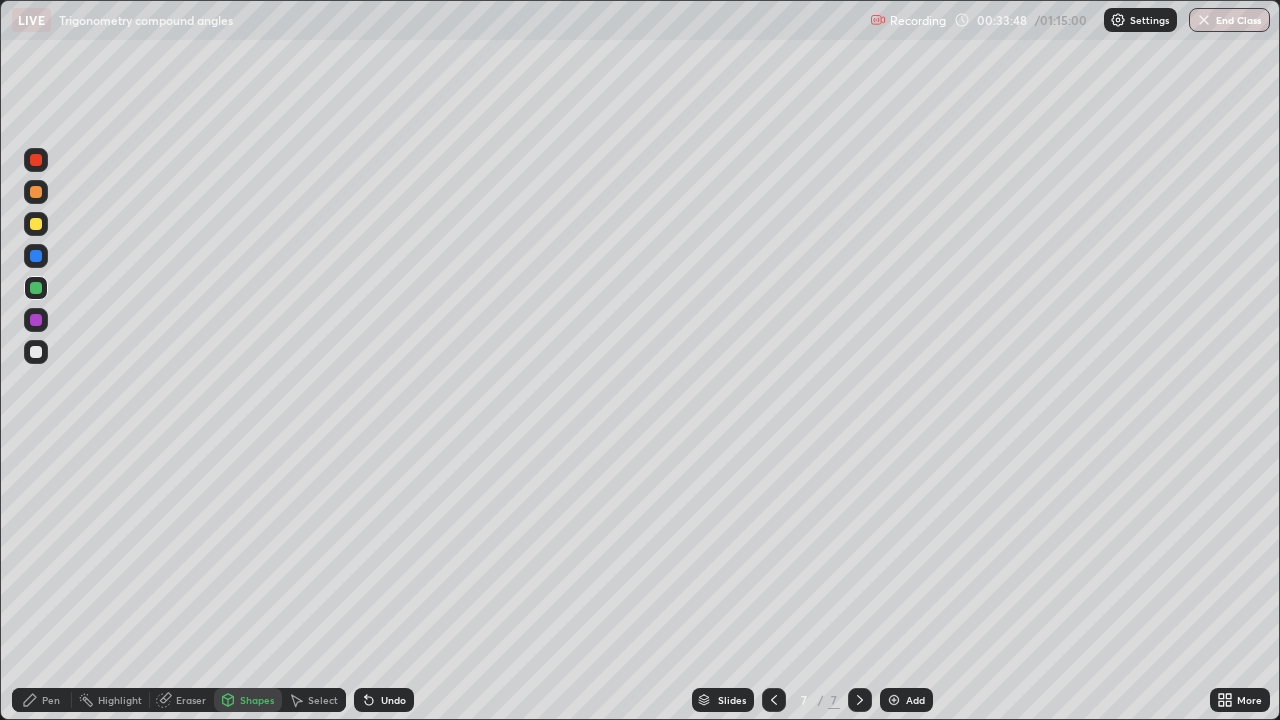 click at bounding box center (36, 352) 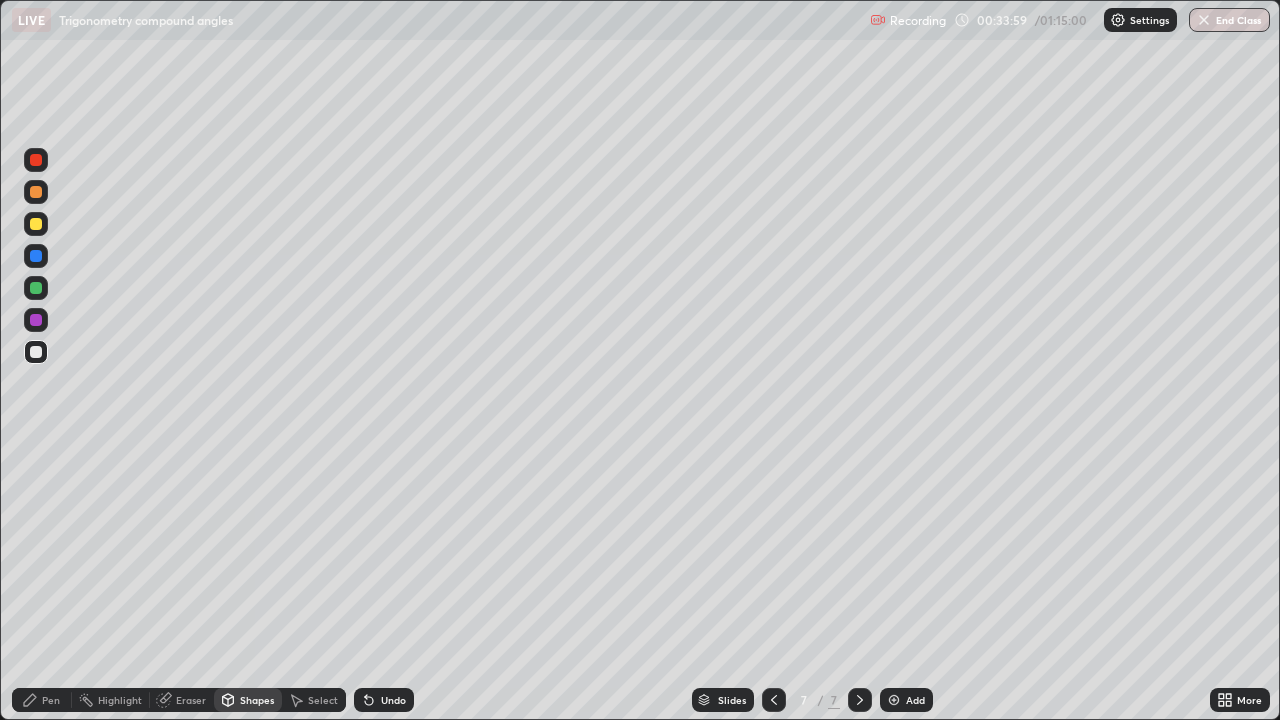 click on "Pen" at bounding box center (51, 700) 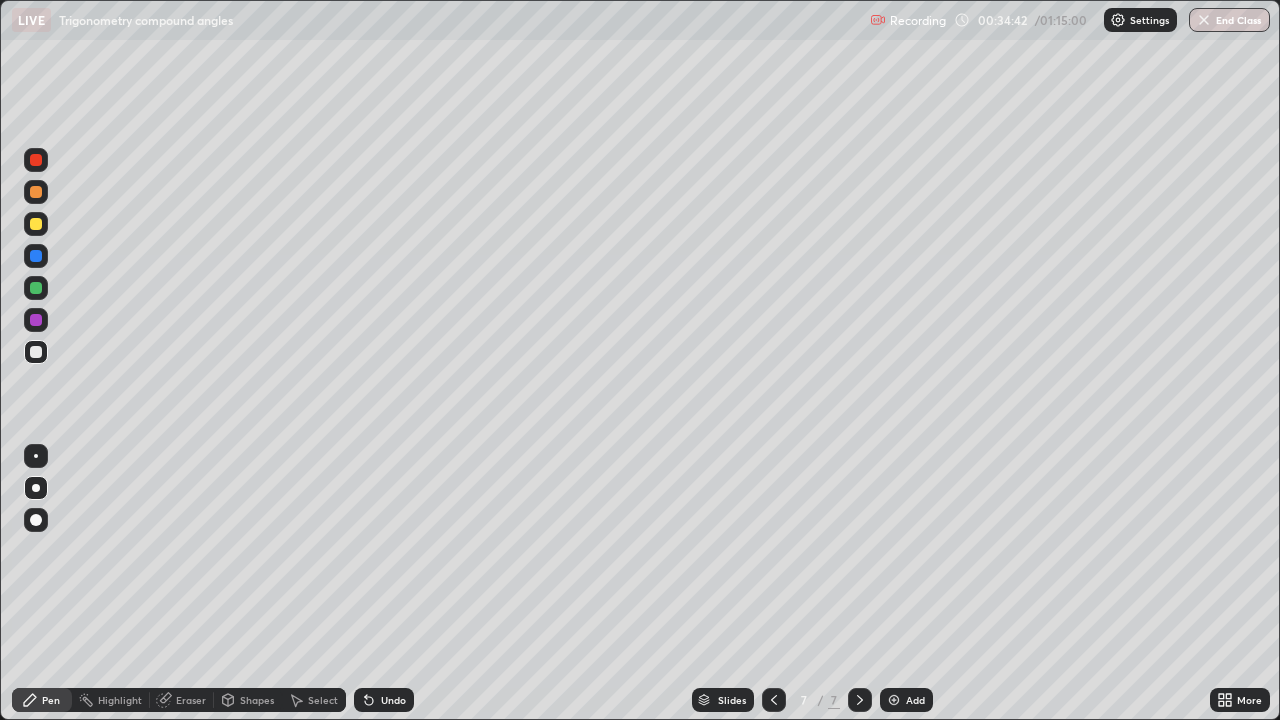 click on "Shapes" at bounding box center (257, 700) 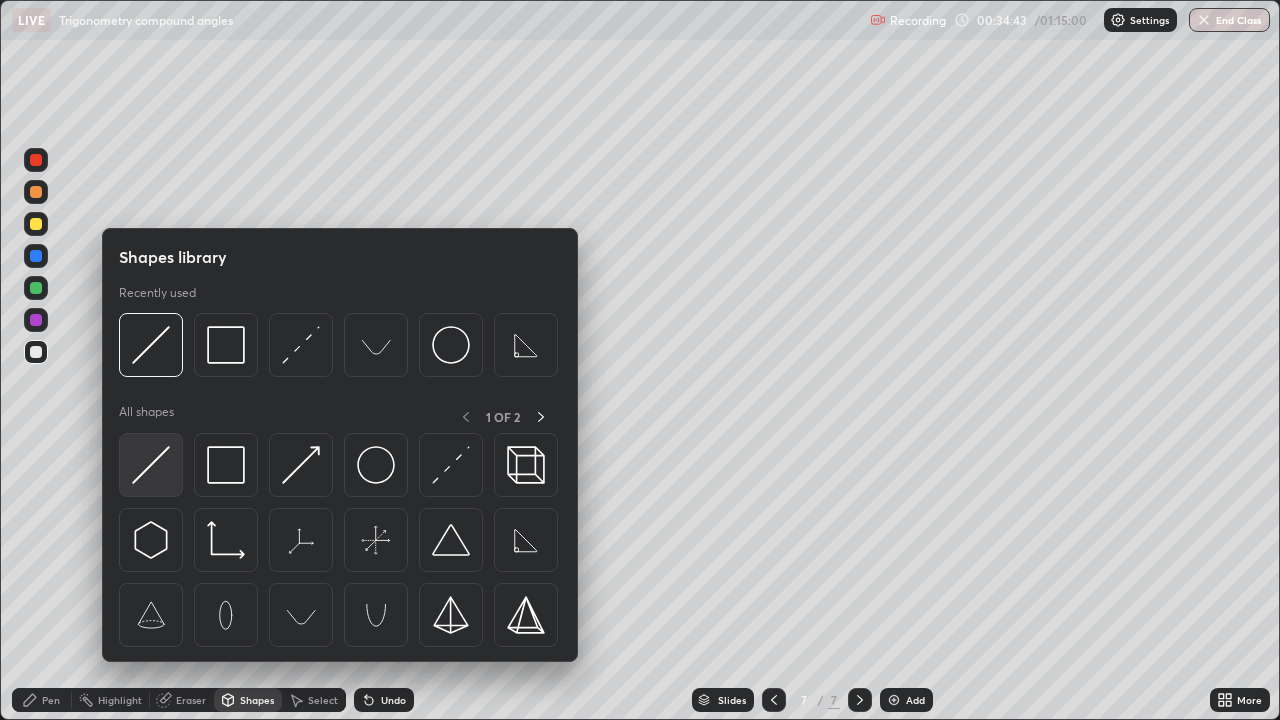 click at bounding box center [151, 465] 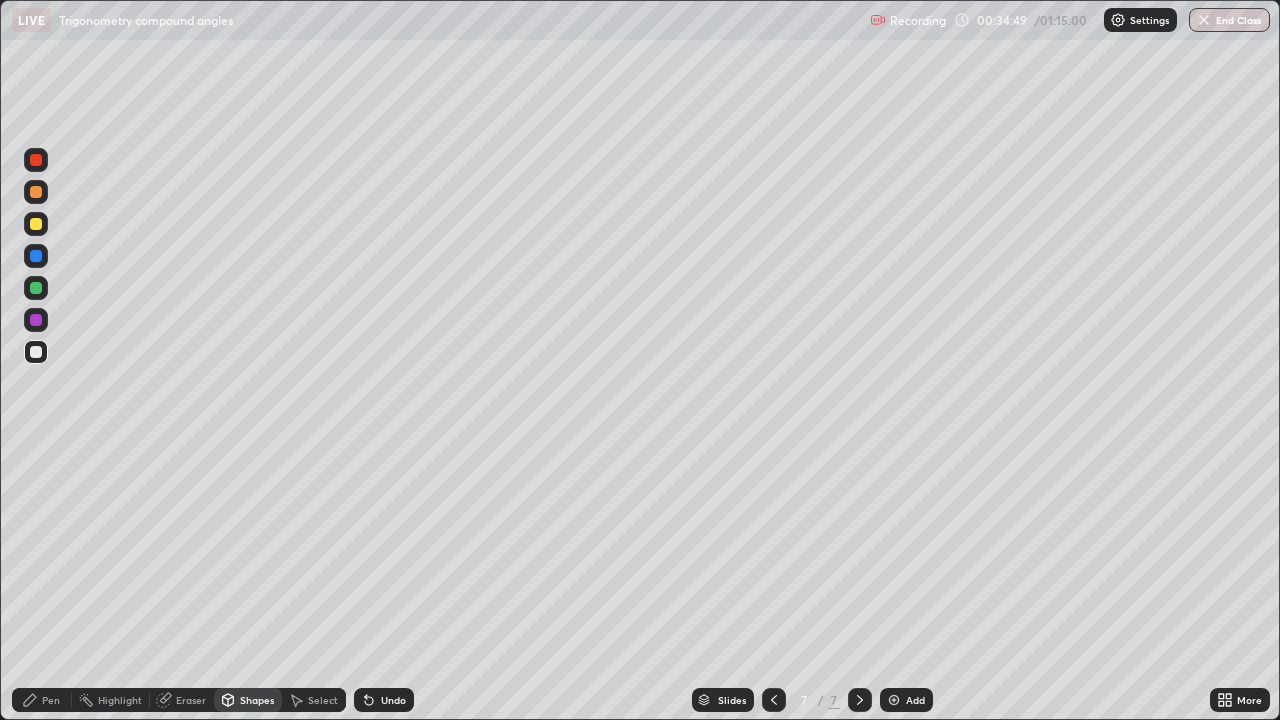 click on "Pen" at bounding box center (51, 700) 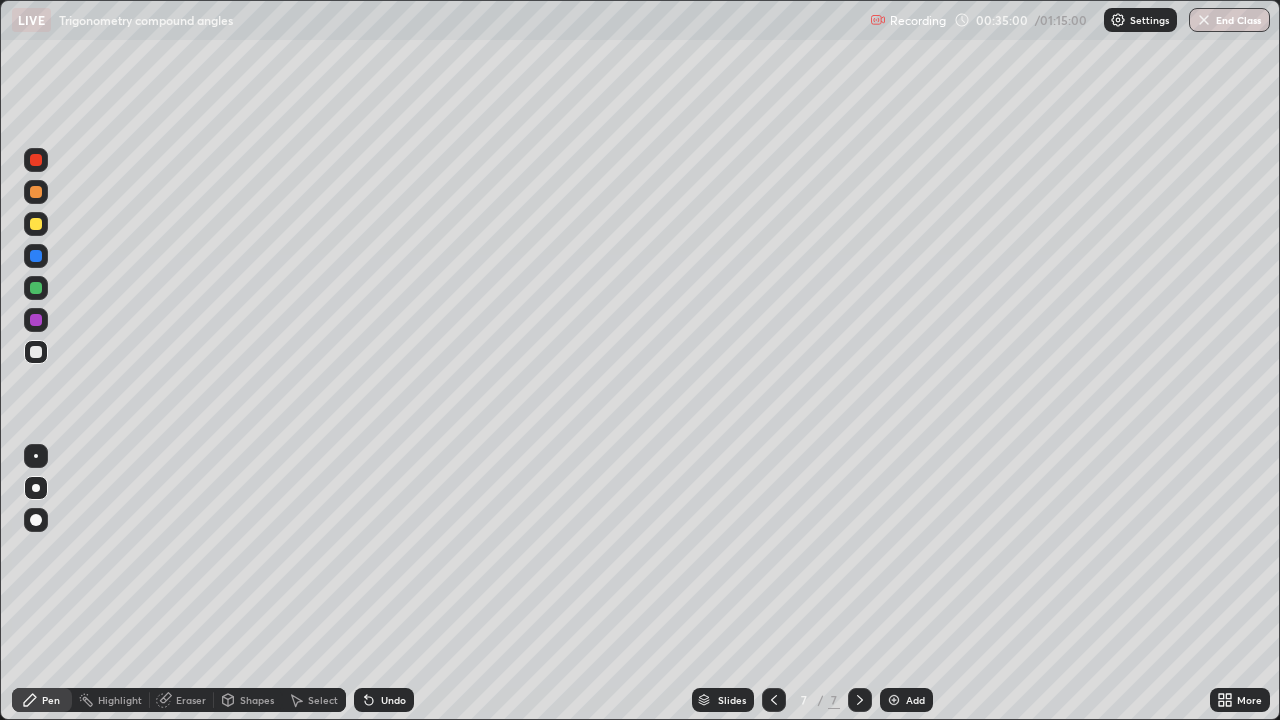 click at bounding box center [36, 288] 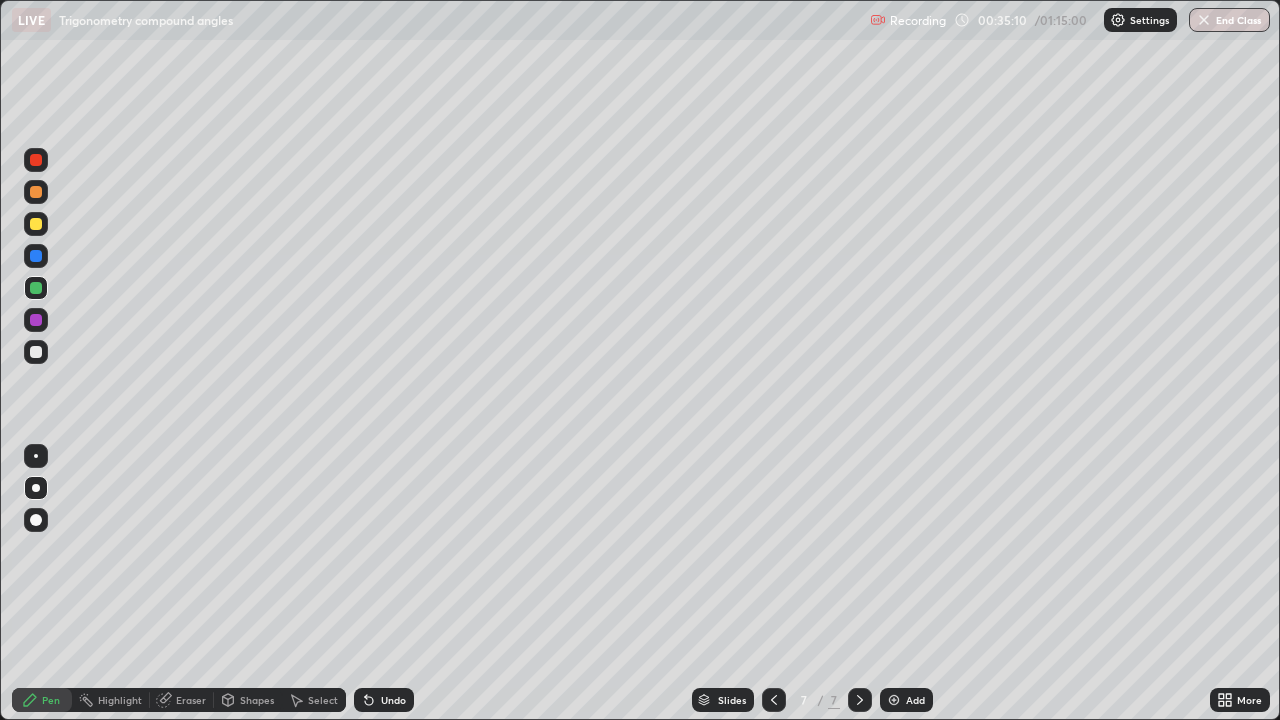 click on "Undo" at bounding box center (393, 700) 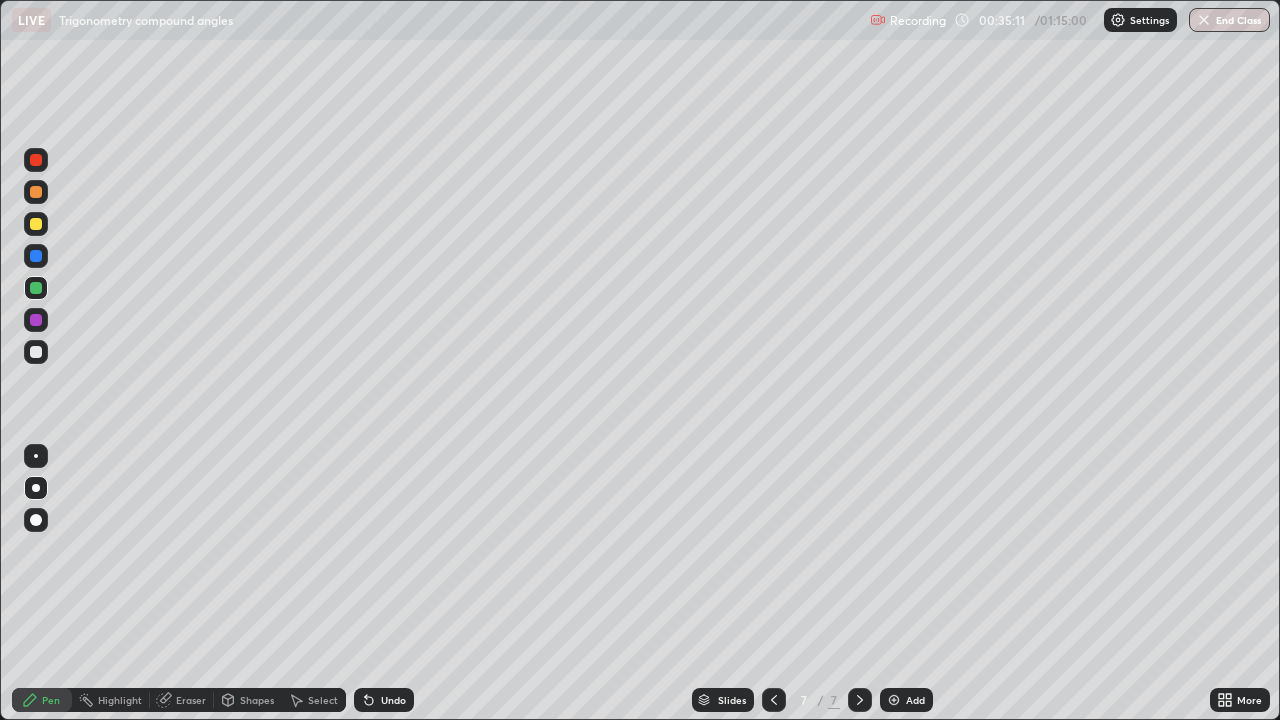 click 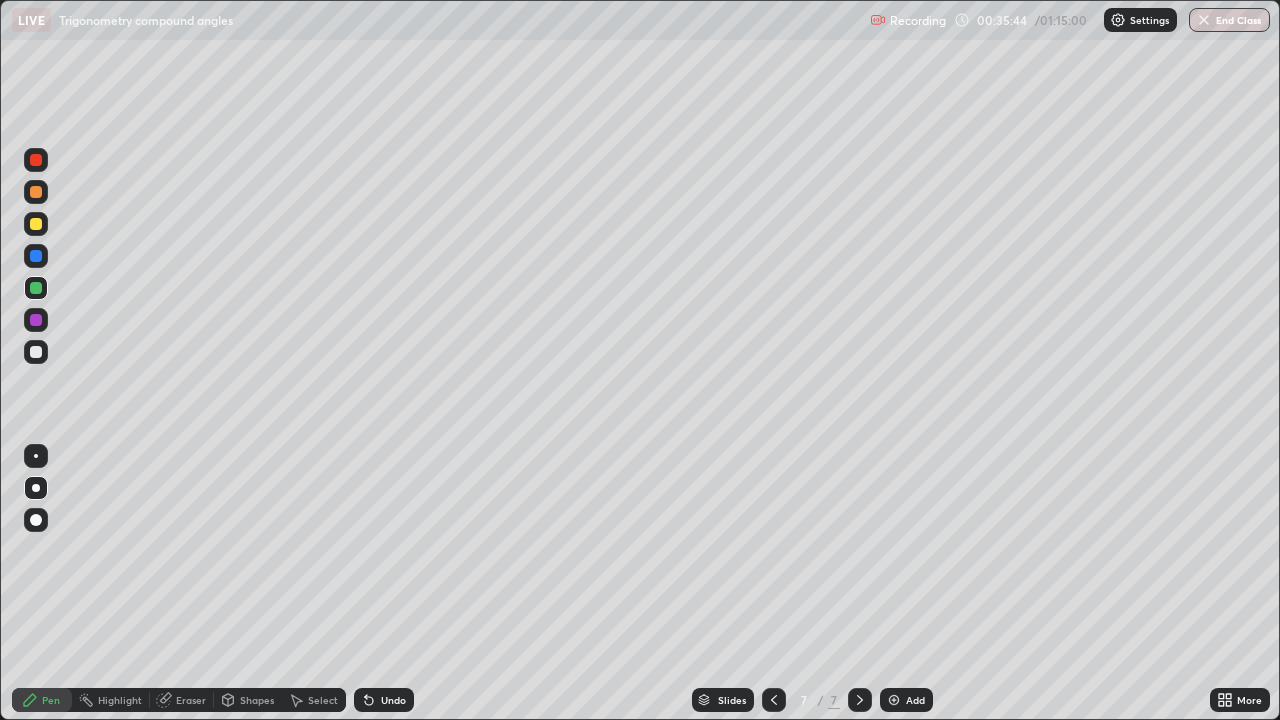 click on "Shapes" at bounding box center (248, 700) 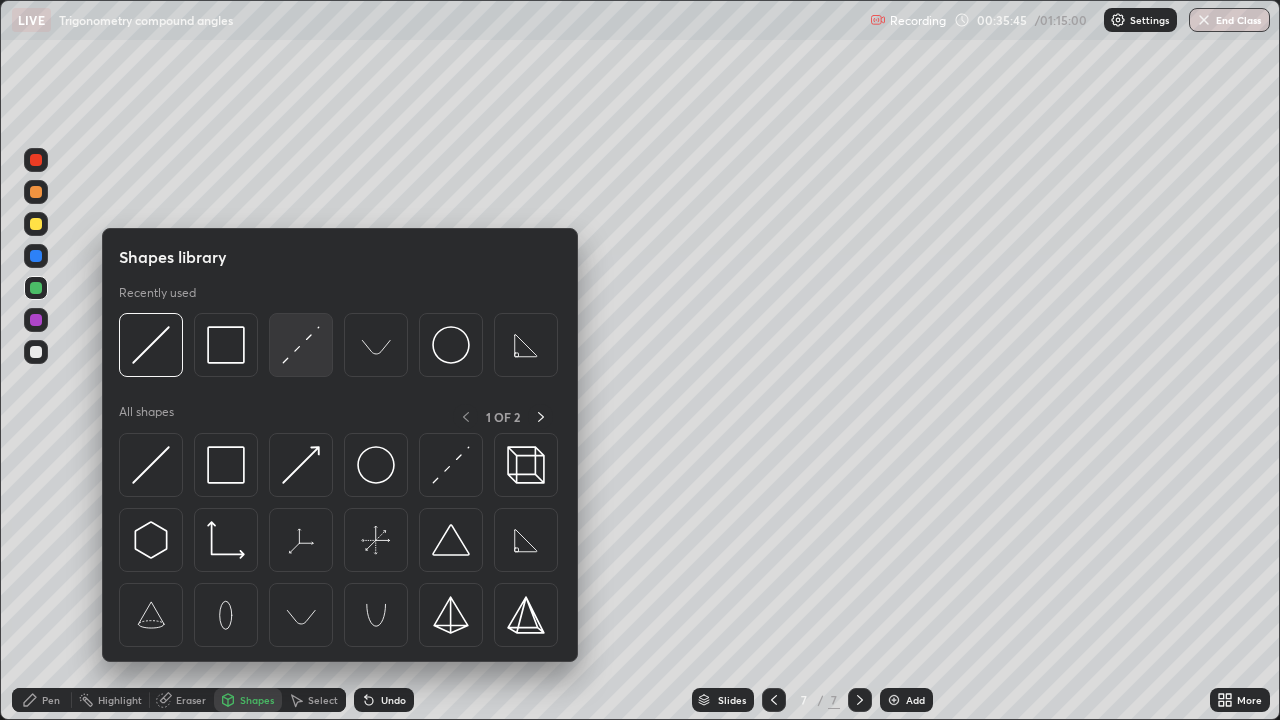 click at bounding box center [301, 345] 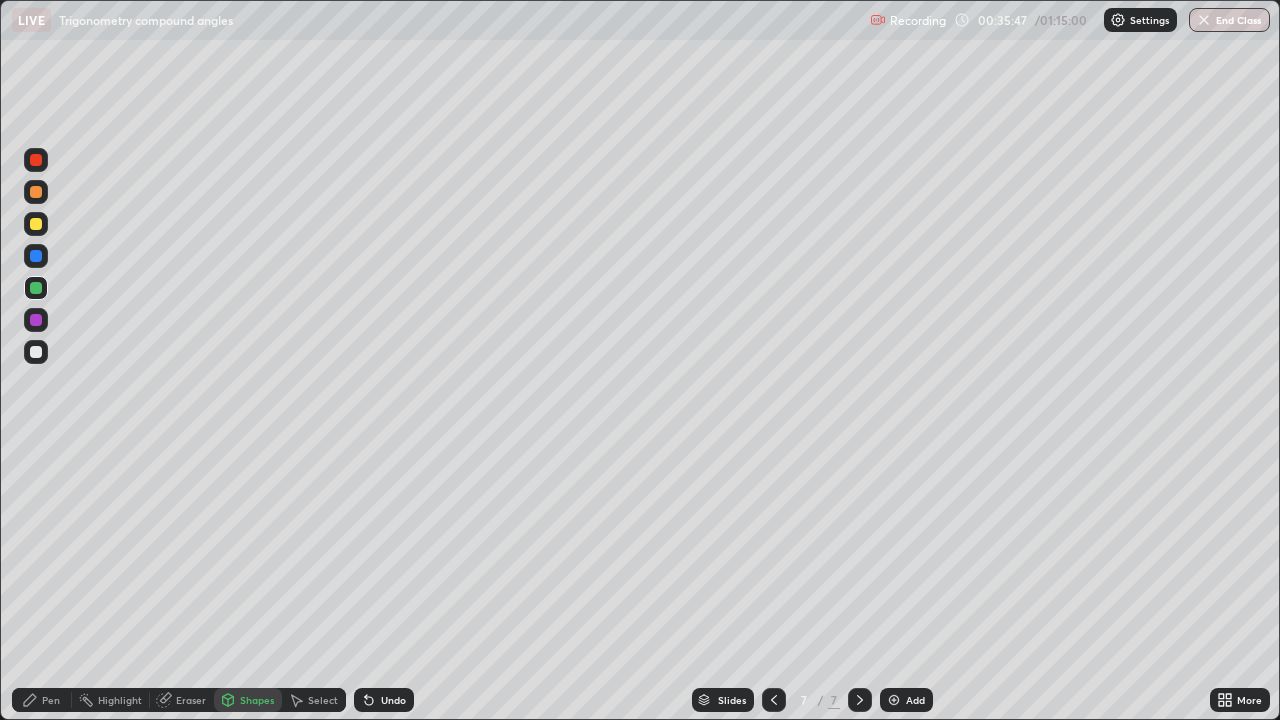 click at bounding box center (36, 224) 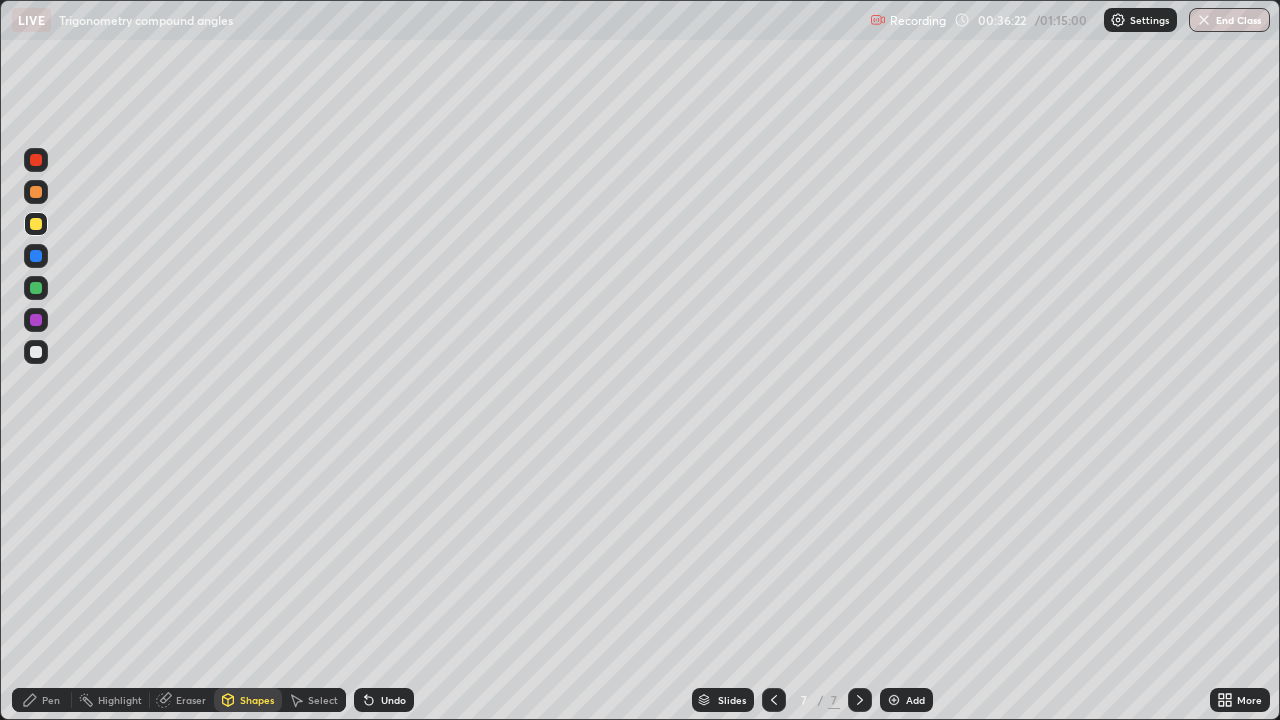 click on "Pen" at bounding box center (51, 700) 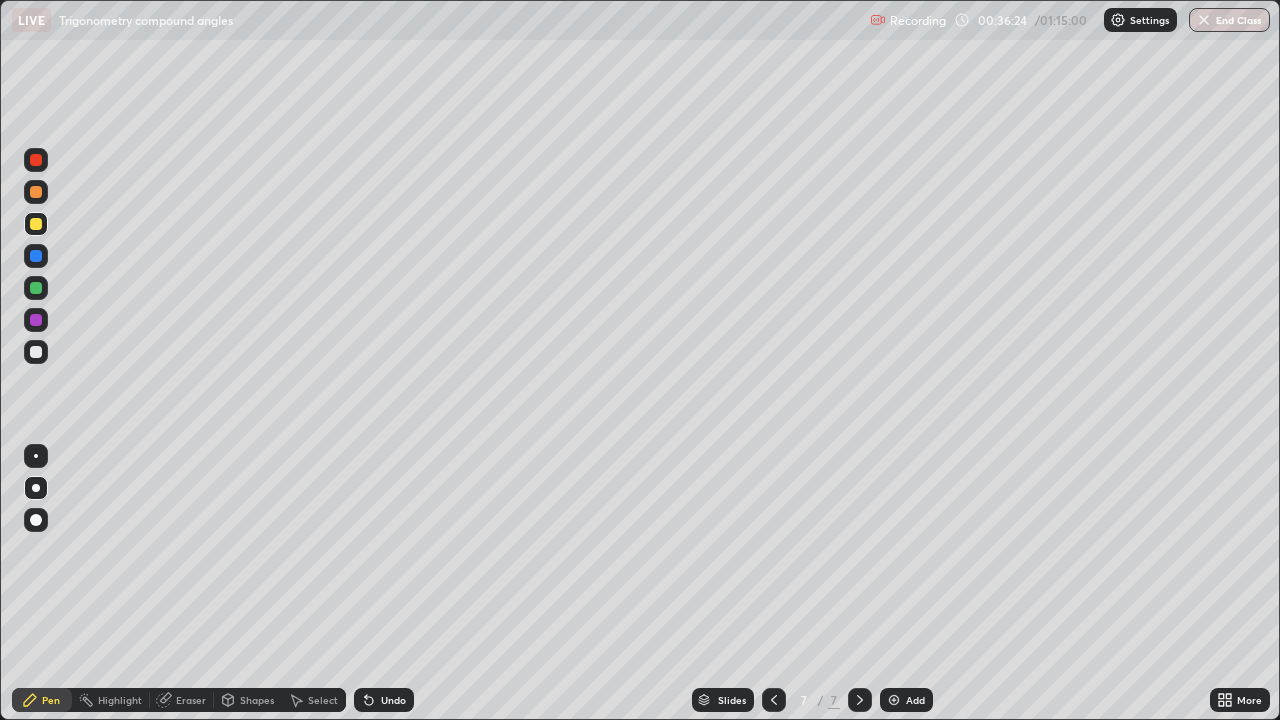 click at bounding box center (36, 256) 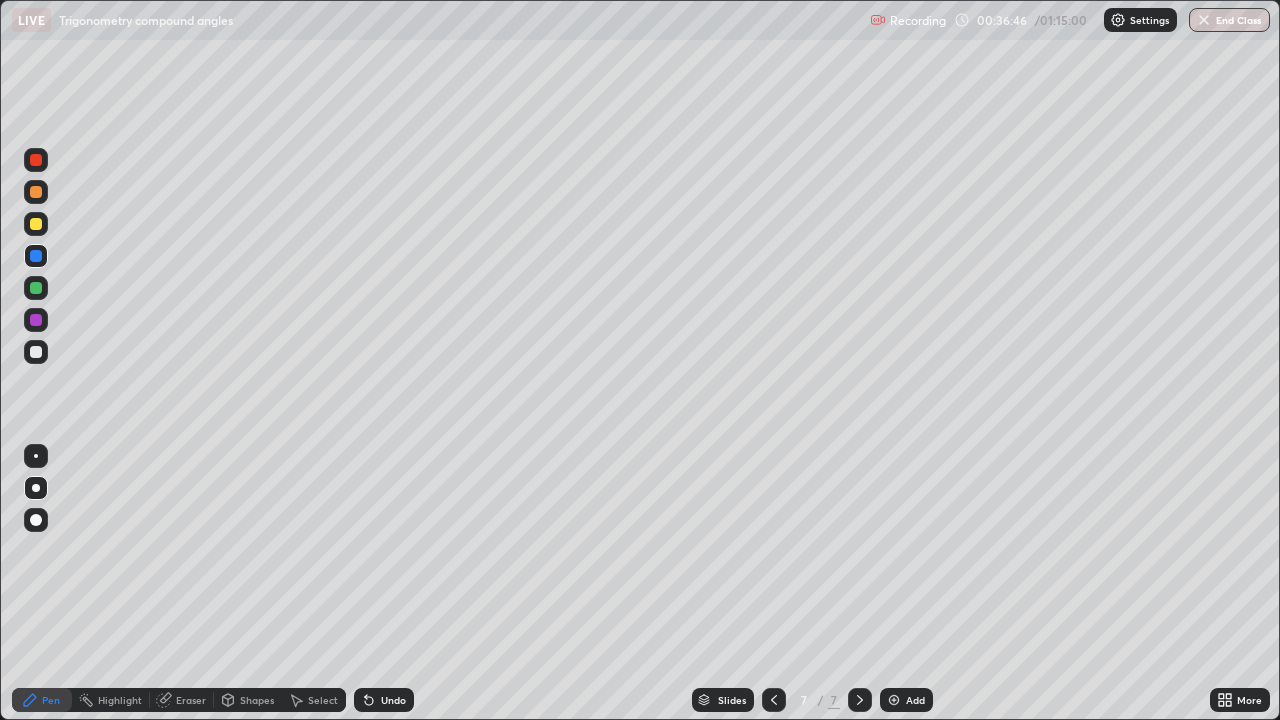 click at bounding box center [36, 192] 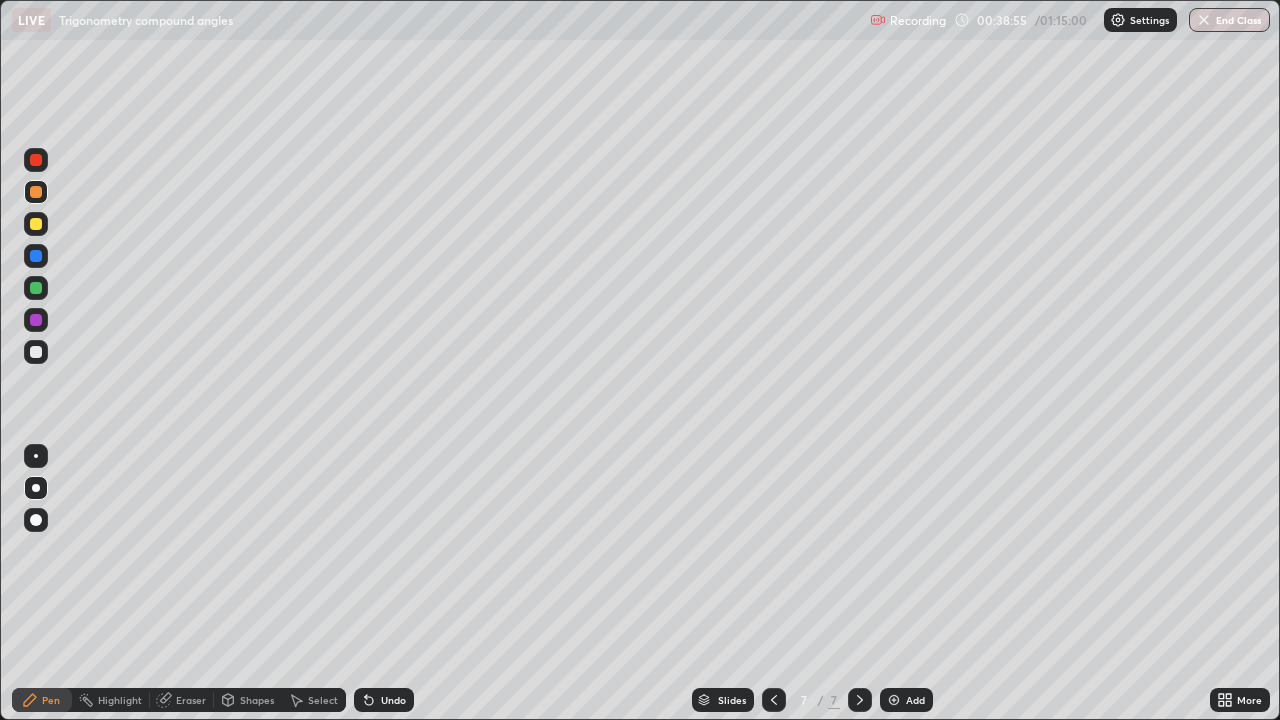 click on "Add" at bounding box center [906, 700] 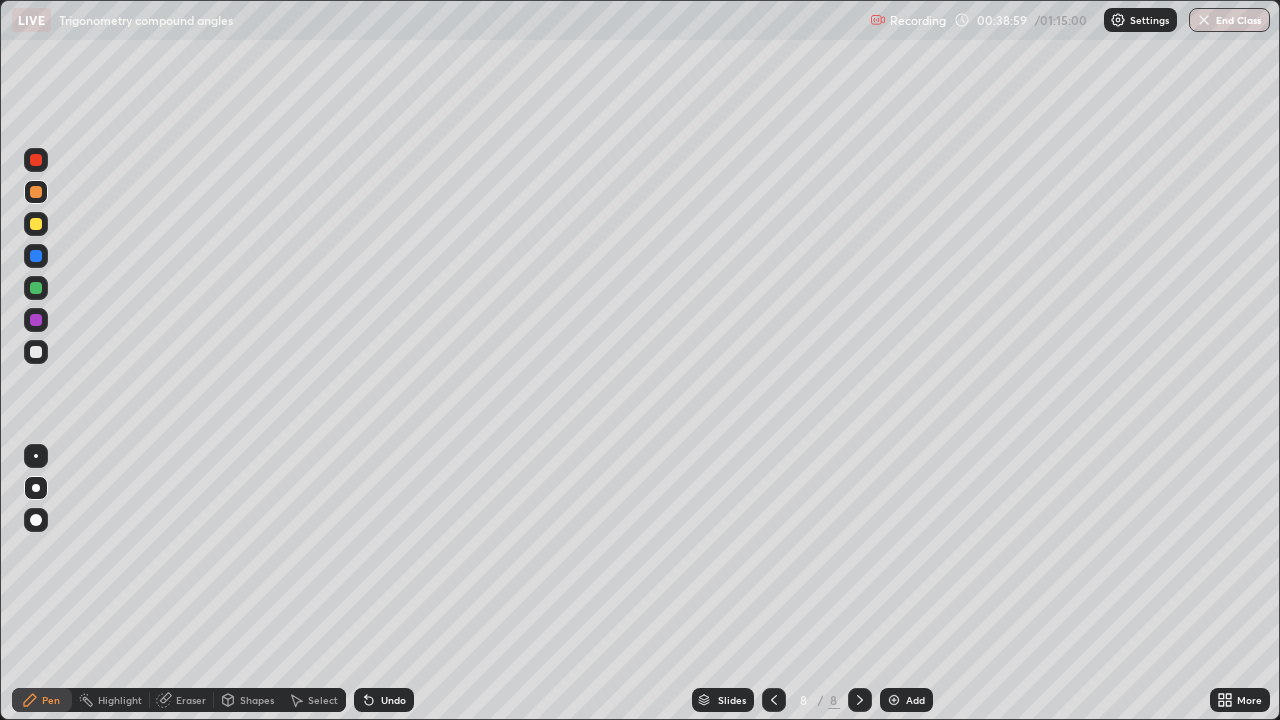 click 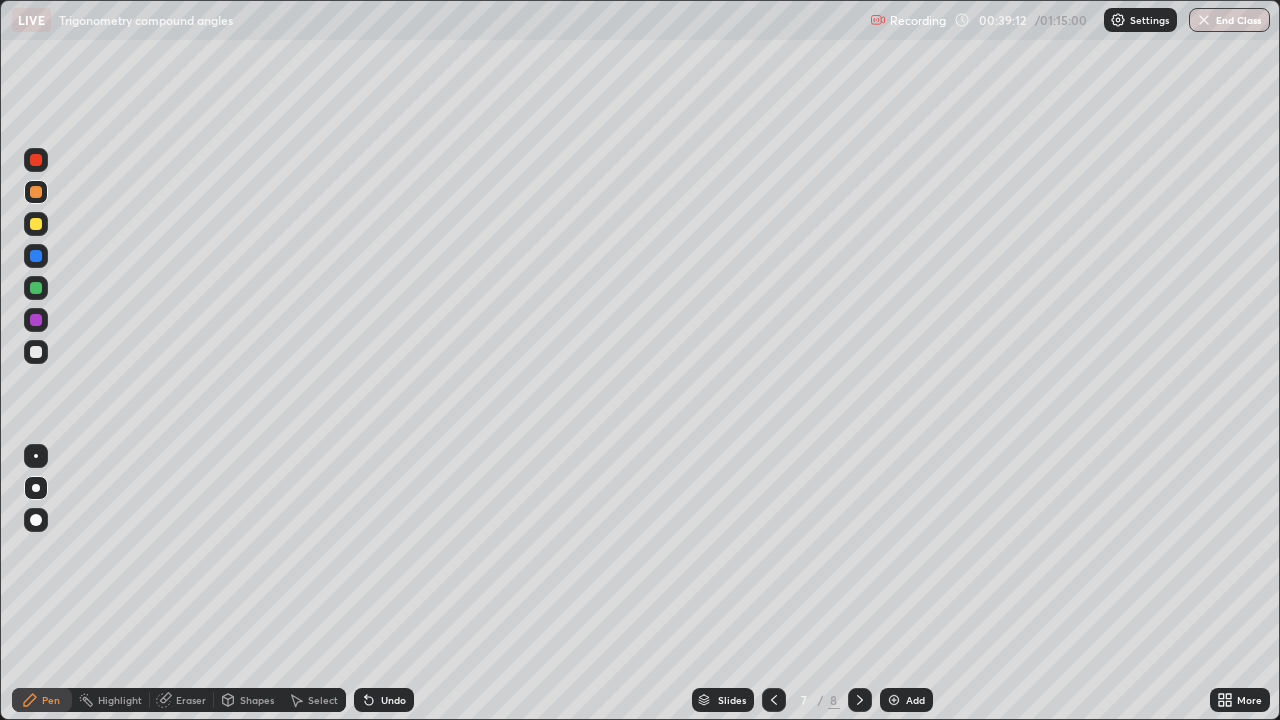 click 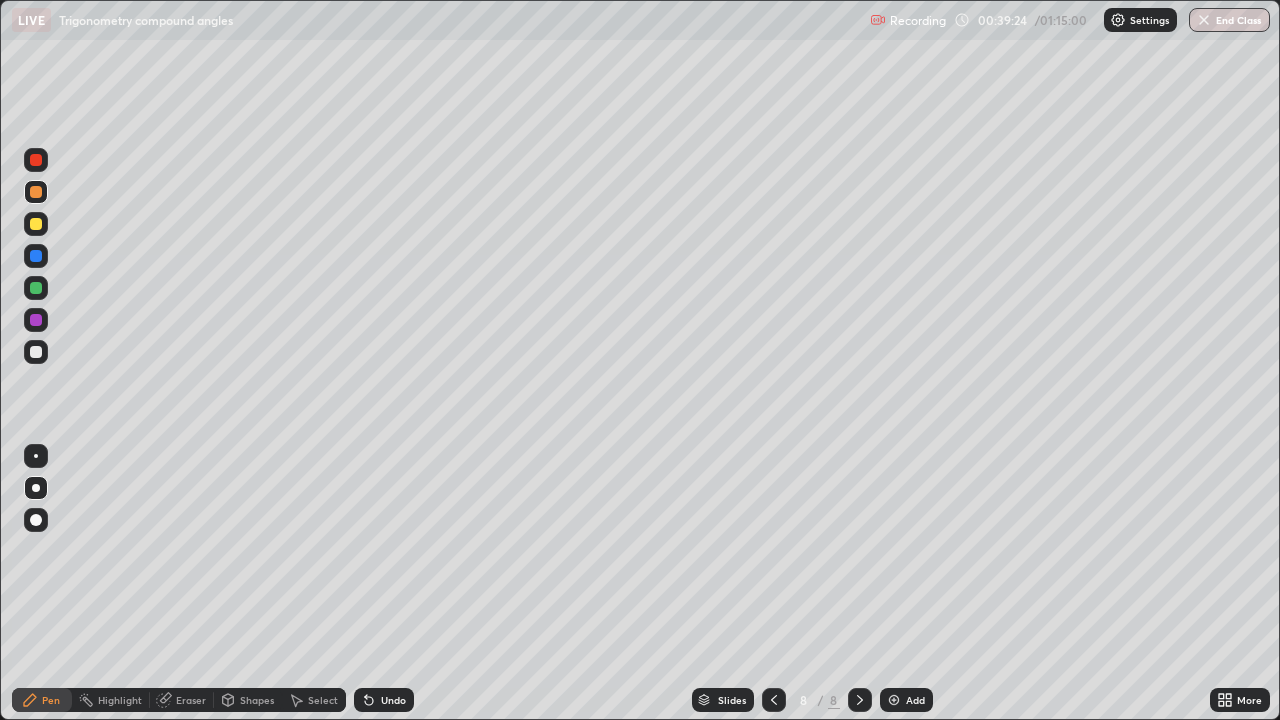 click on "Undo" at bounding box center (393, 700) 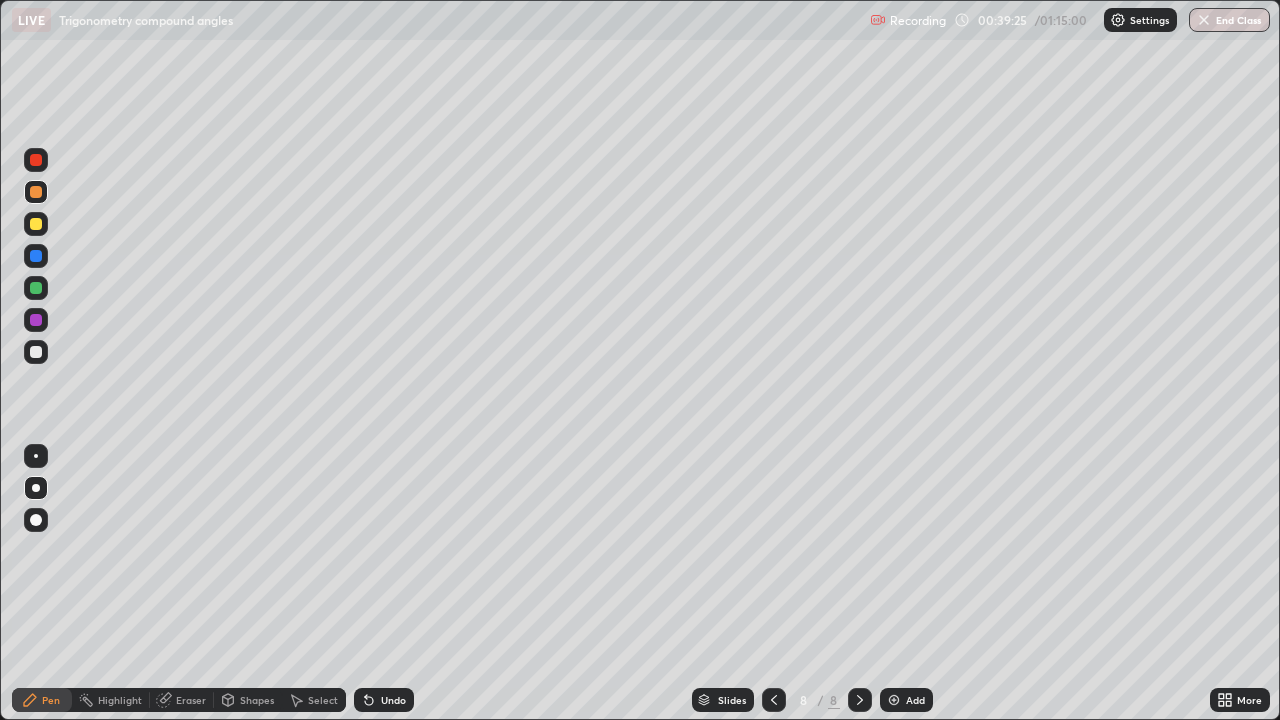 click on "Undo" at bounding box center (393, 700) 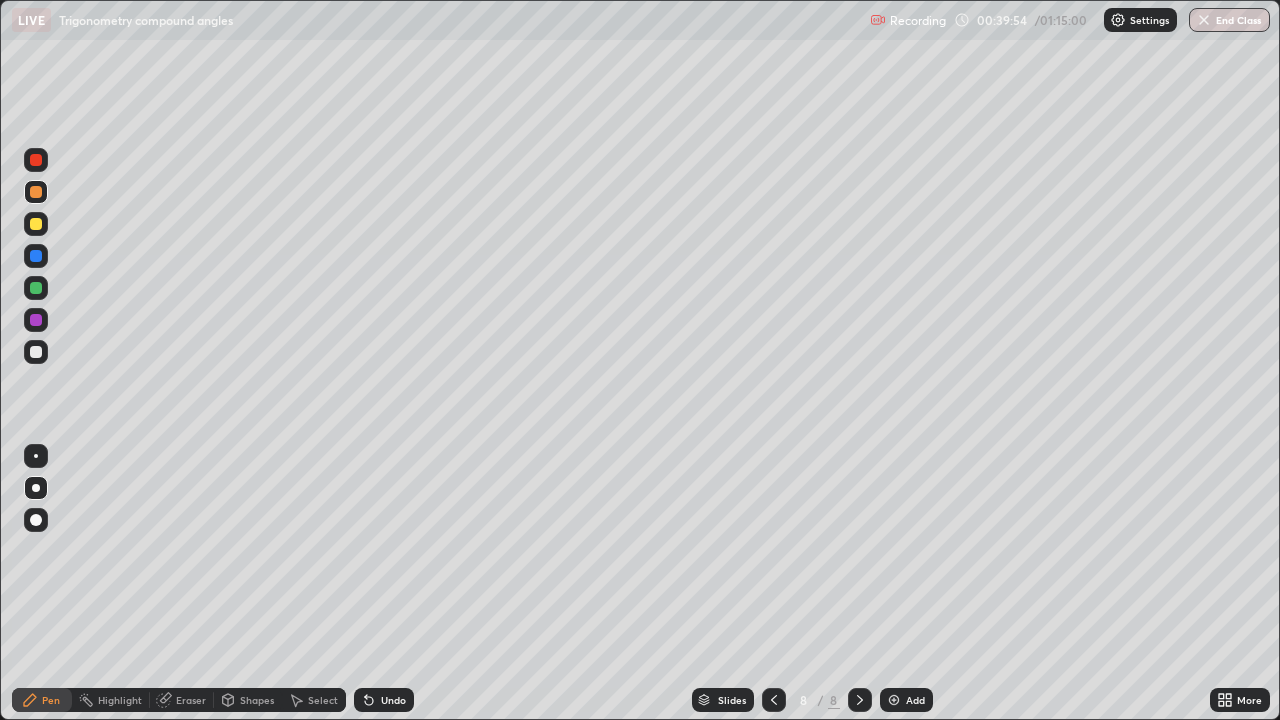 click on "Eraser" at bounding box center (191, 700) 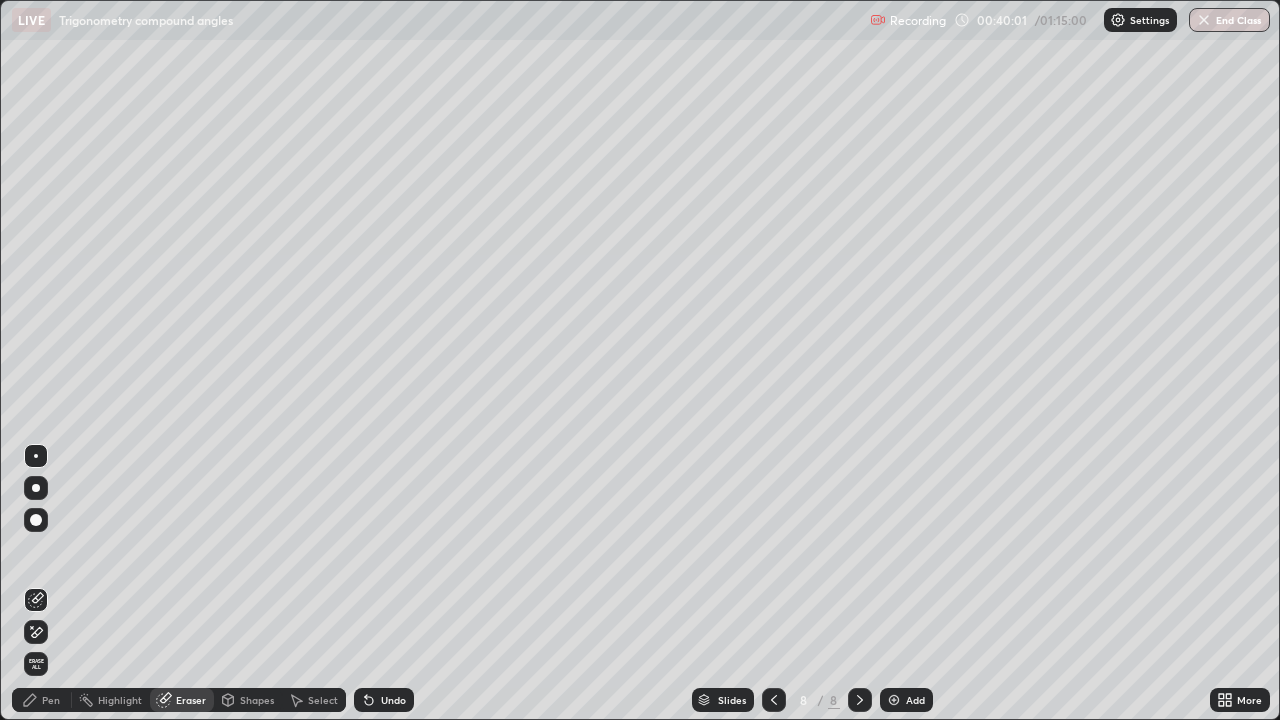 click on "Pen" at bounding box center [51, 700] 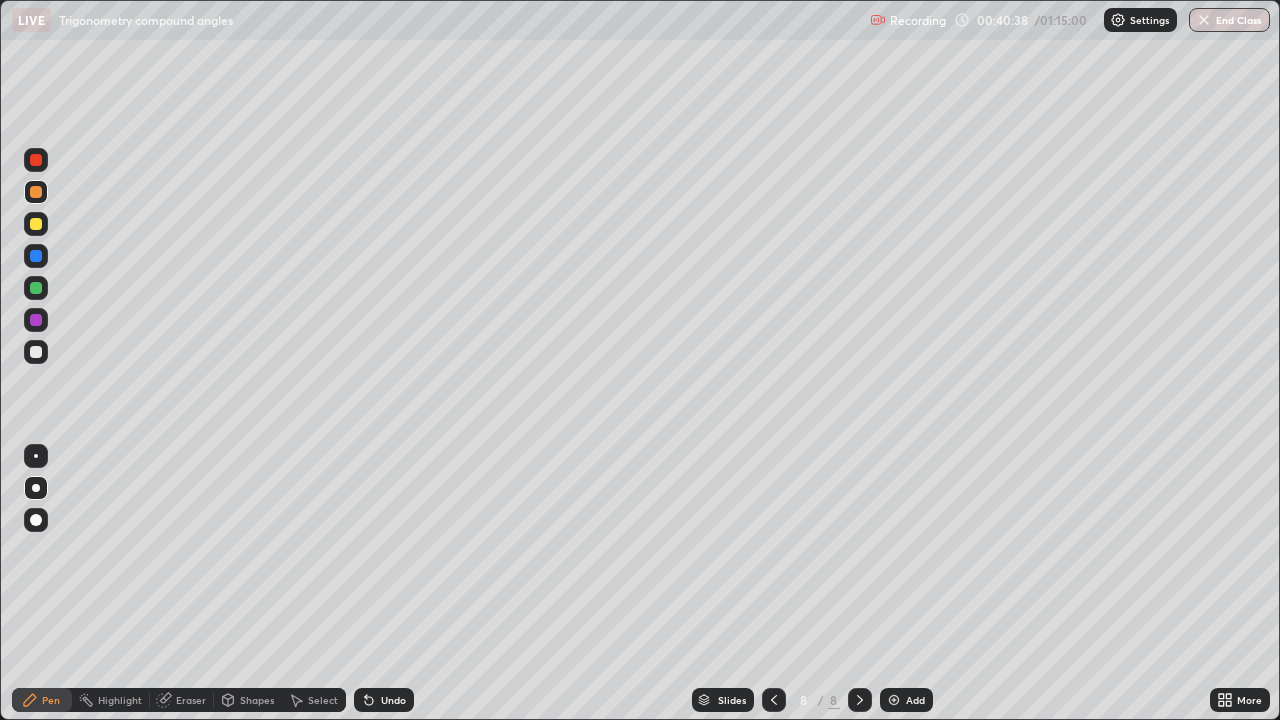 click at bounding box center [36, 320] 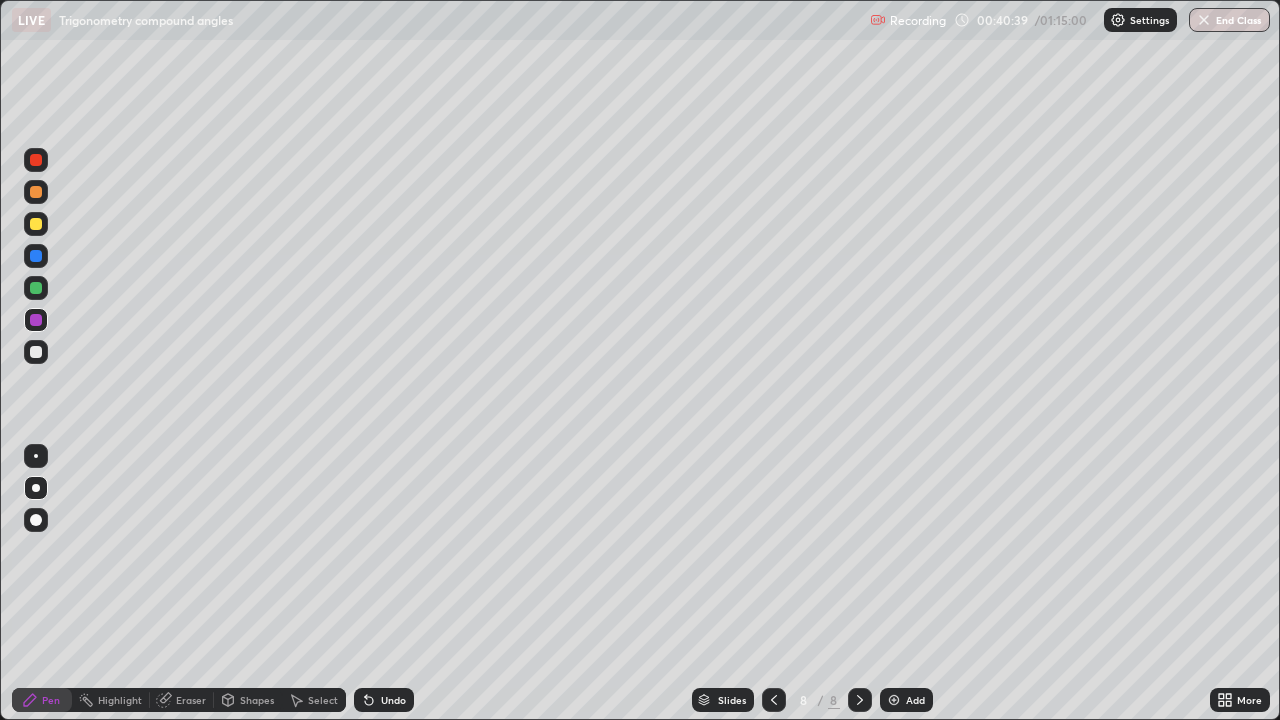 click at bounding box center [36, 288] 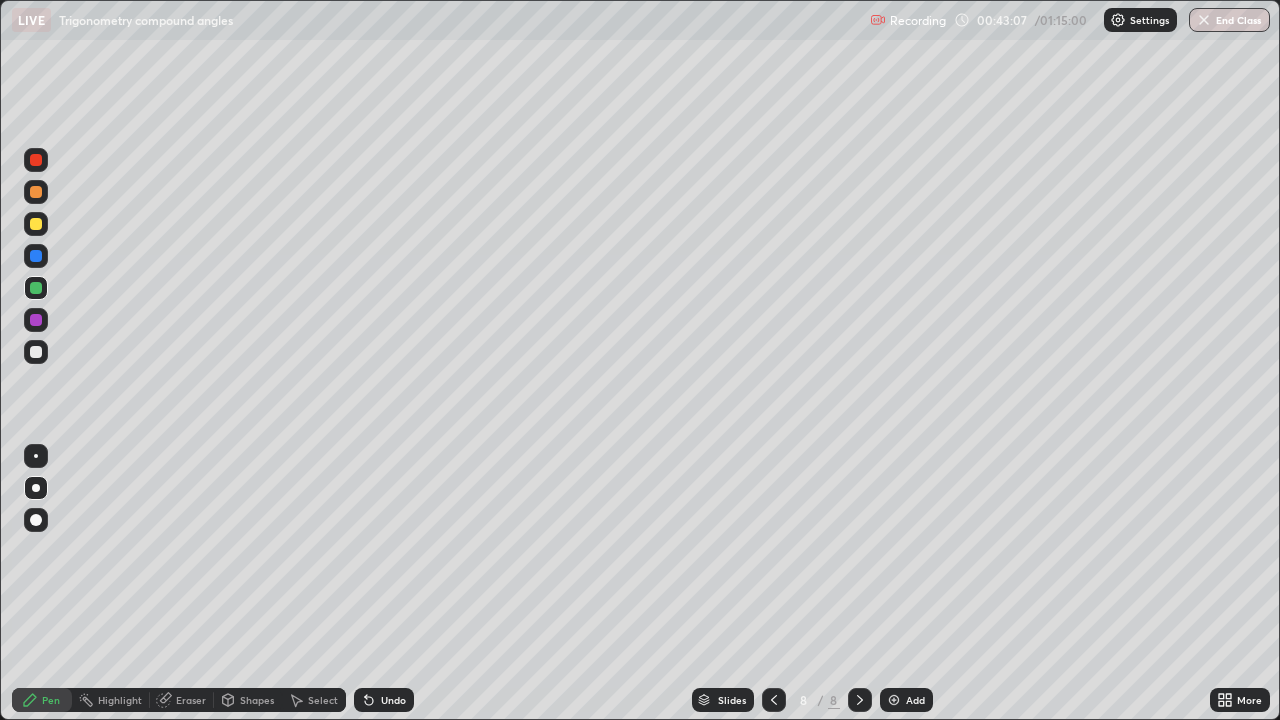 click at bounding box center [36, 224] 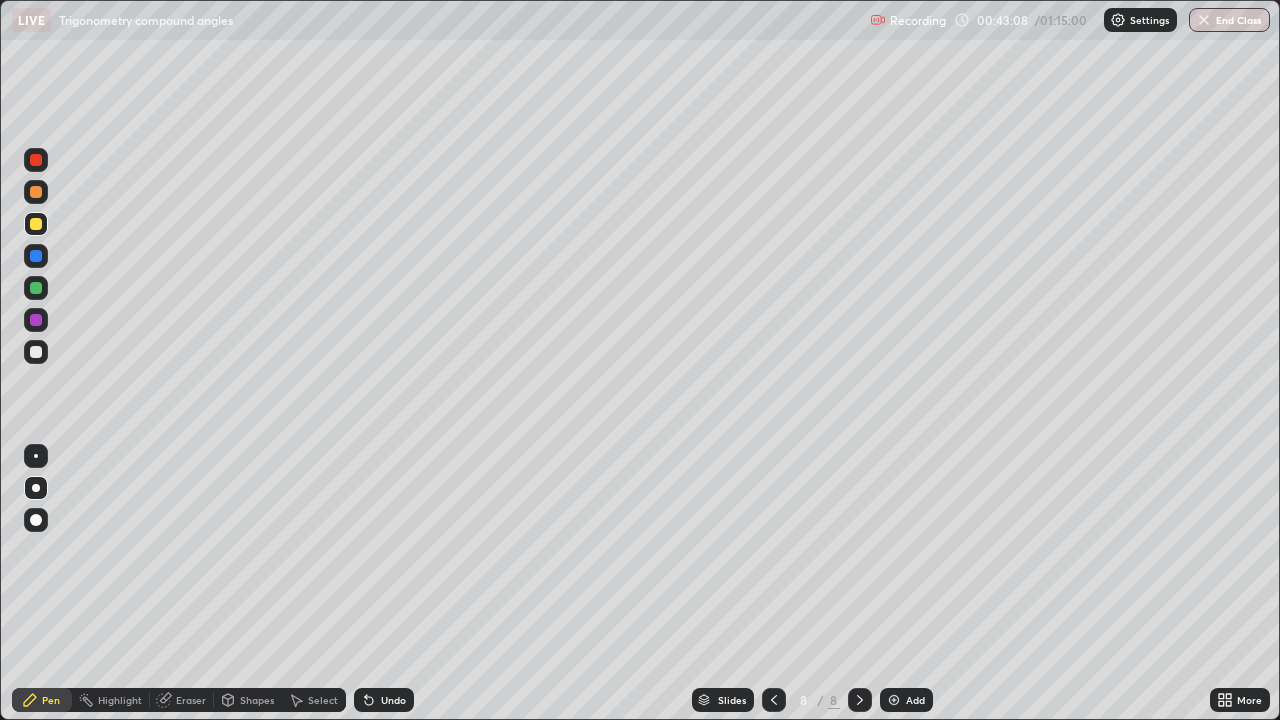 click at bounding box center [36, 160] 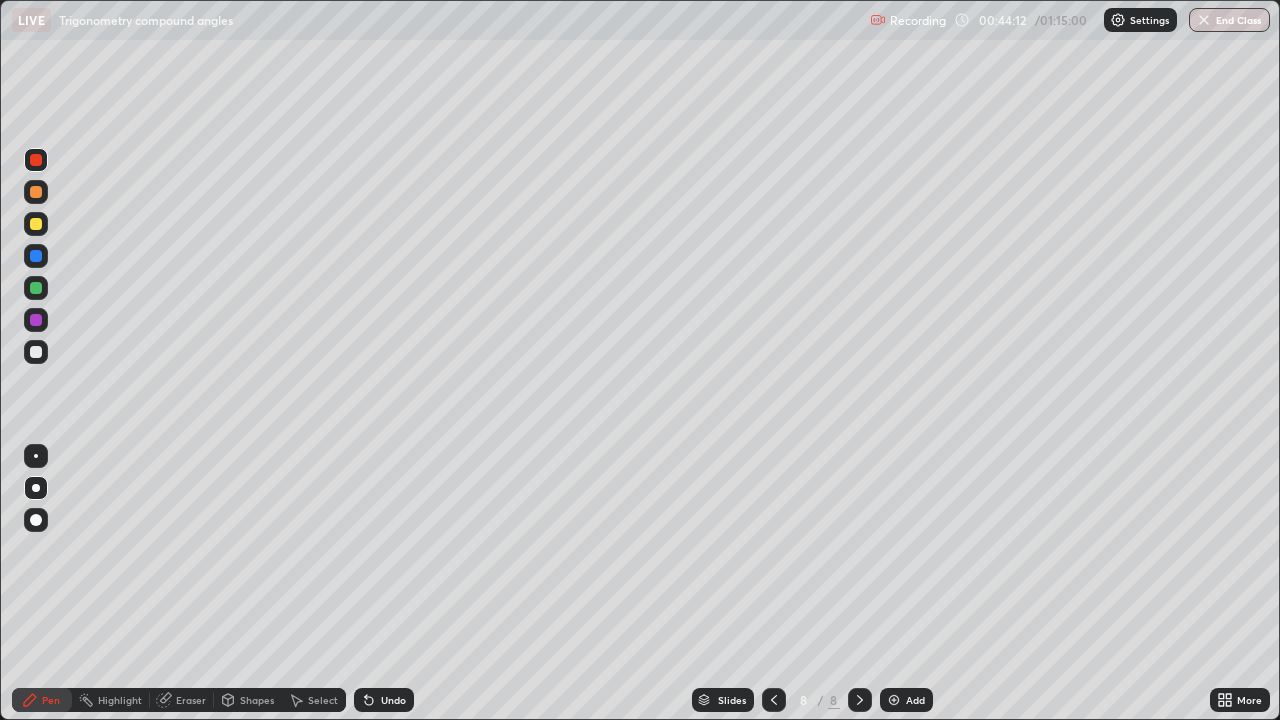 click 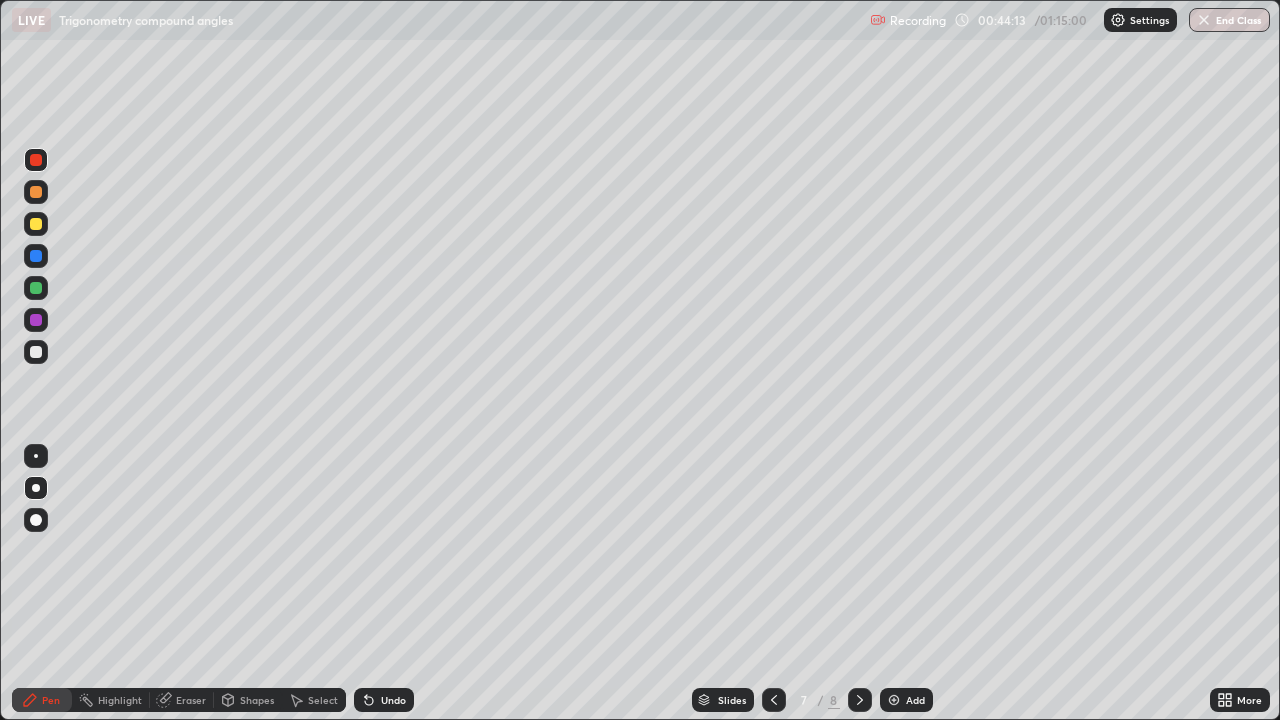click 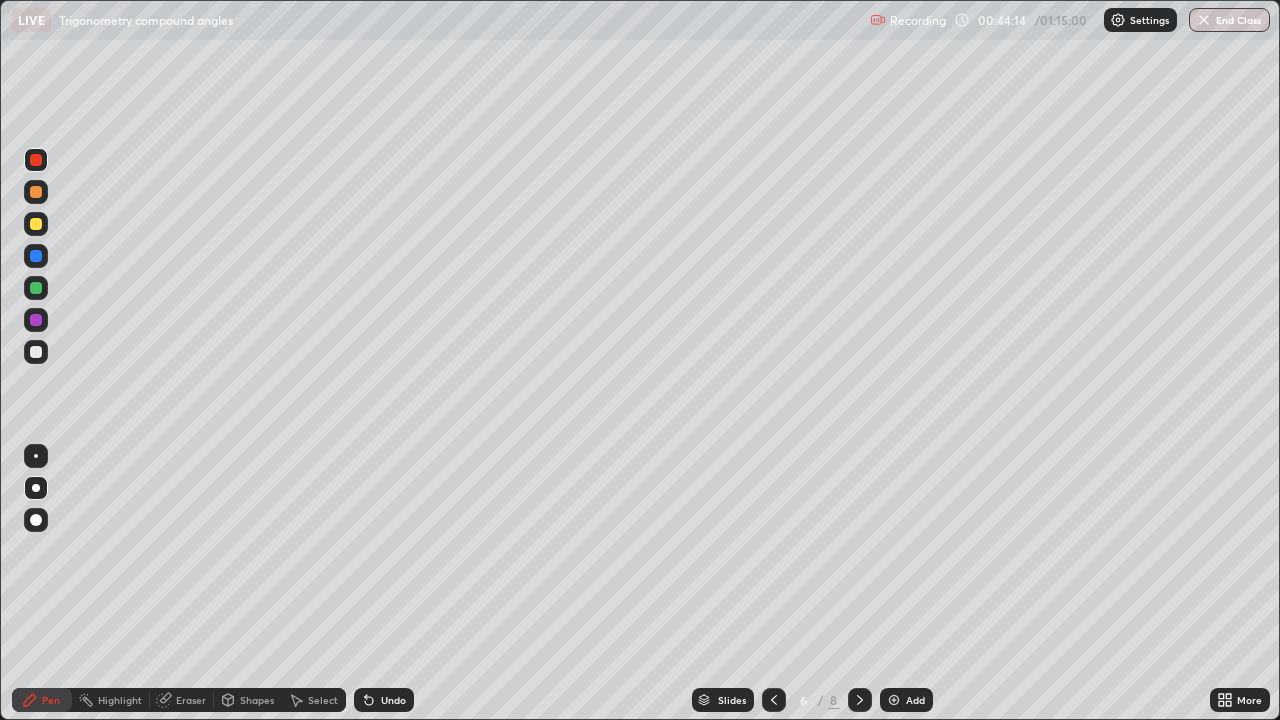 click 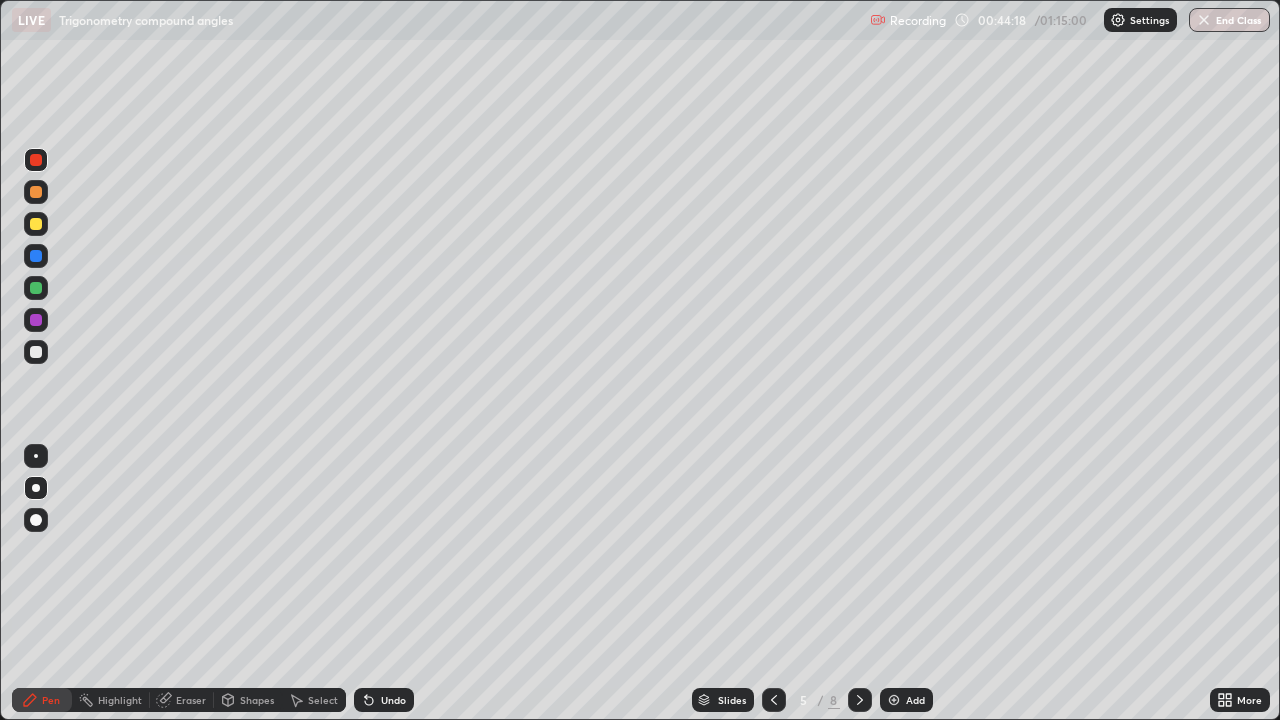 click 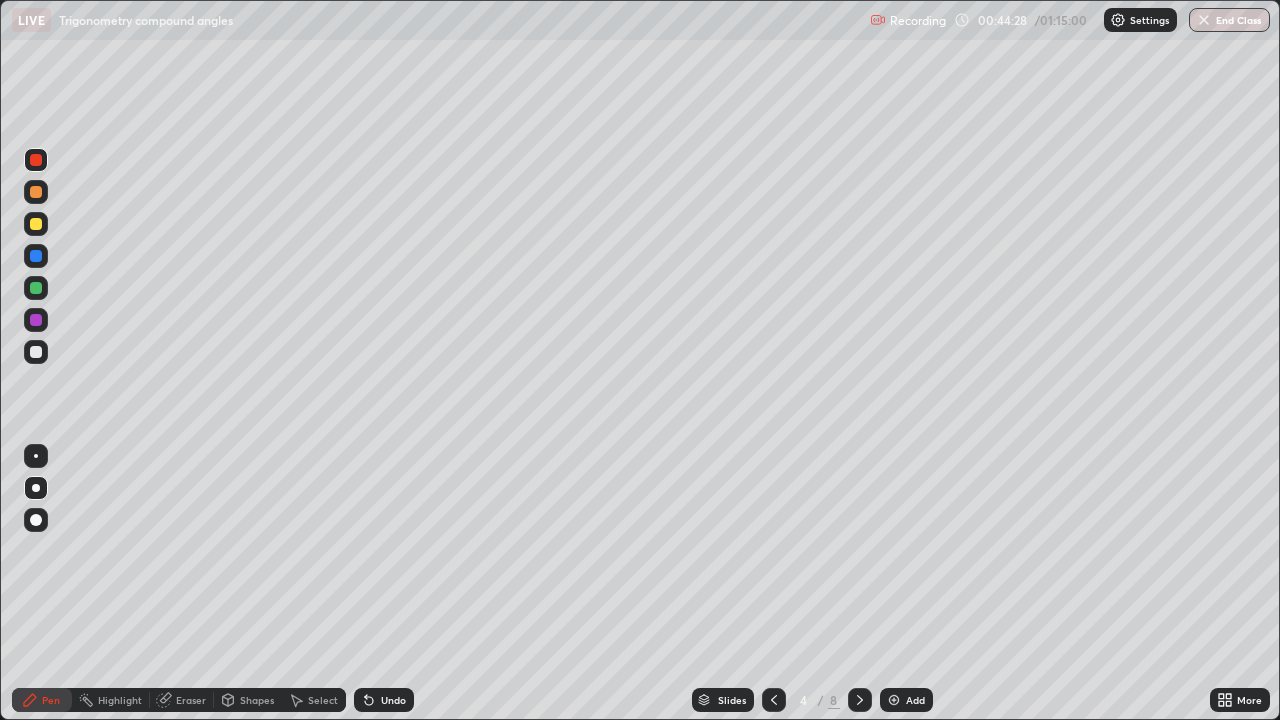 click at bounding box center [36, 352] 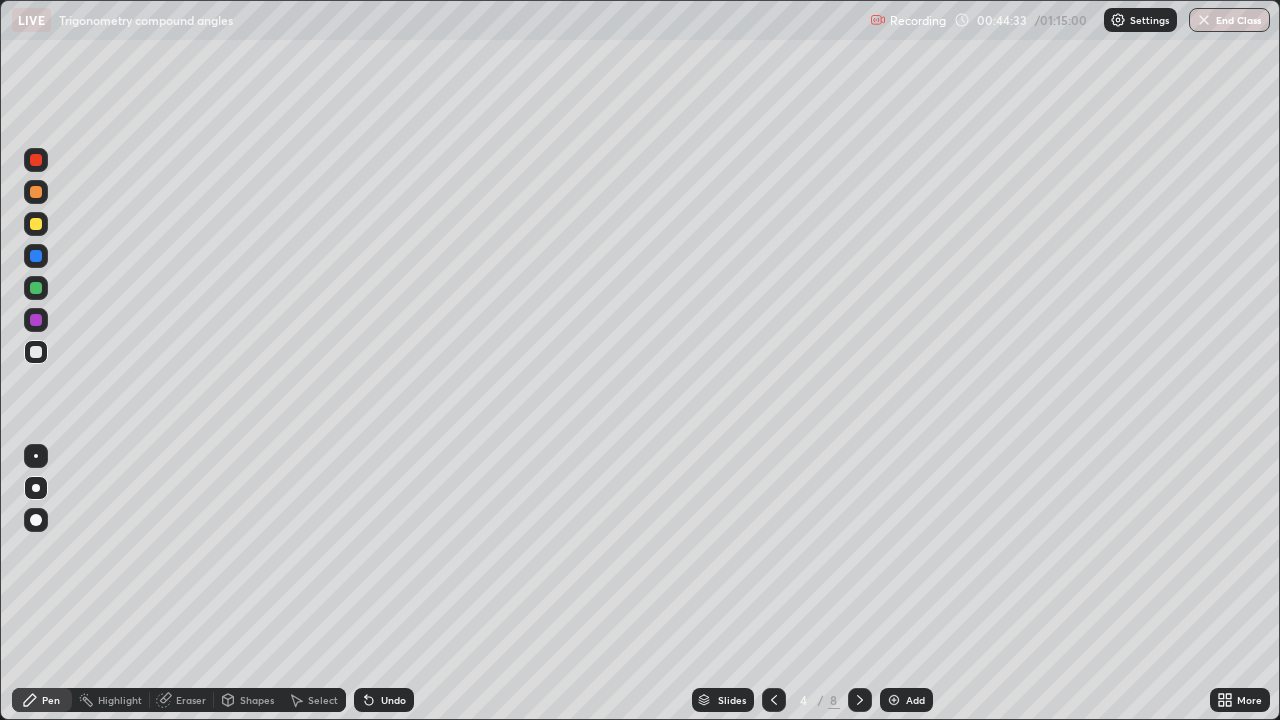 click at bounding box center [36, 256] 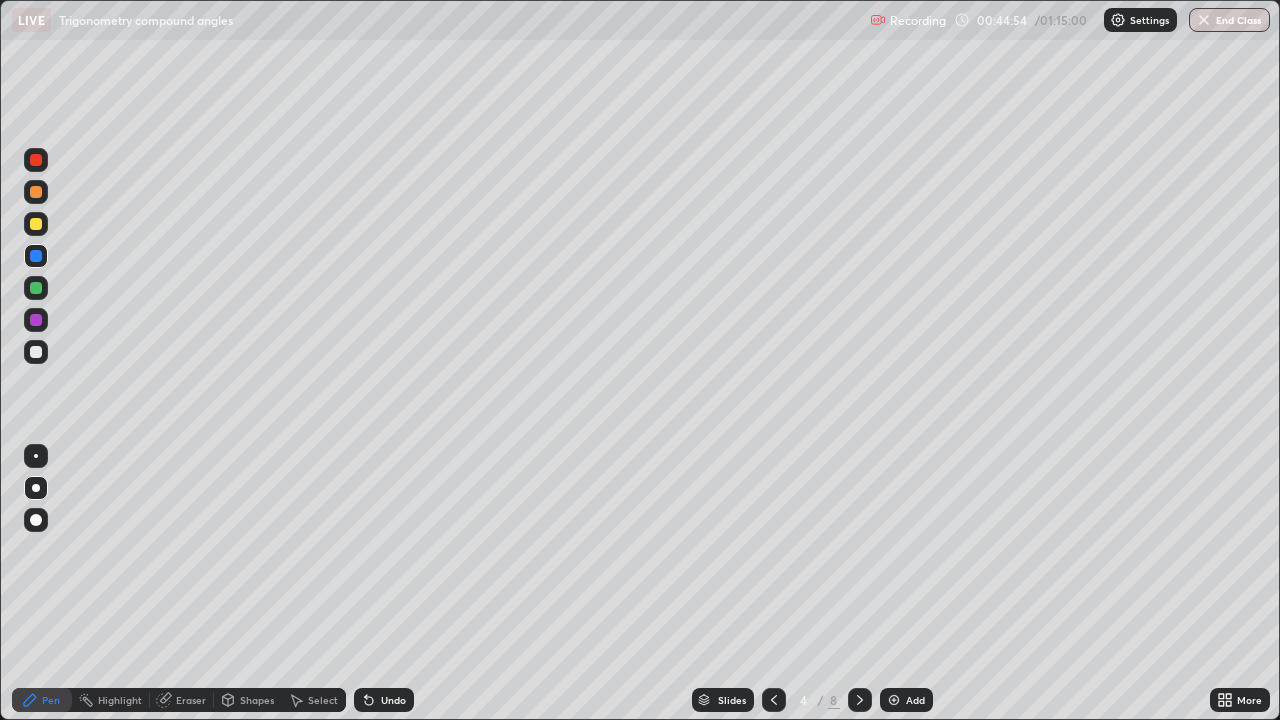 click at bounding box center (36, 352) 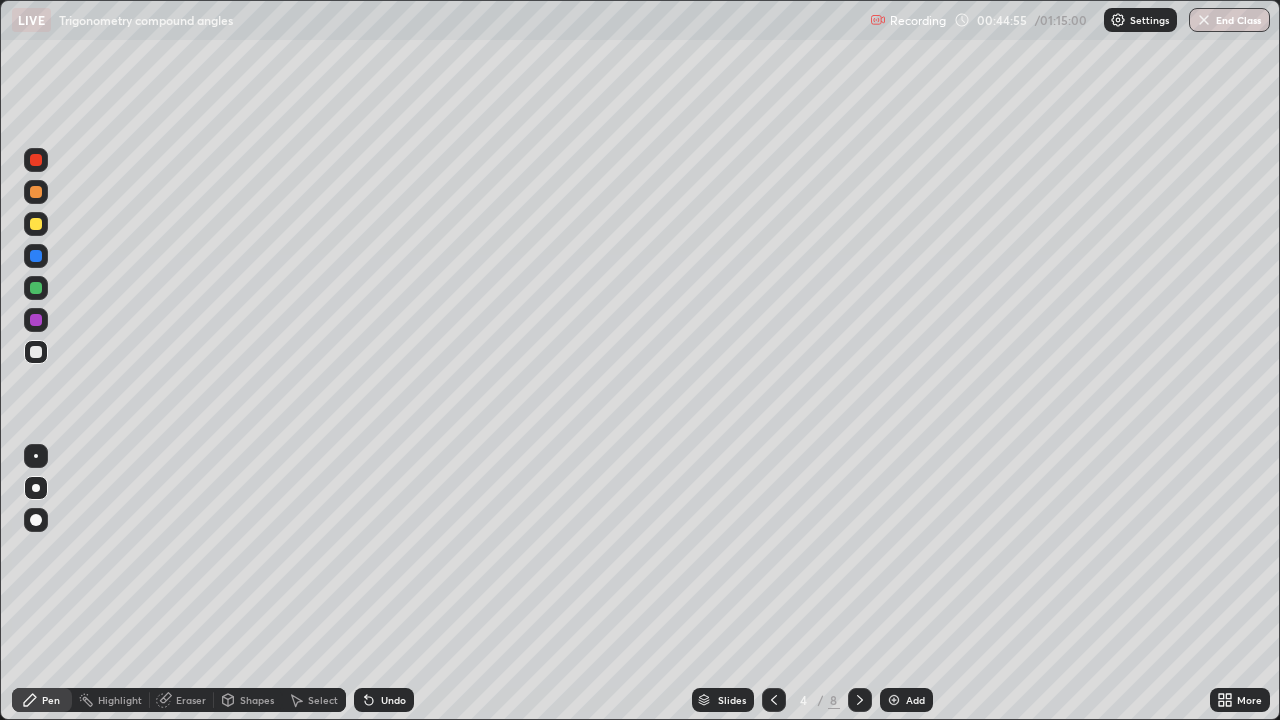 click on "Shapes" at bounding box center [257, 700] 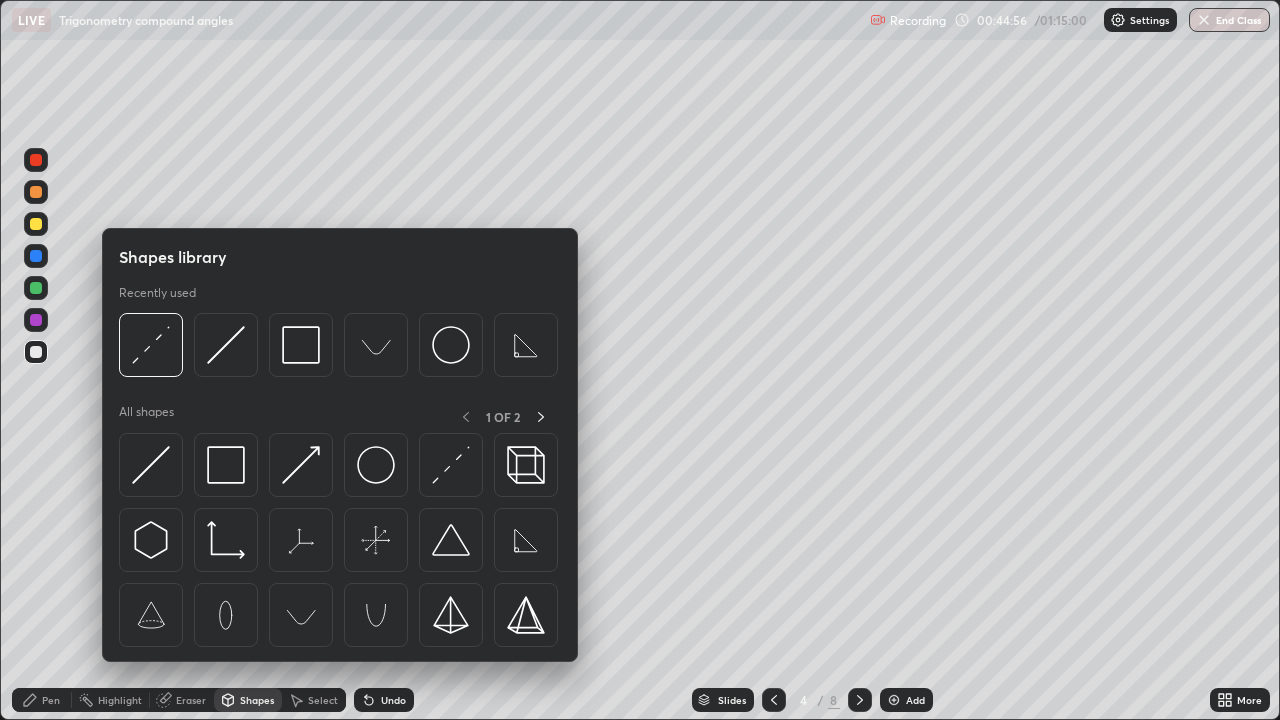 click at bounding box center [226, 345] 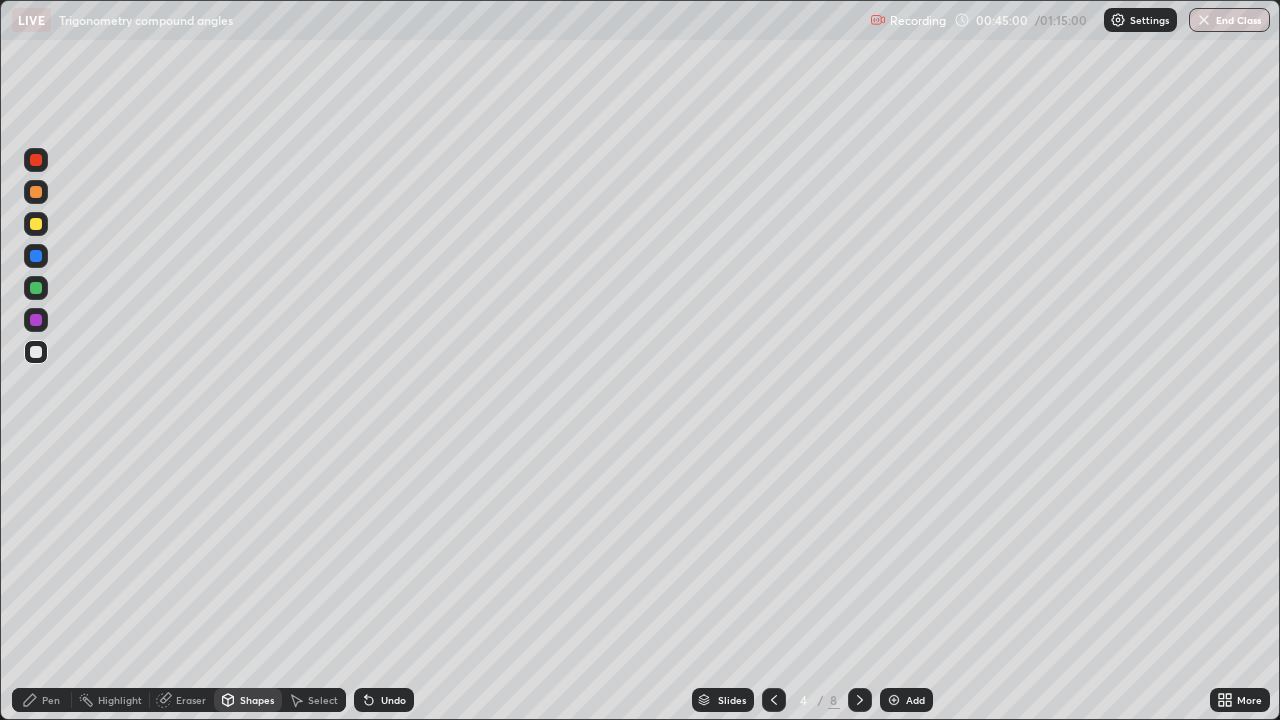 click at bounding box center (36, 352) 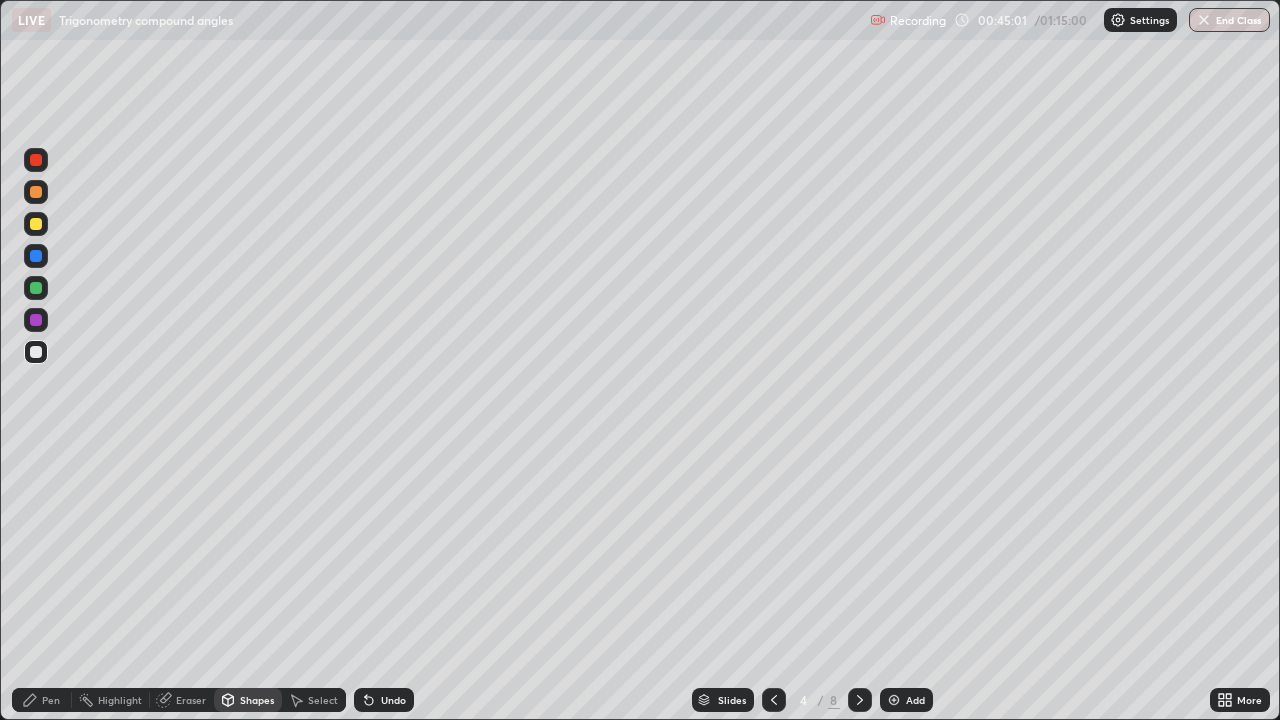 click on "Pen" at bounding box center (51, 700) 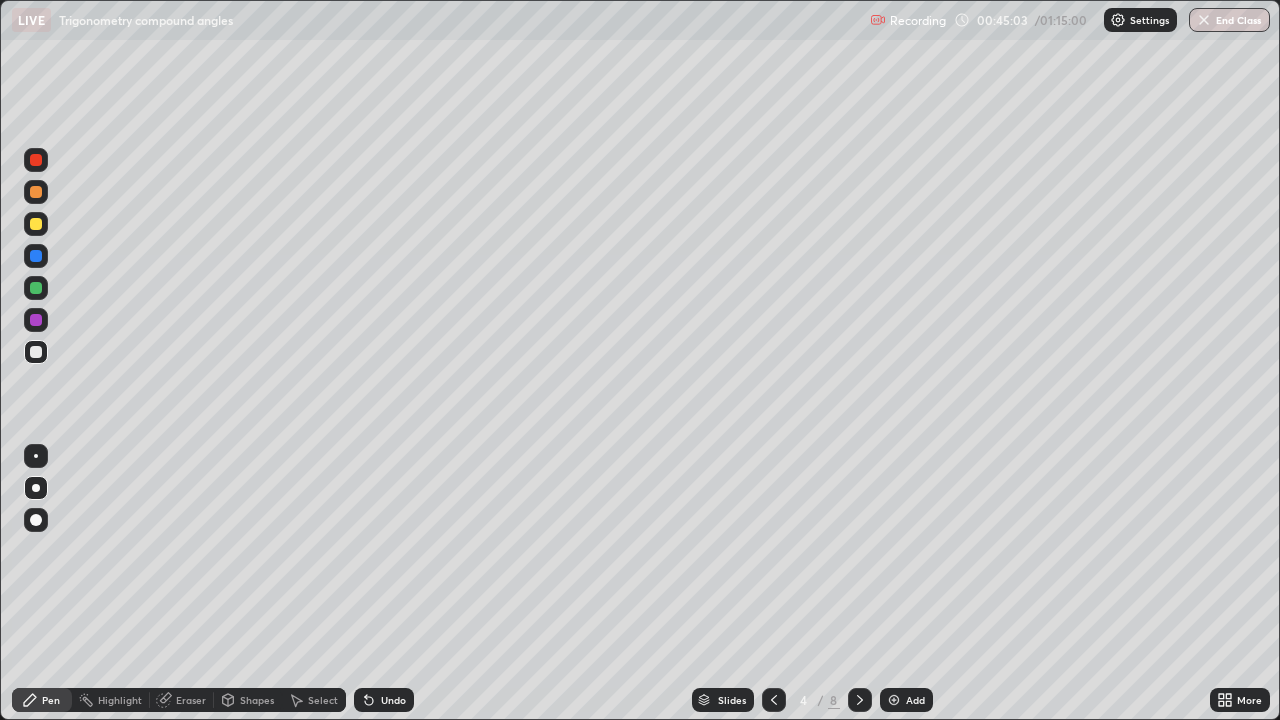 click at bounding box center [36, 256] 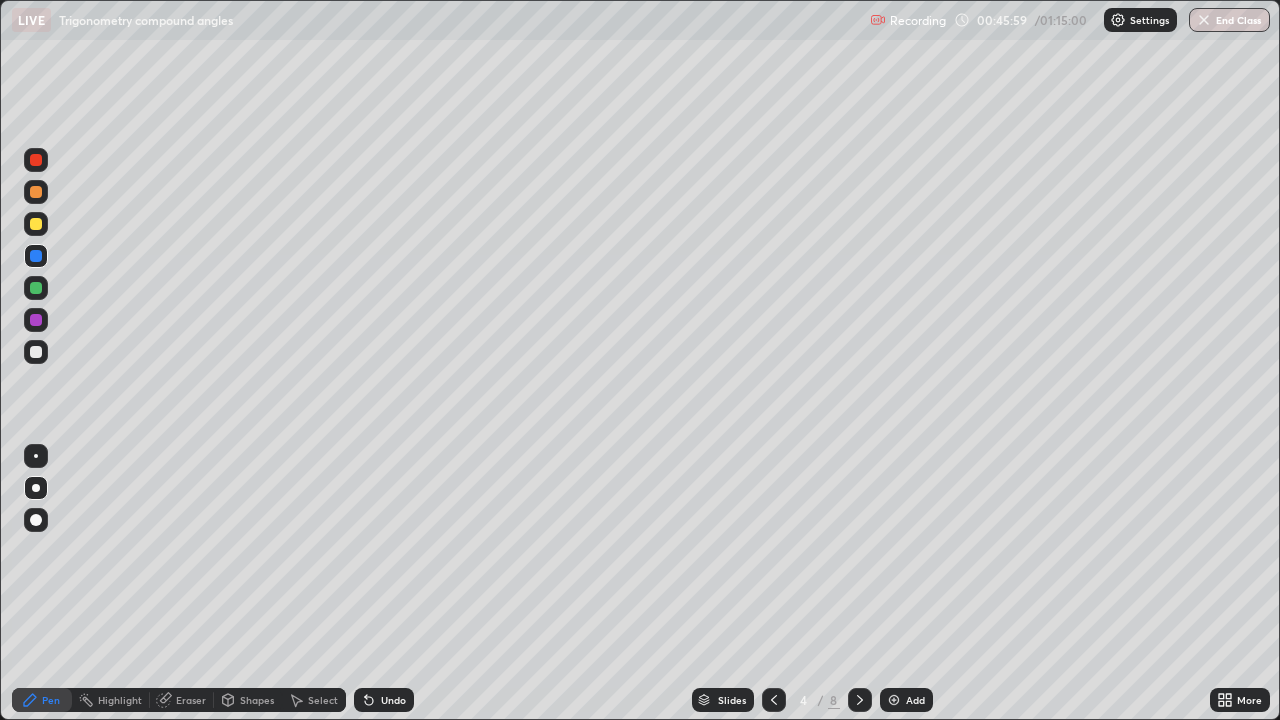 click at bounding box center (36, 456) 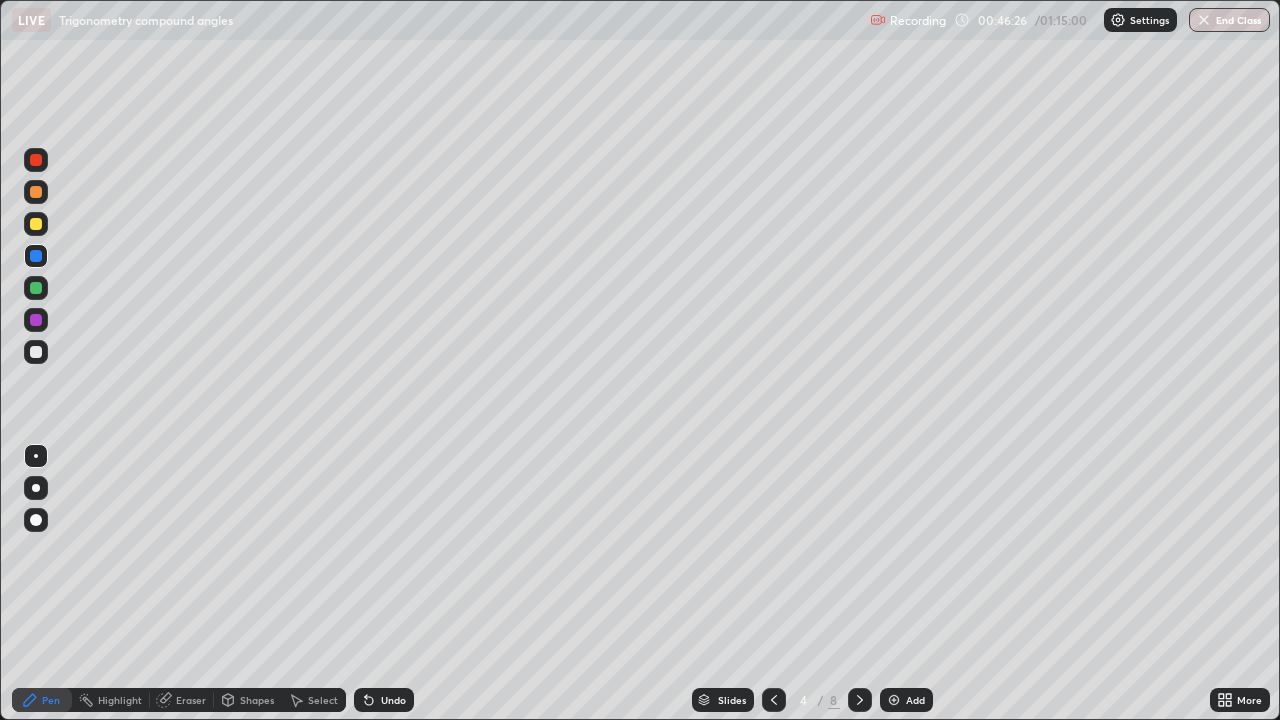 click 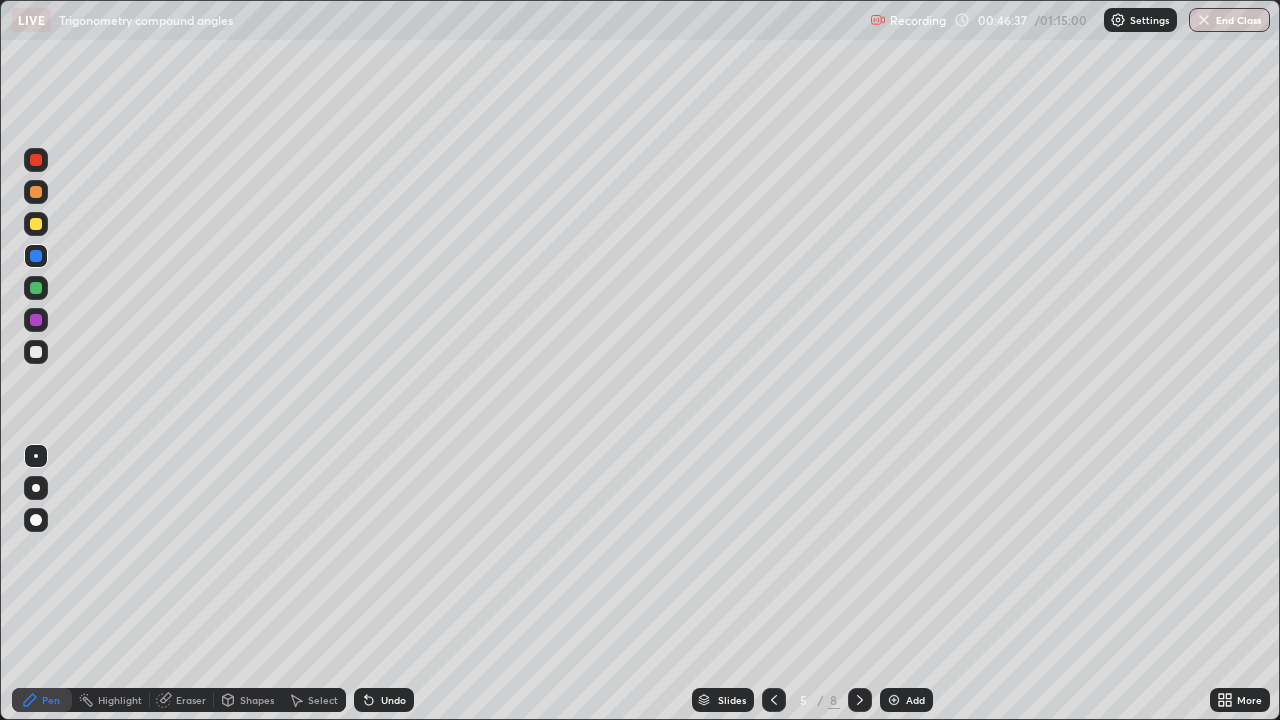click at bounding box center [36, 352] 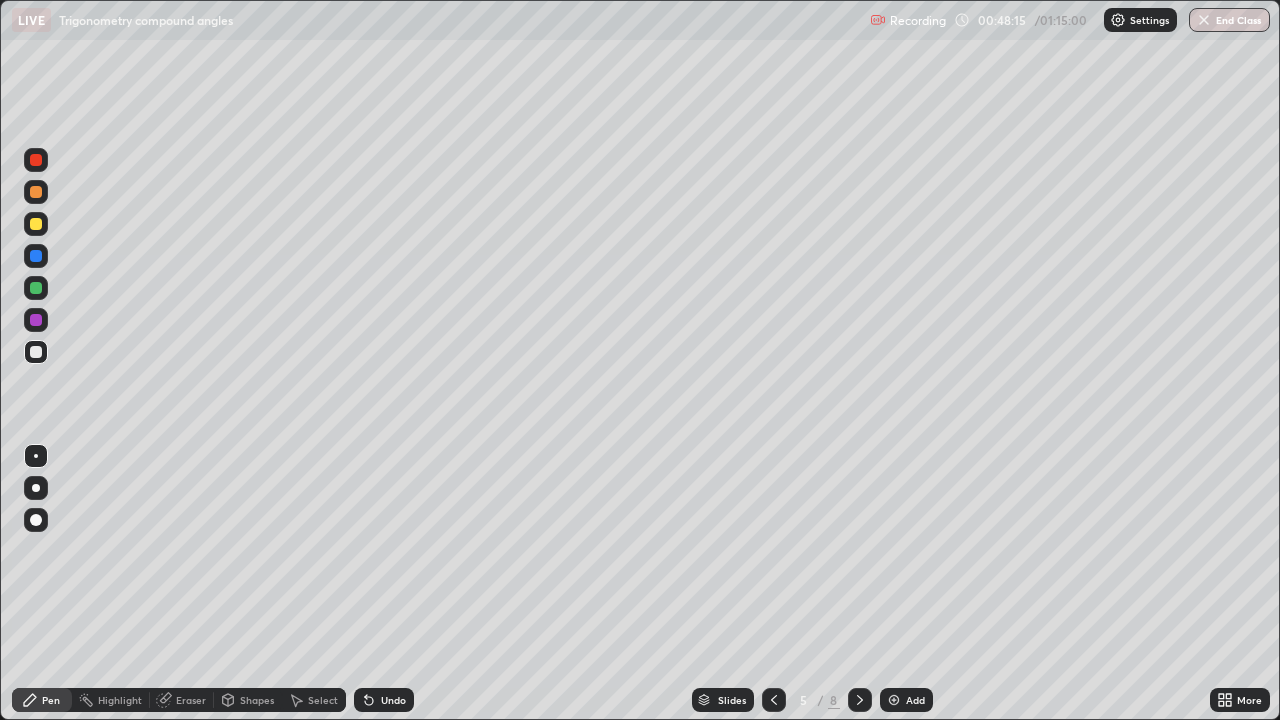 click 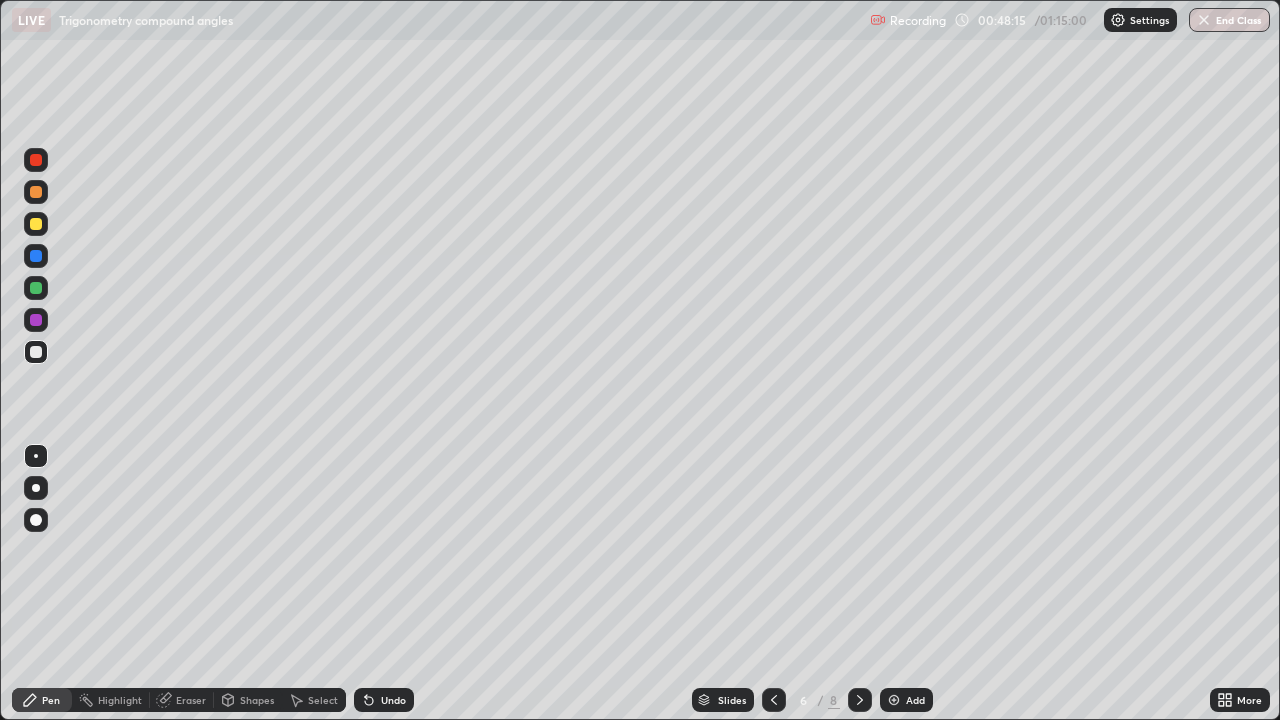 click 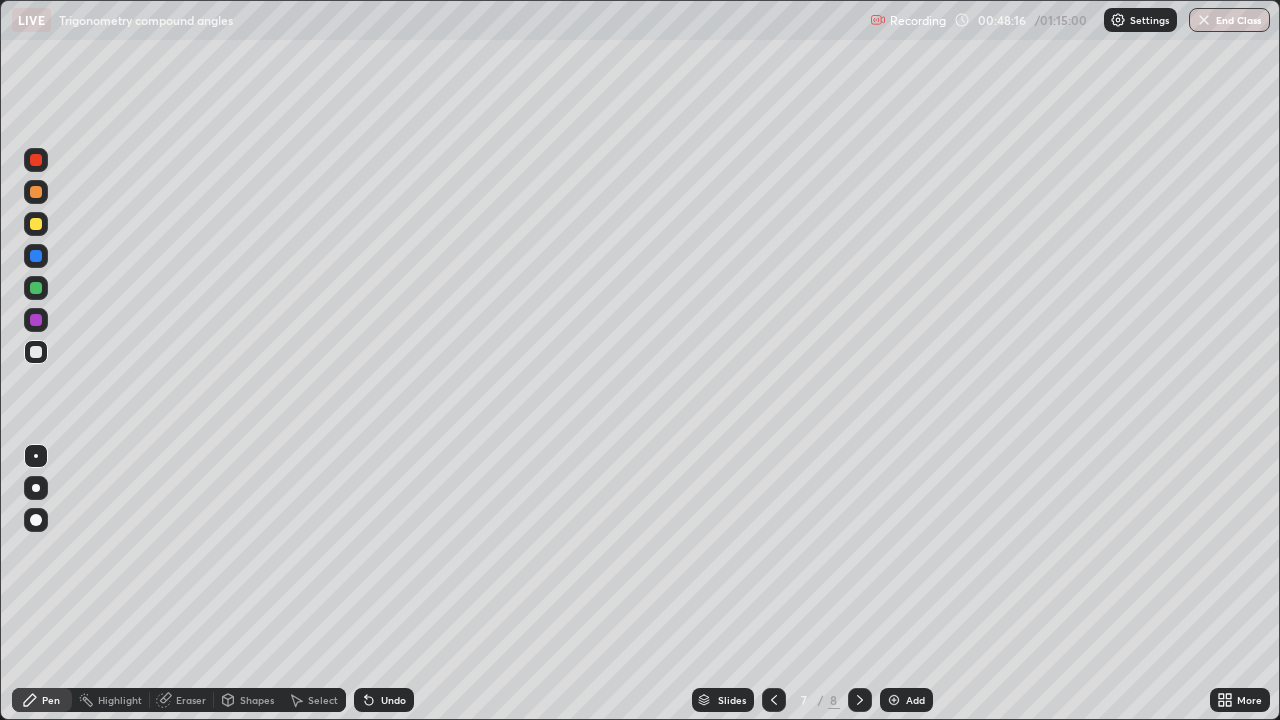click 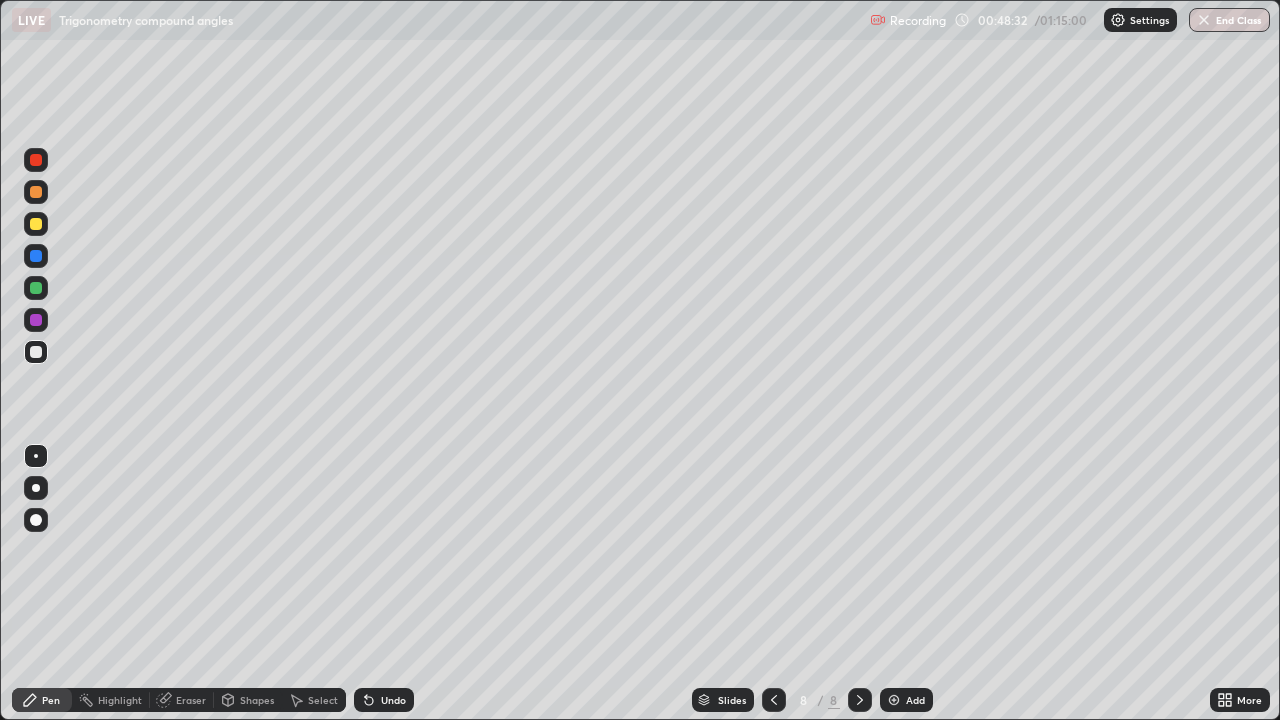 click at bounding box center [36, 488] 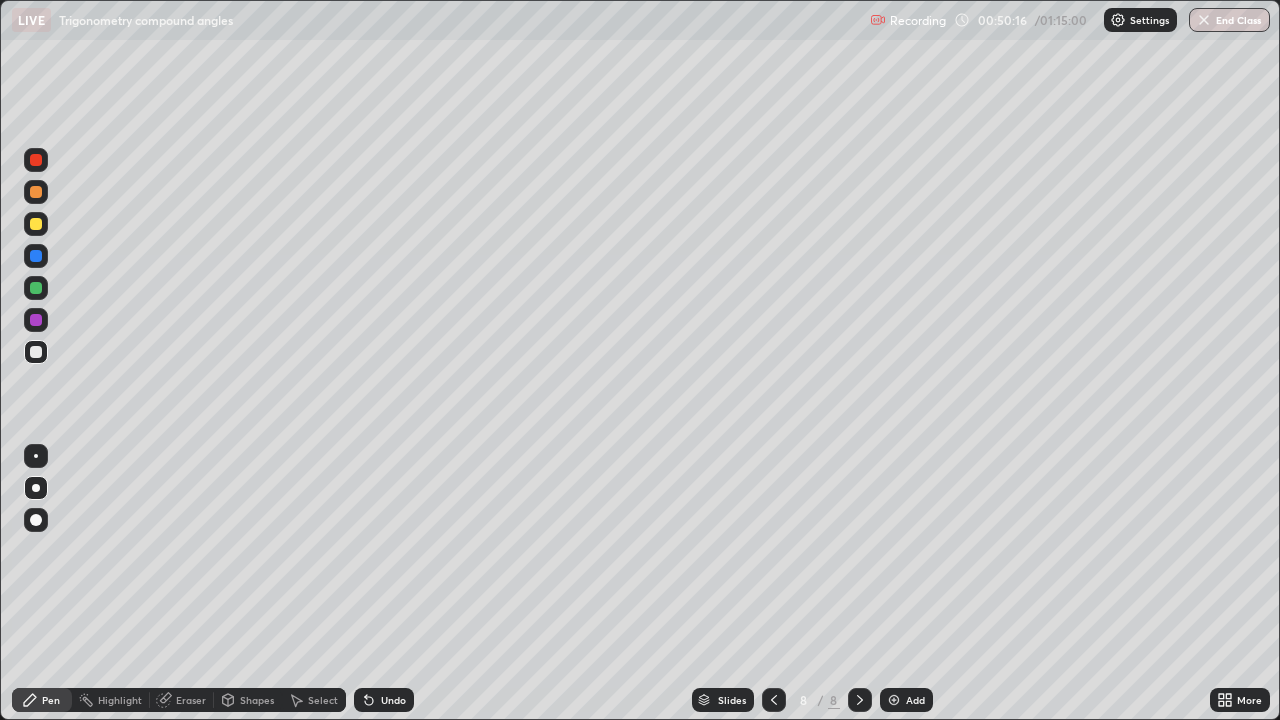 click at bounding box center (894, 700) 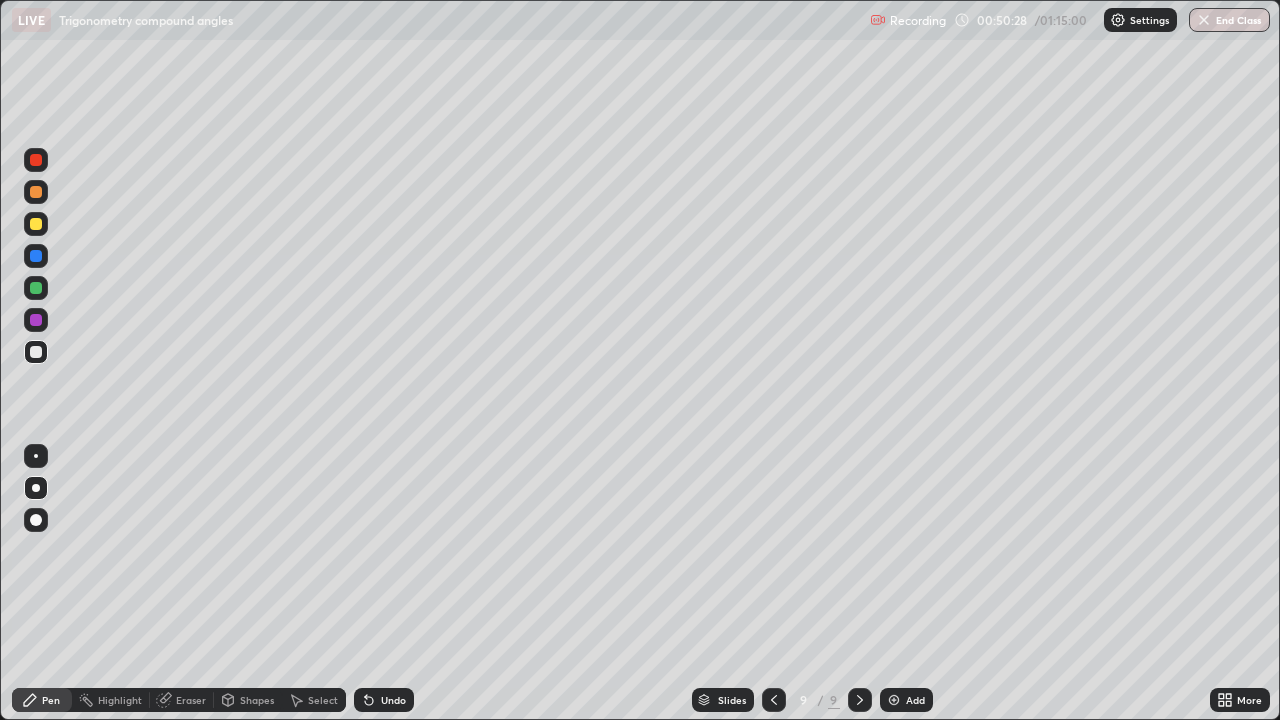 click on "Pen" at bounding box center (51, 700) 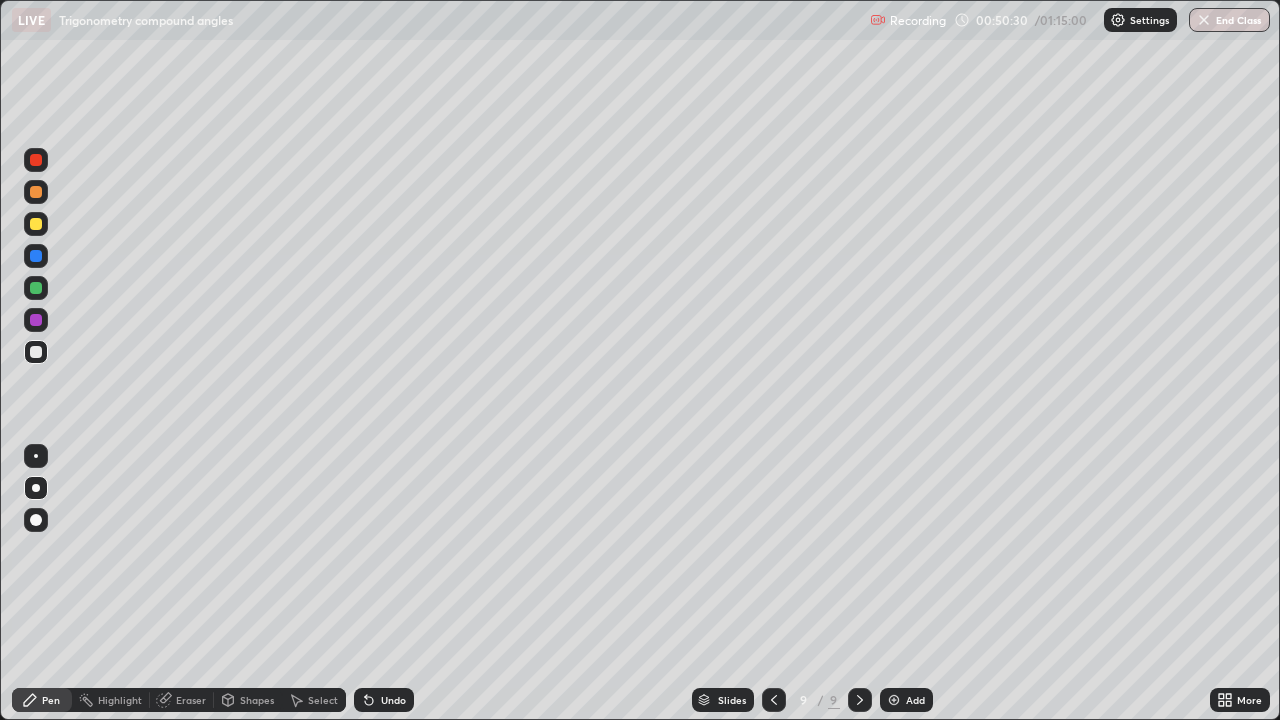 click on "Shapes" at bounding box center [257, 700] 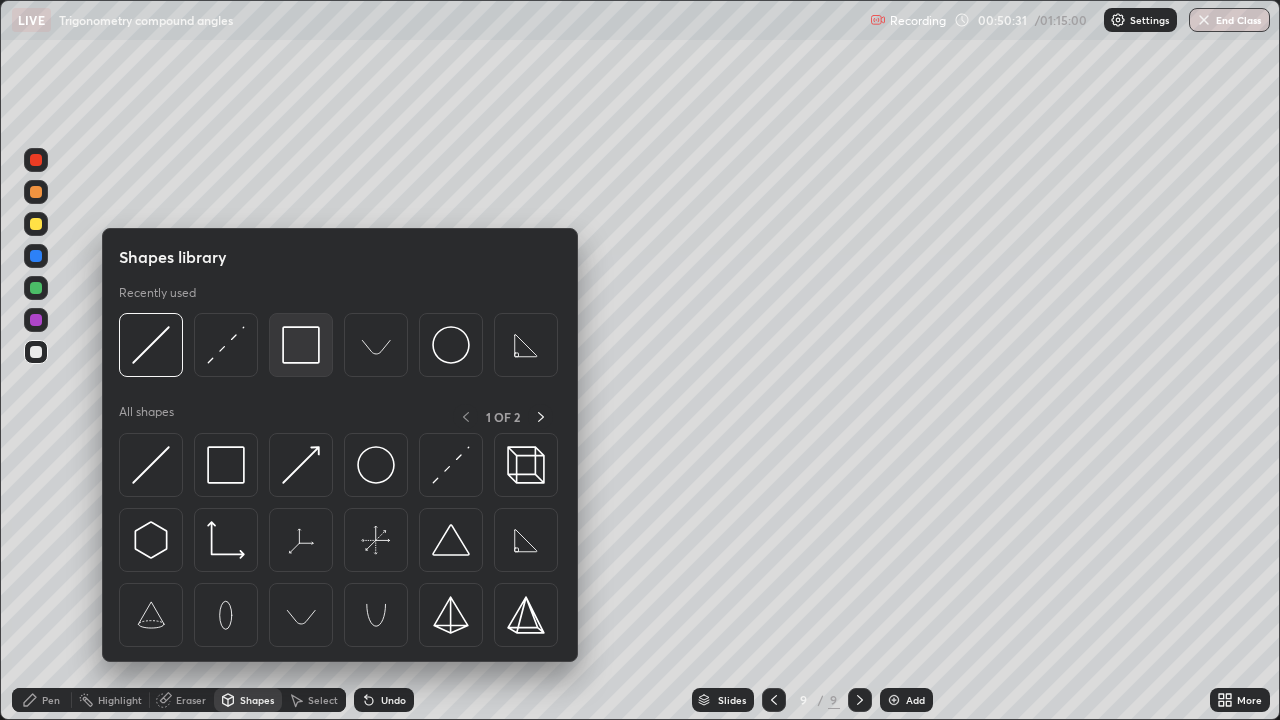 click at bounding box center [301, 345] 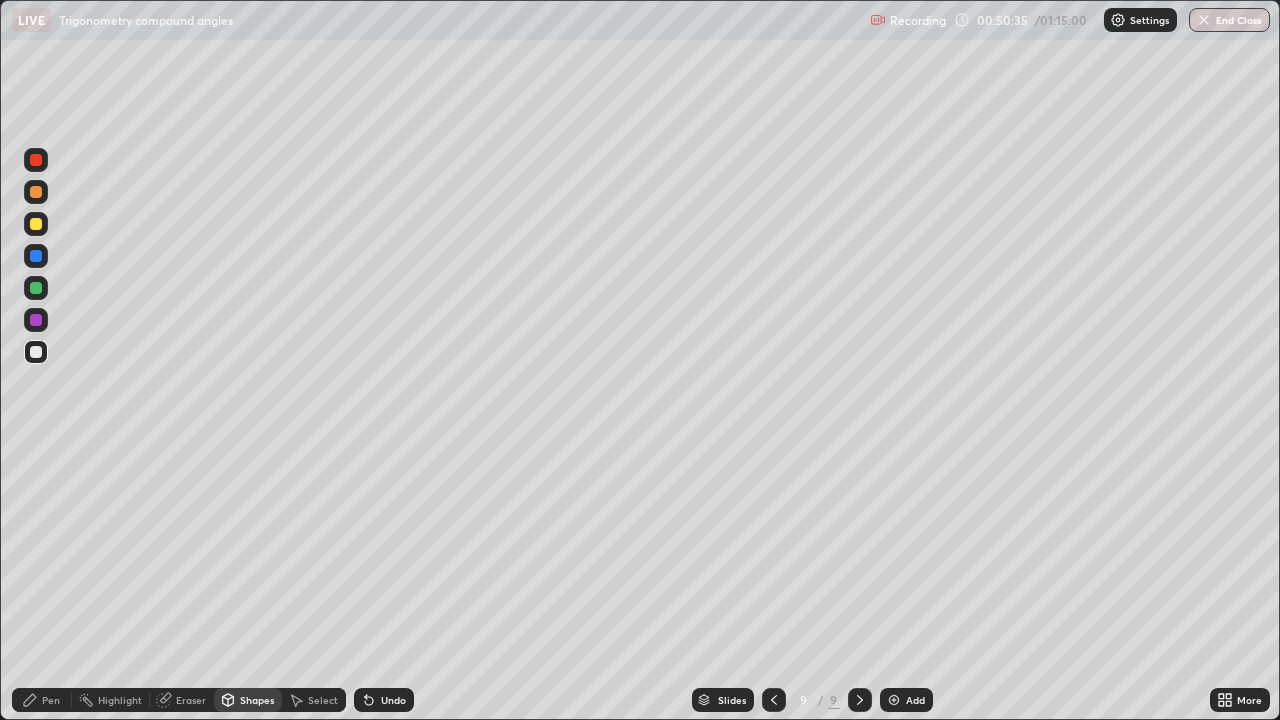 click on "Pen" at bounding box center (51, 700) 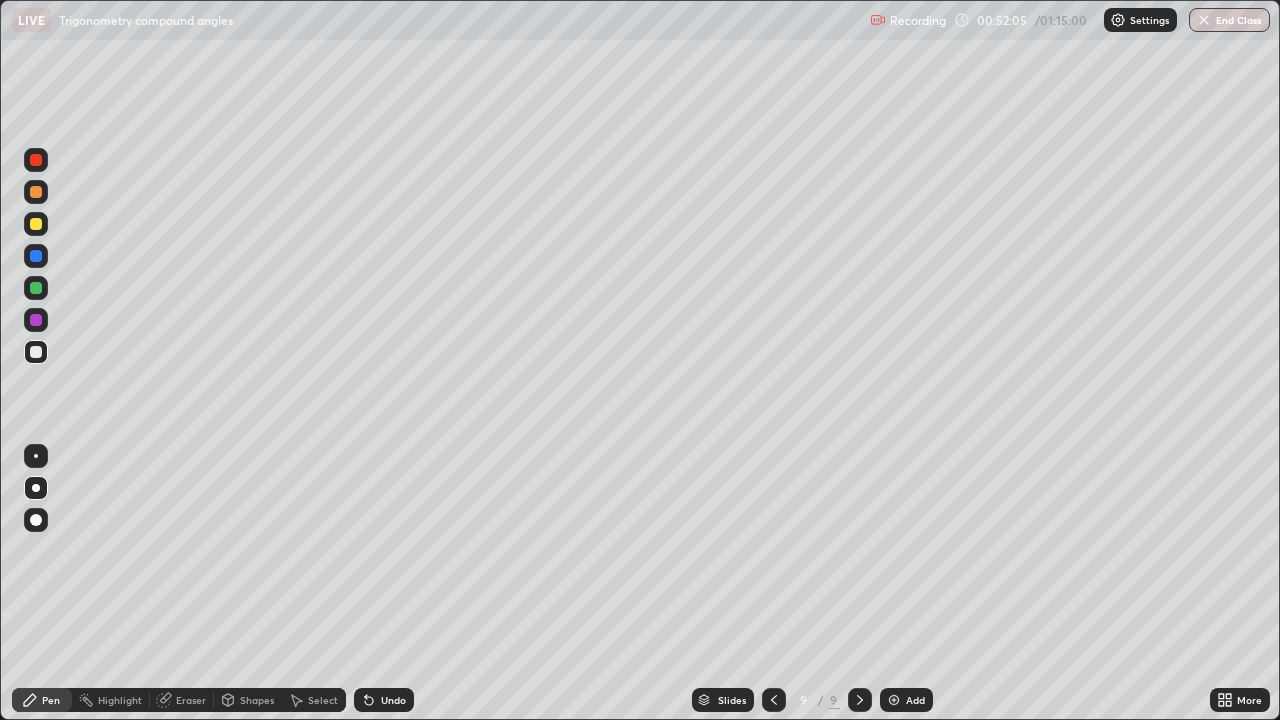 click on "Shapes" at bounding box center (257, 700) 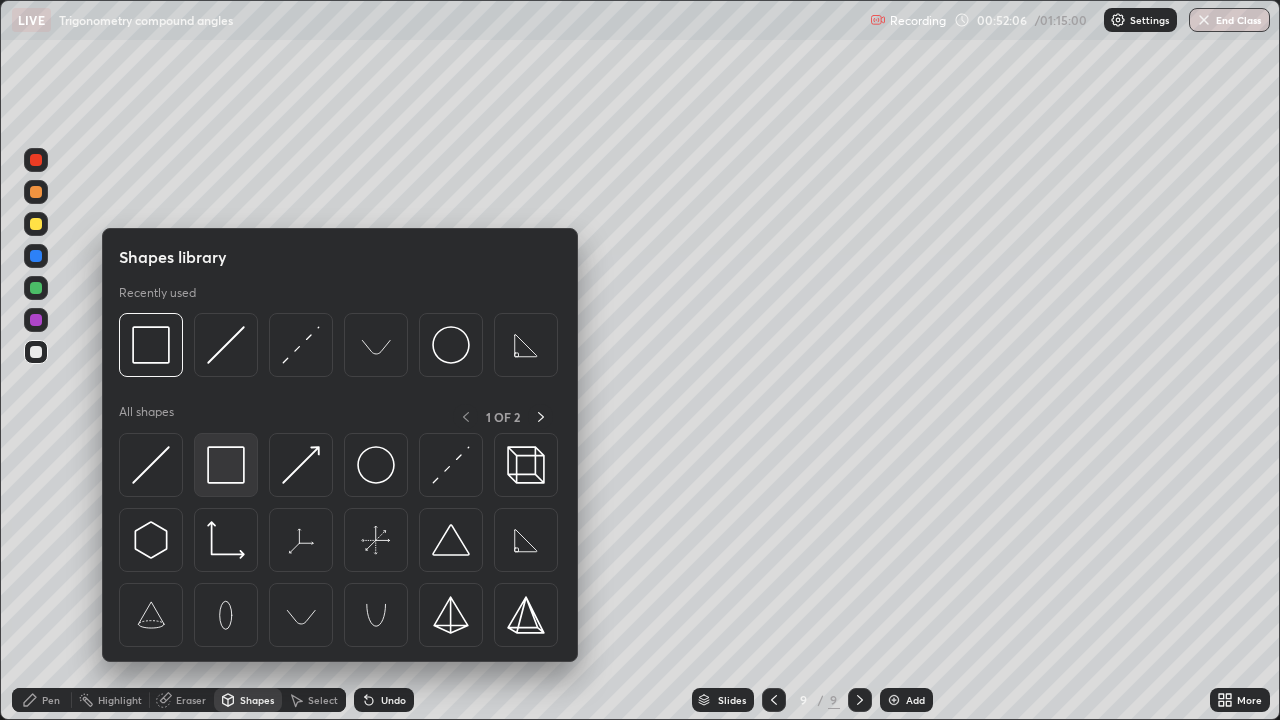 click at bounding box center (226, 465) 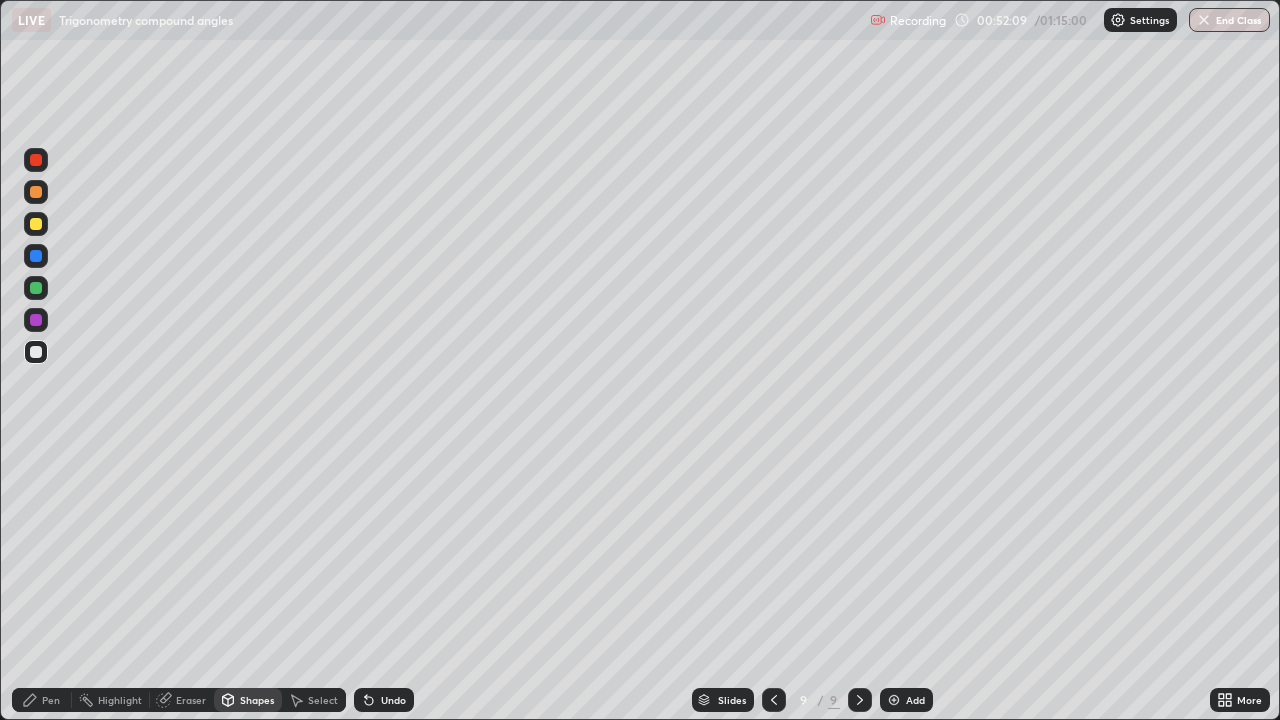 click on "Undo" at bounding box center (384, 700) 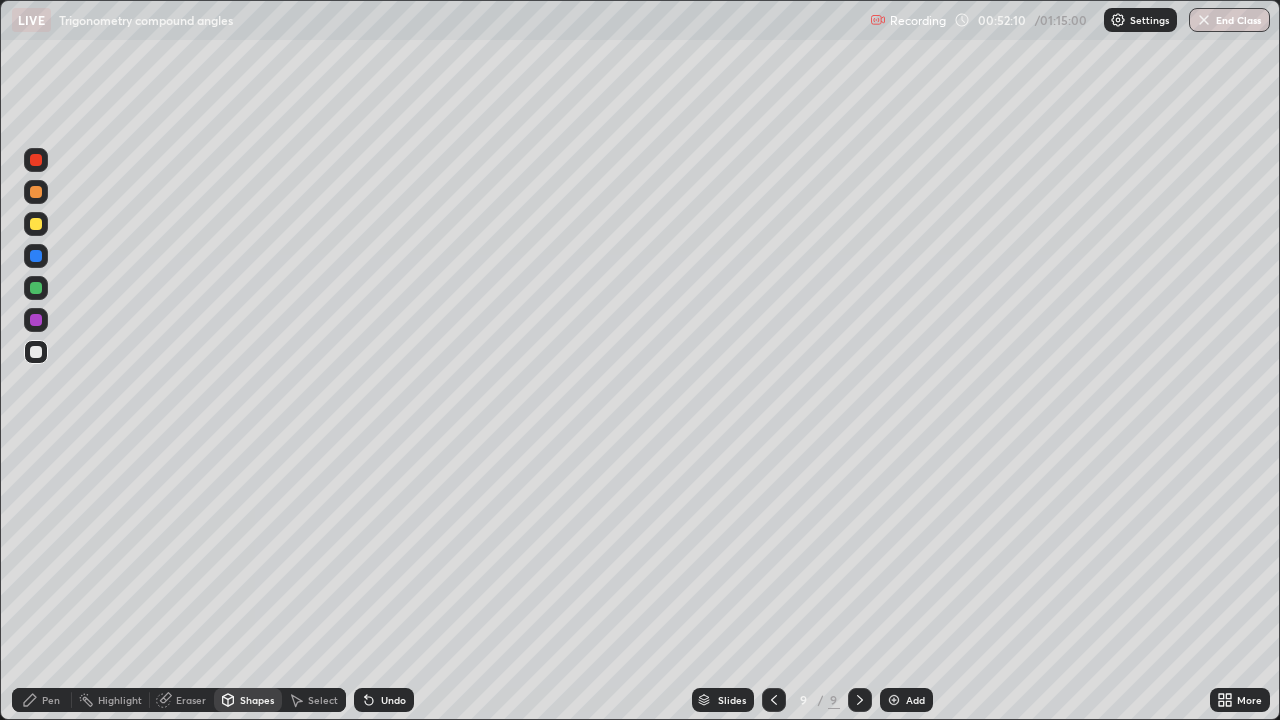 click on "Undo" at bounding box center (384, 700) 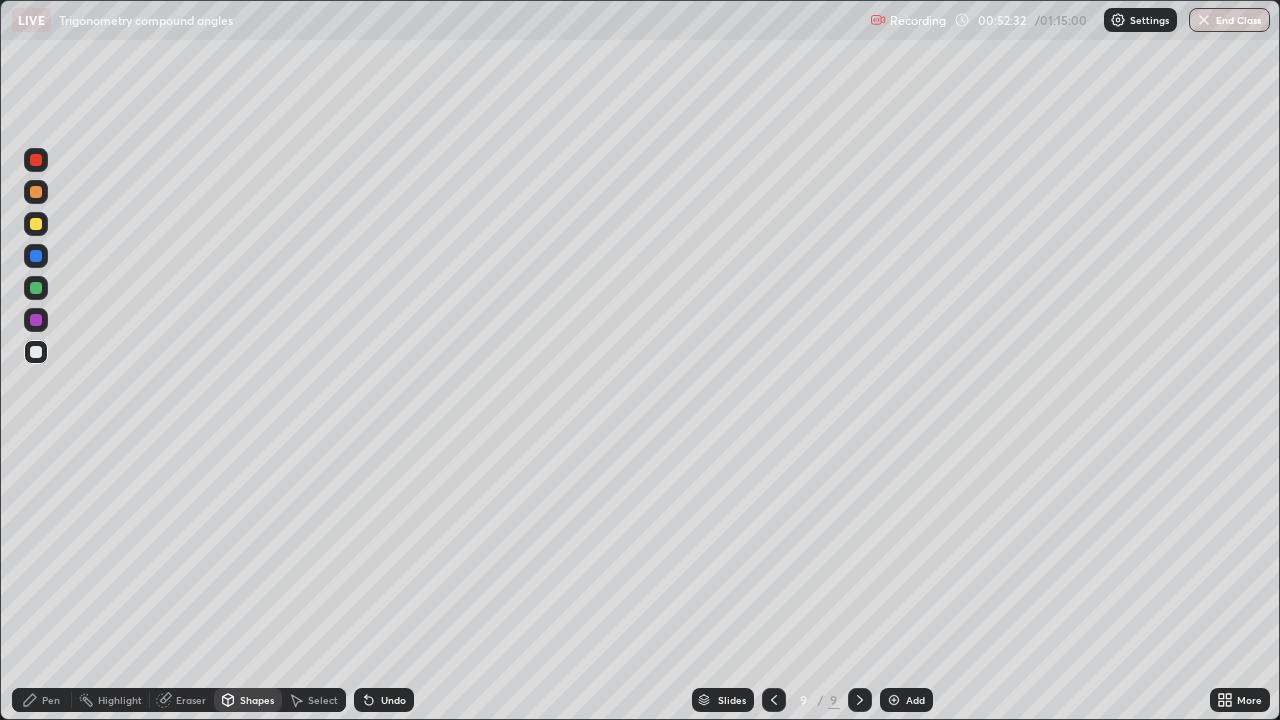 click at bounding box center (36, 288) 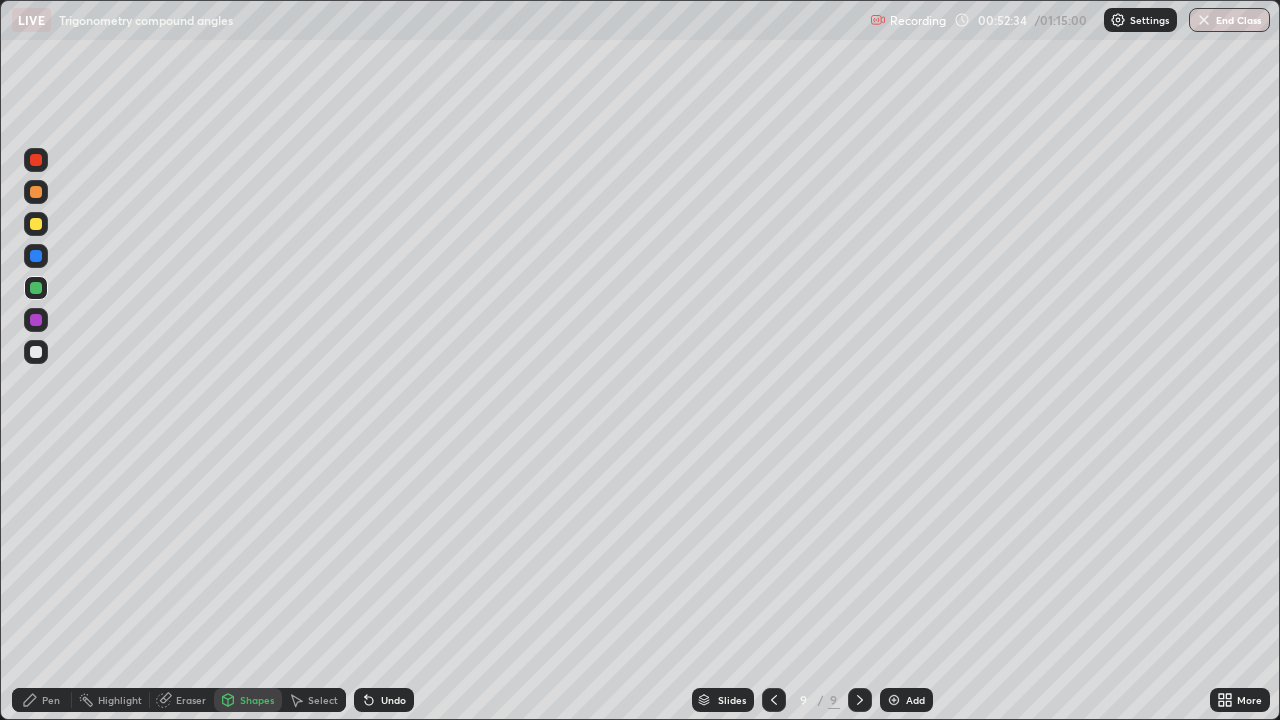 click on "Undo" at bounding box center [384, 700] 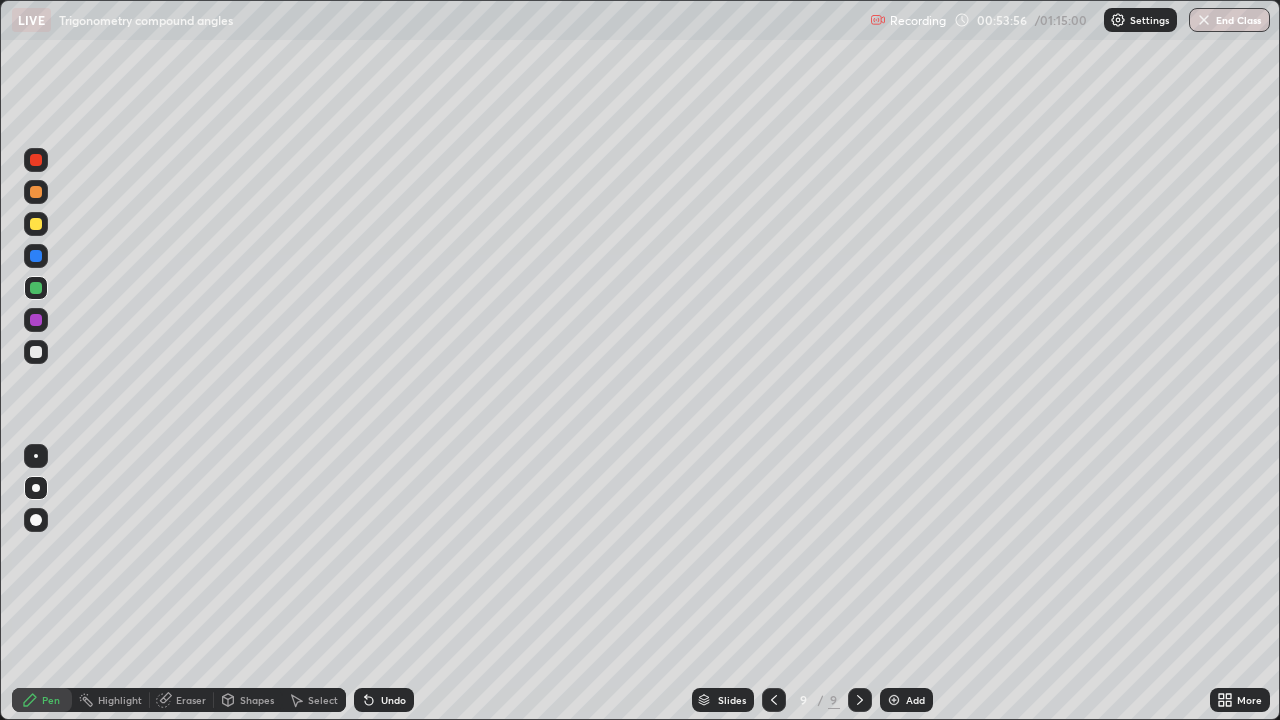 click on "Shapes" at bounding box center [257, 700] 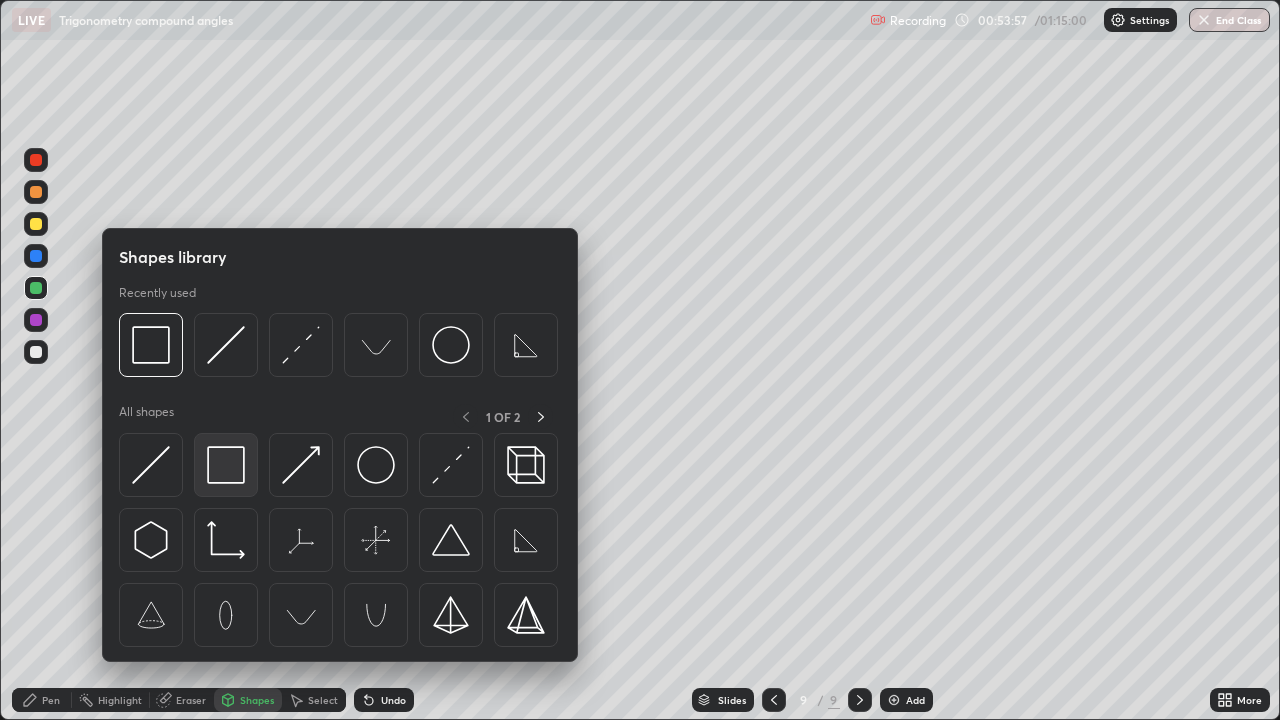 click at bounding box center (226, 465) 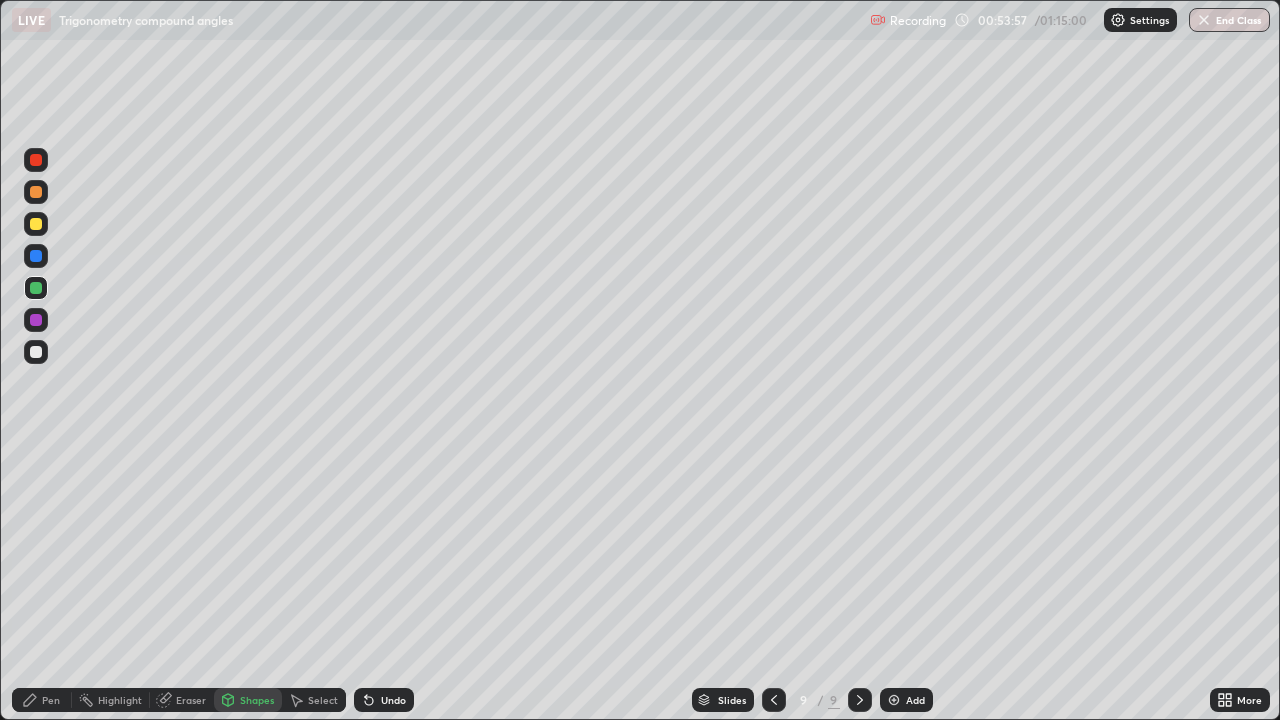 click at bounding box center [36, 224] 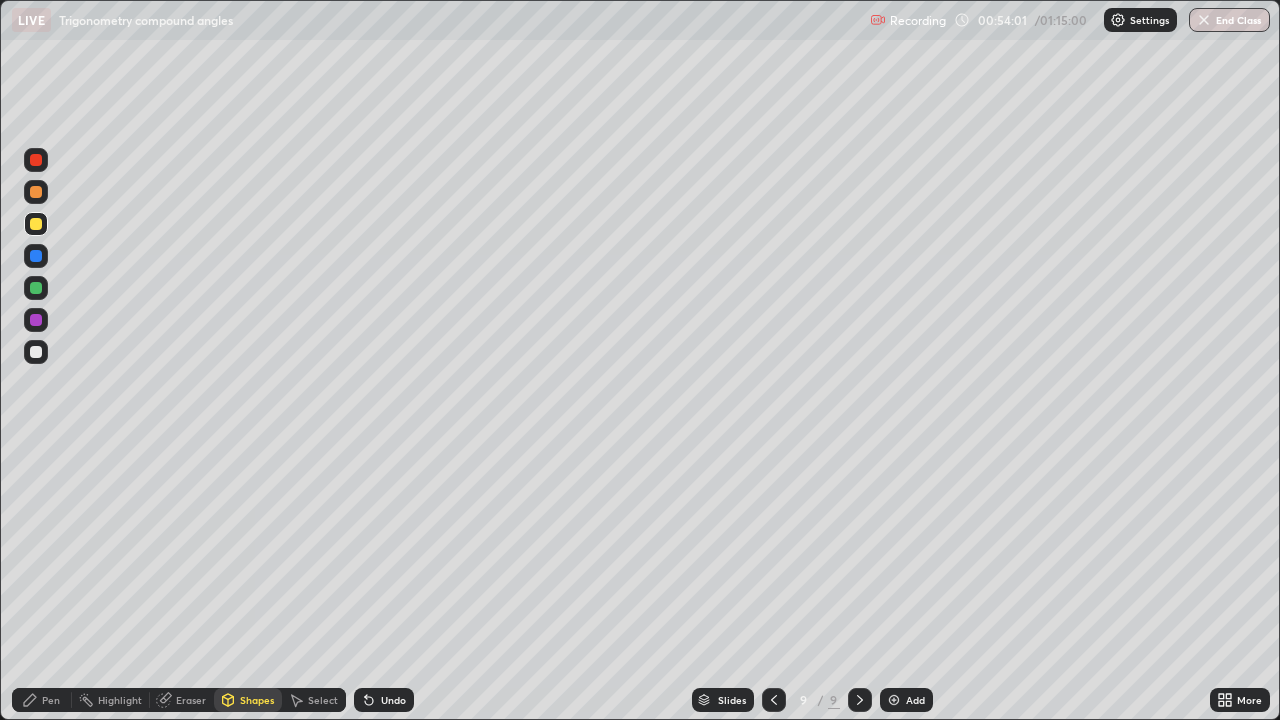 click on "Pen" at bounding box center (51, 700) 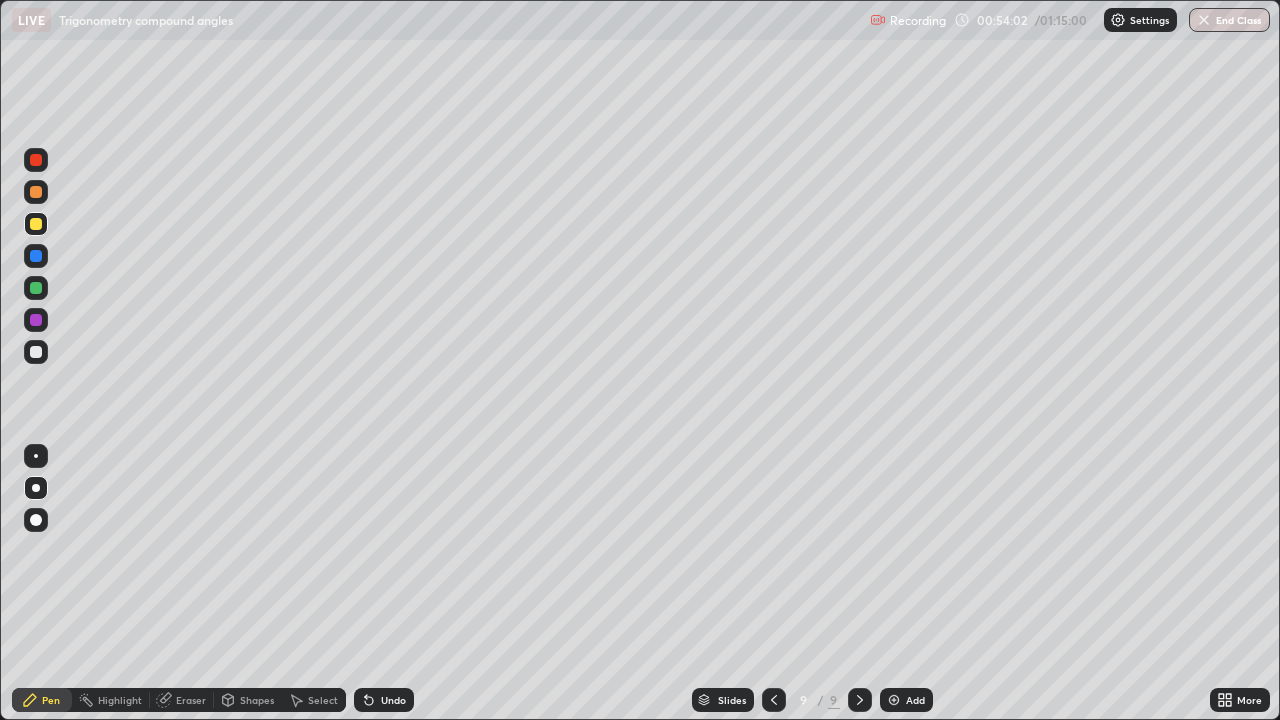 click at bounding box center (36, 288) 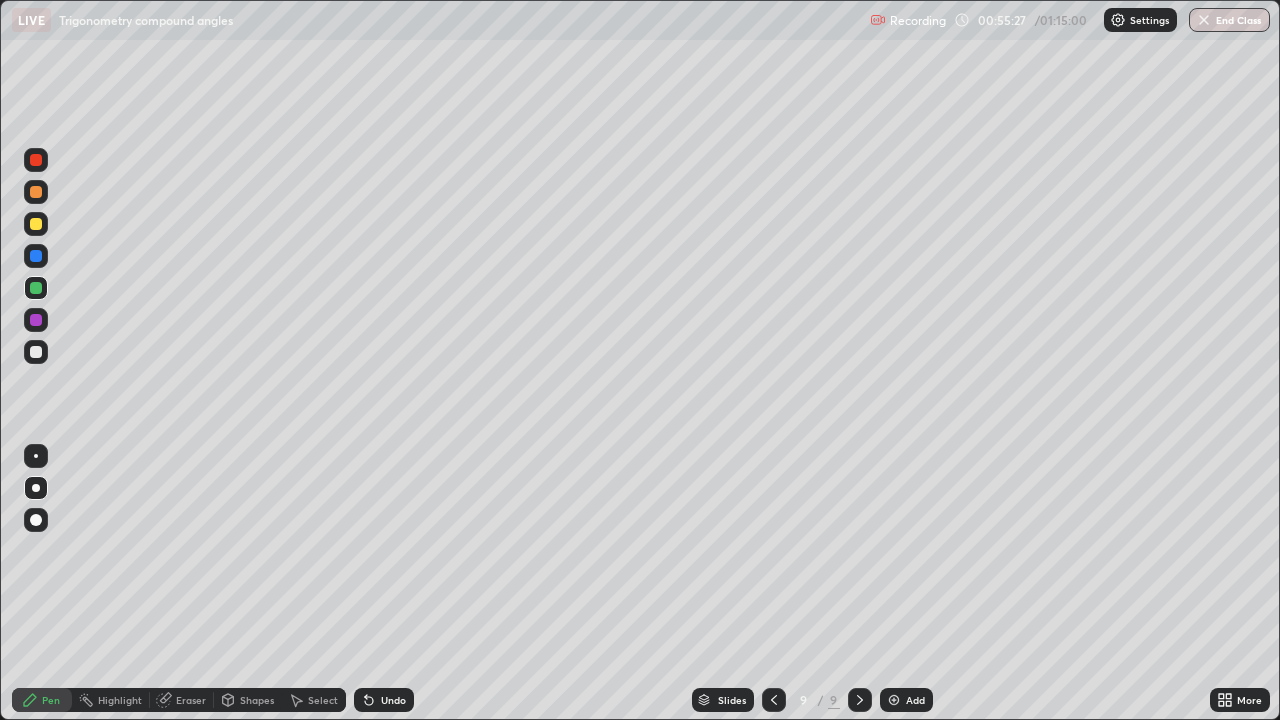 click on "Add" at bounding box center (906, 700) 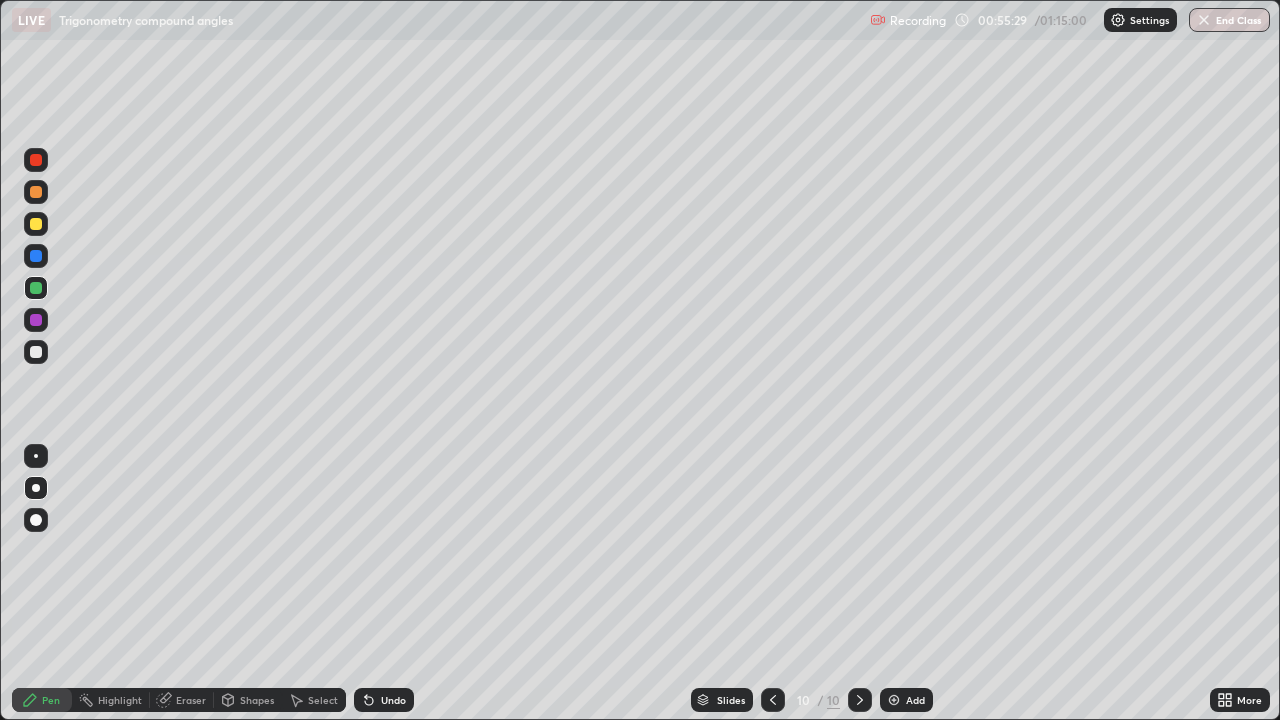 click at bounding box center [36, 352] 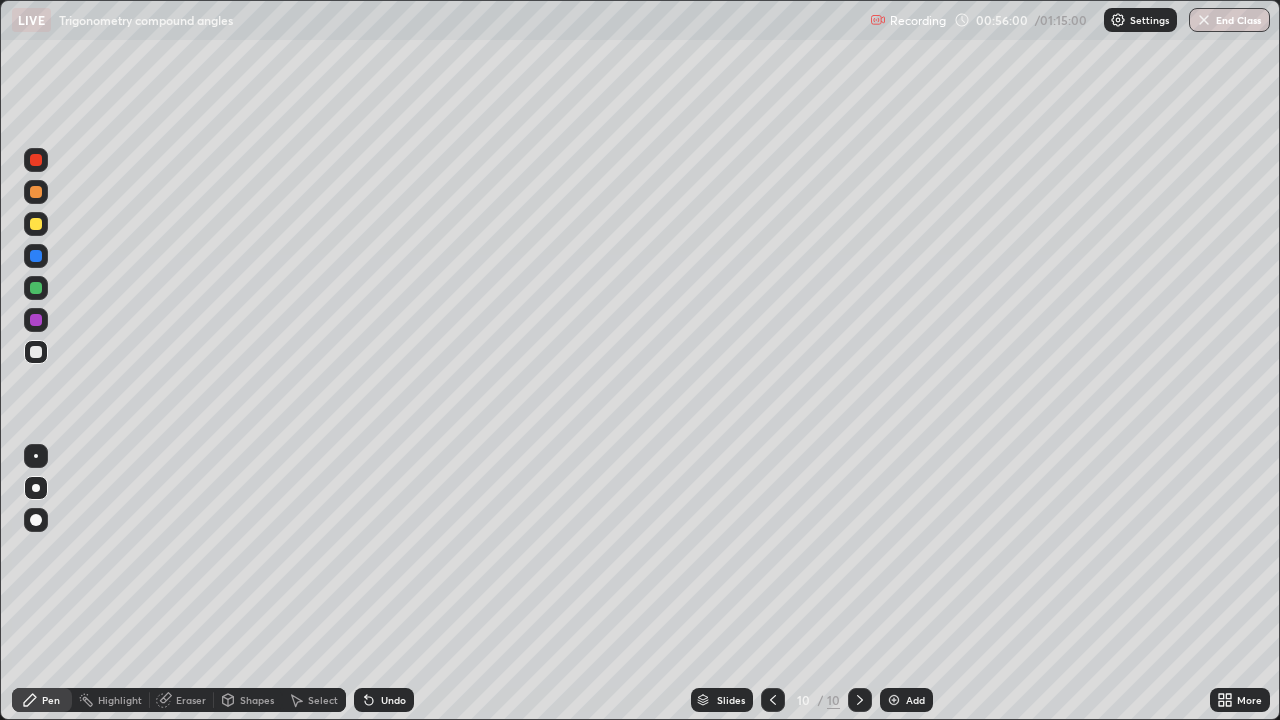 click on "Shapes" at bounding box center (248, 700) 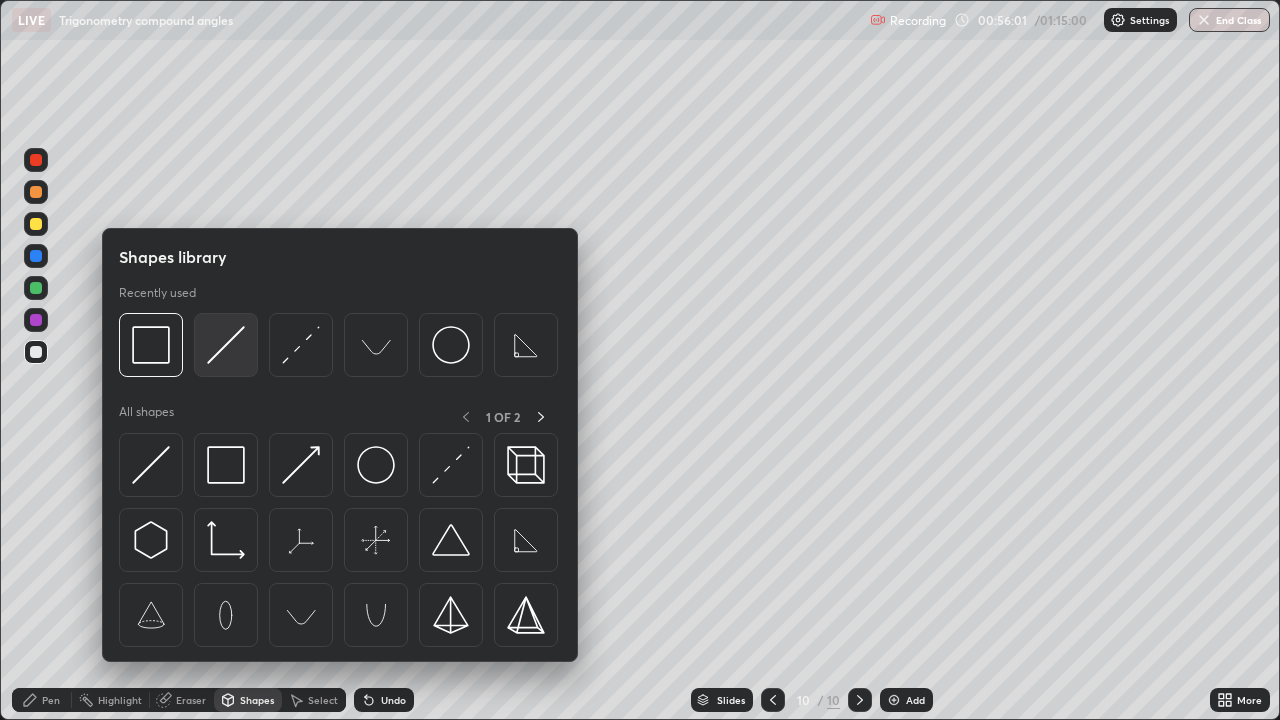 click at bounding box center [226, 345] 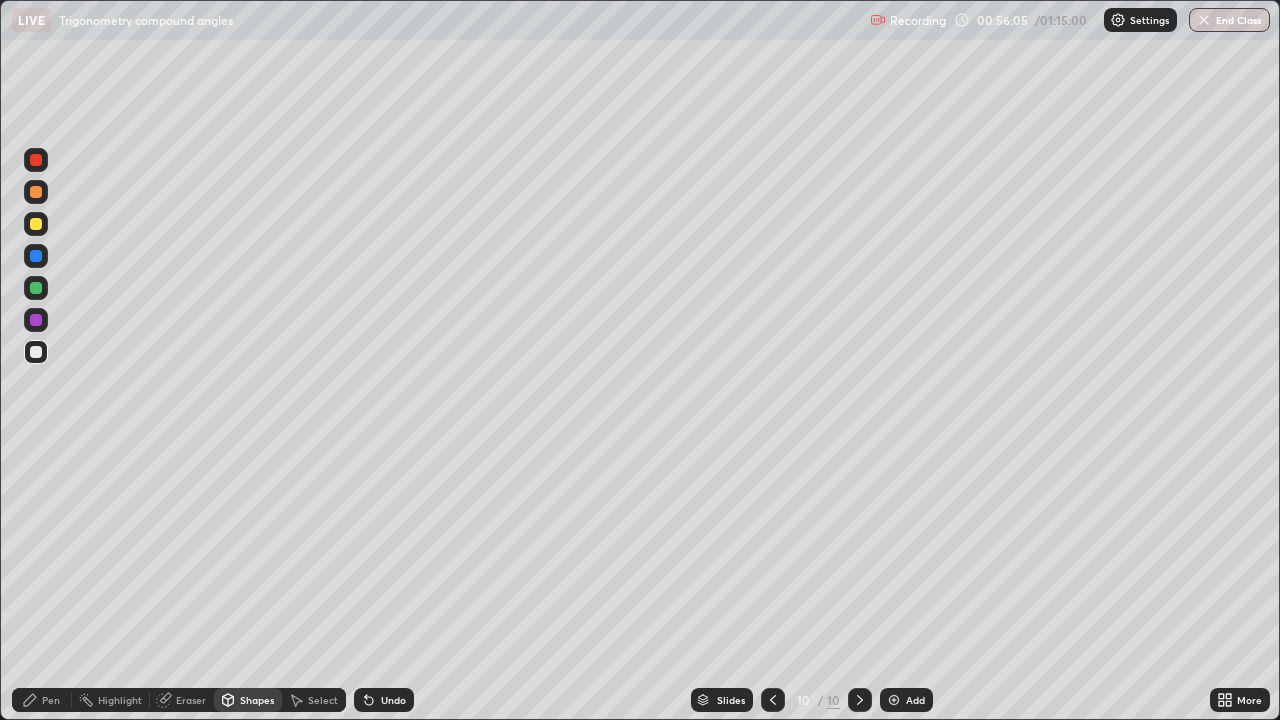 click on "Pen" at bounding box center (42, 700) 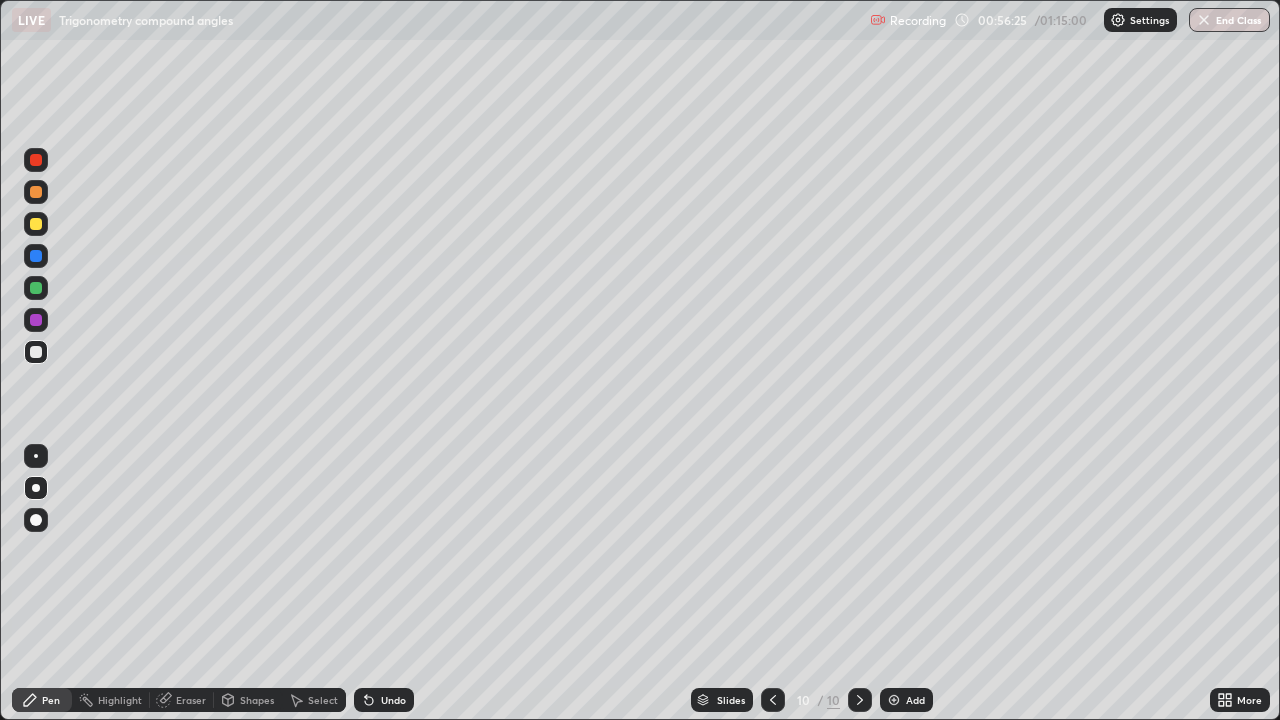 click on "Shapes" at bounding box center (257, 700) 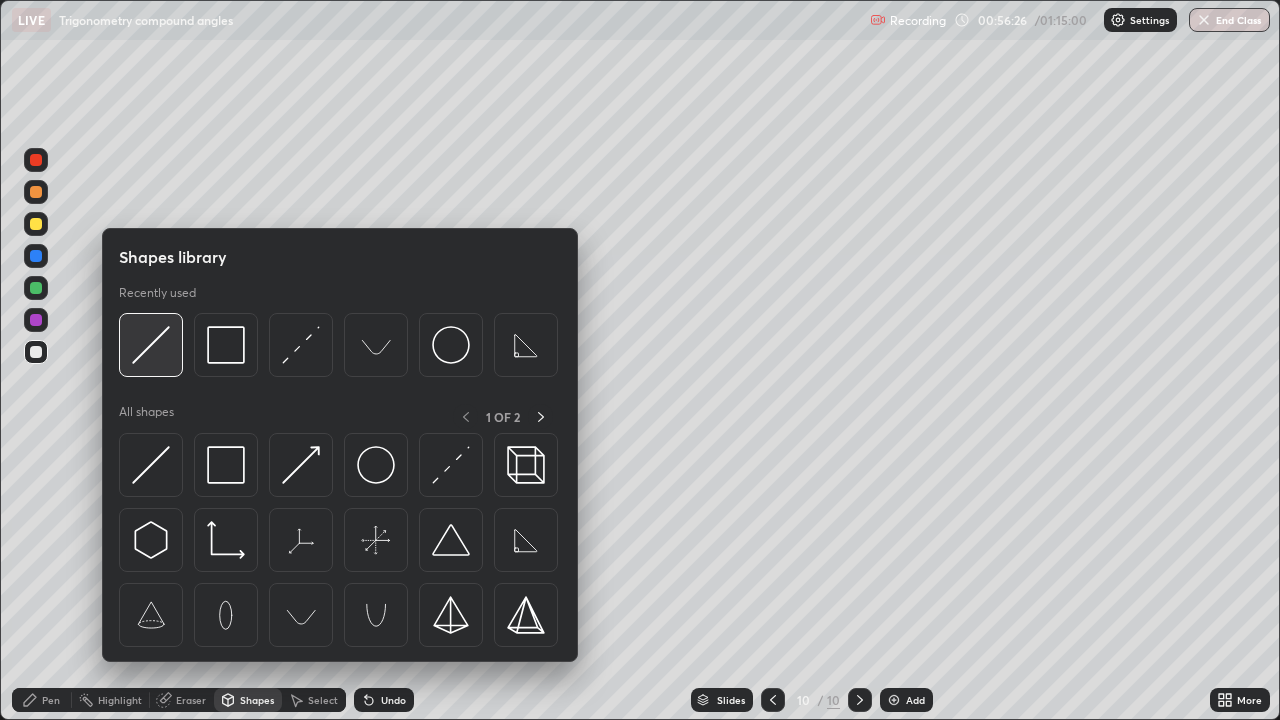 click at bounding box center (151, 345) 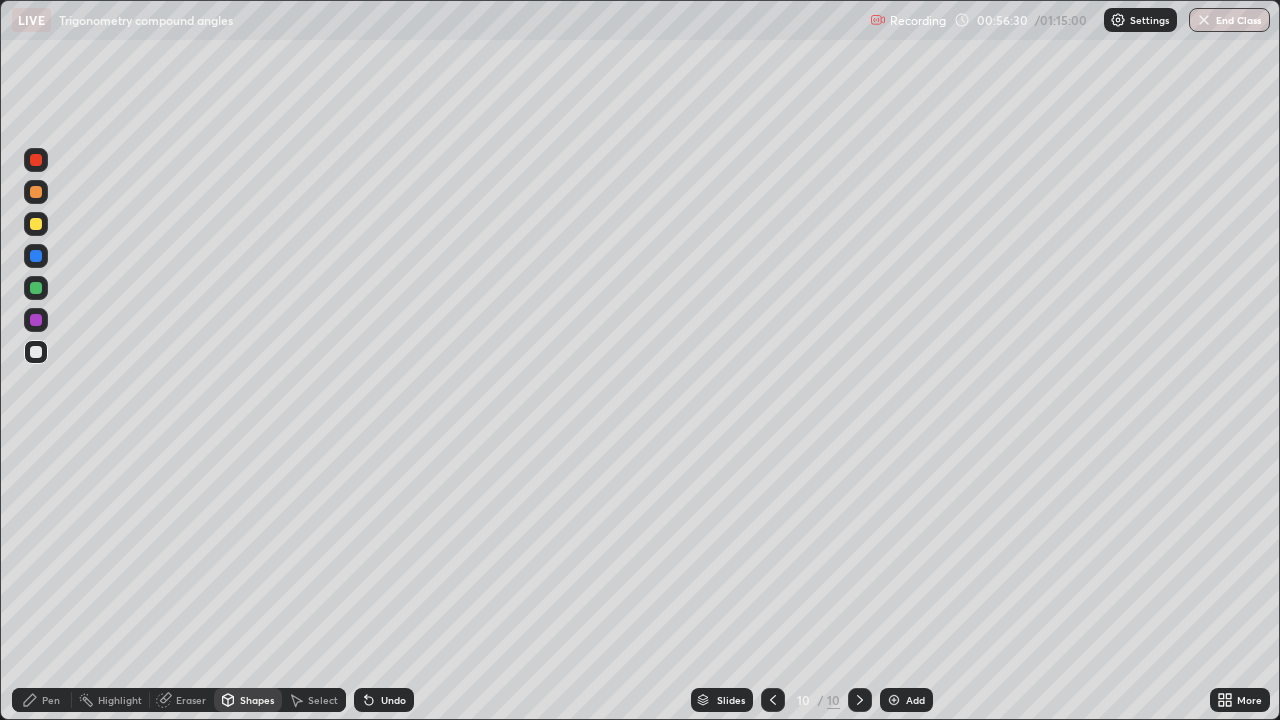 click on "Pen" at bounding box center (42, 700) 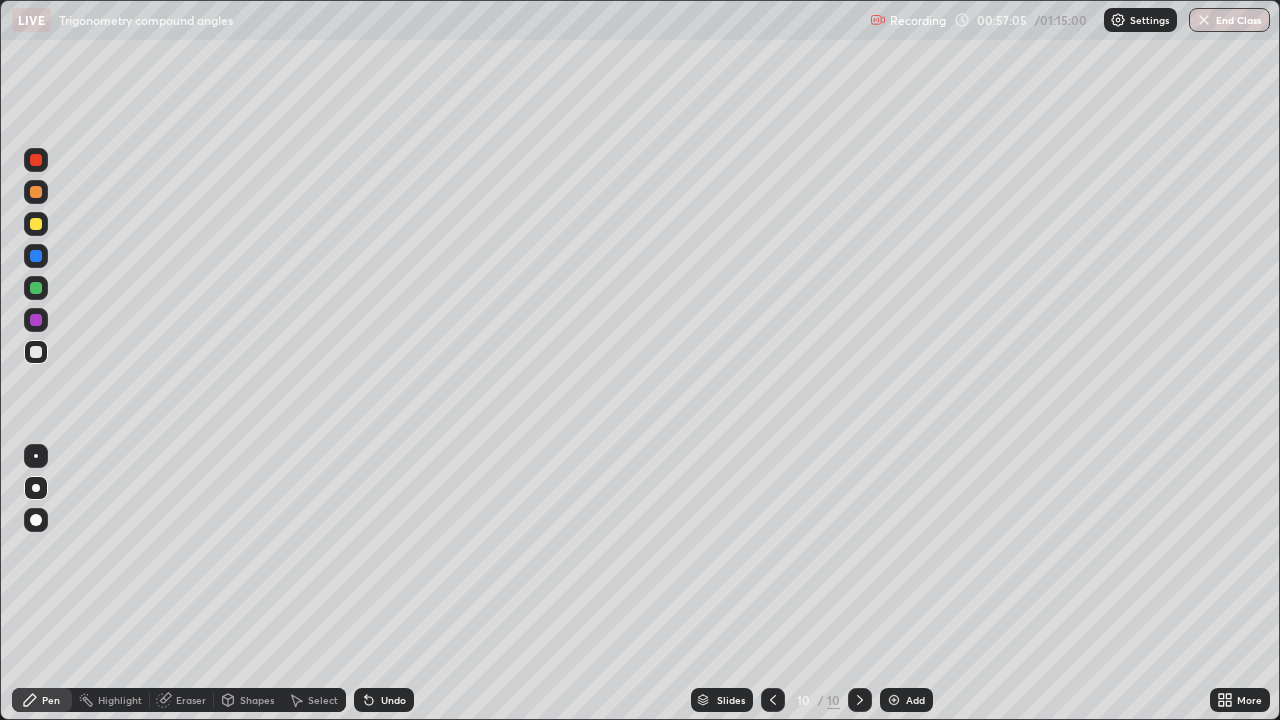 click on "Shapes" at bounding box center (257, 700) 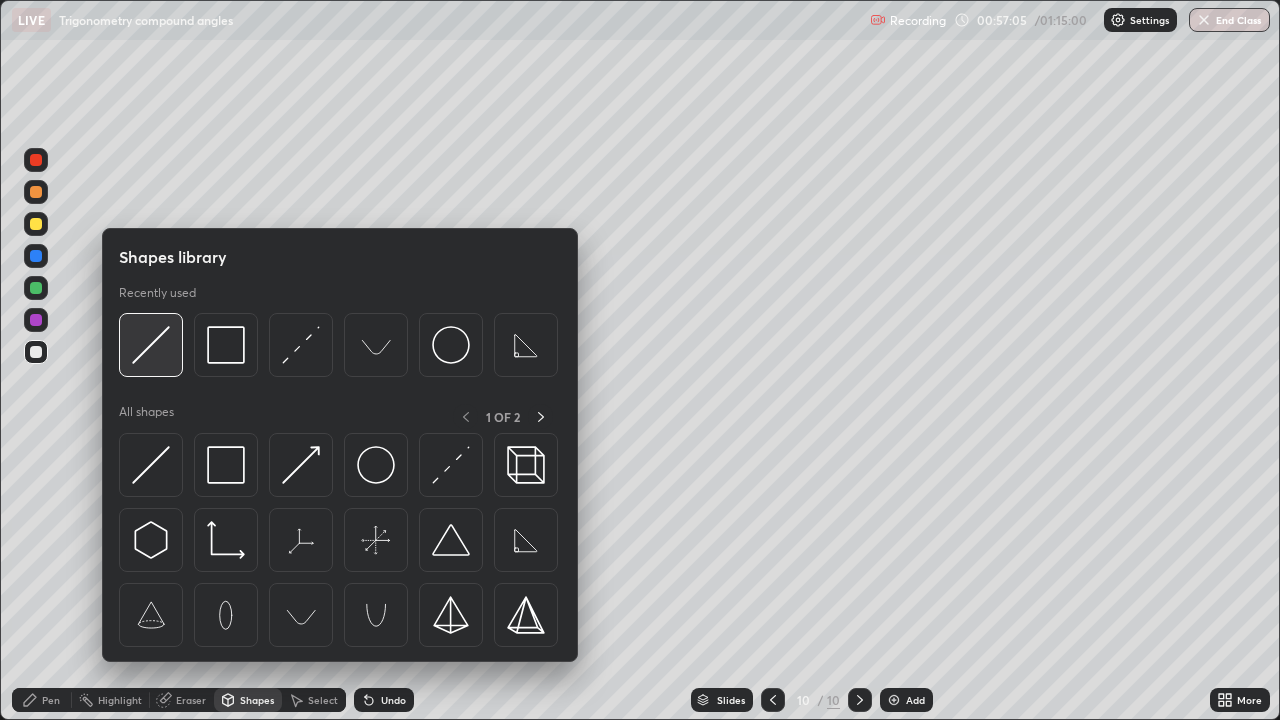 click at bounding box center [151, 345] 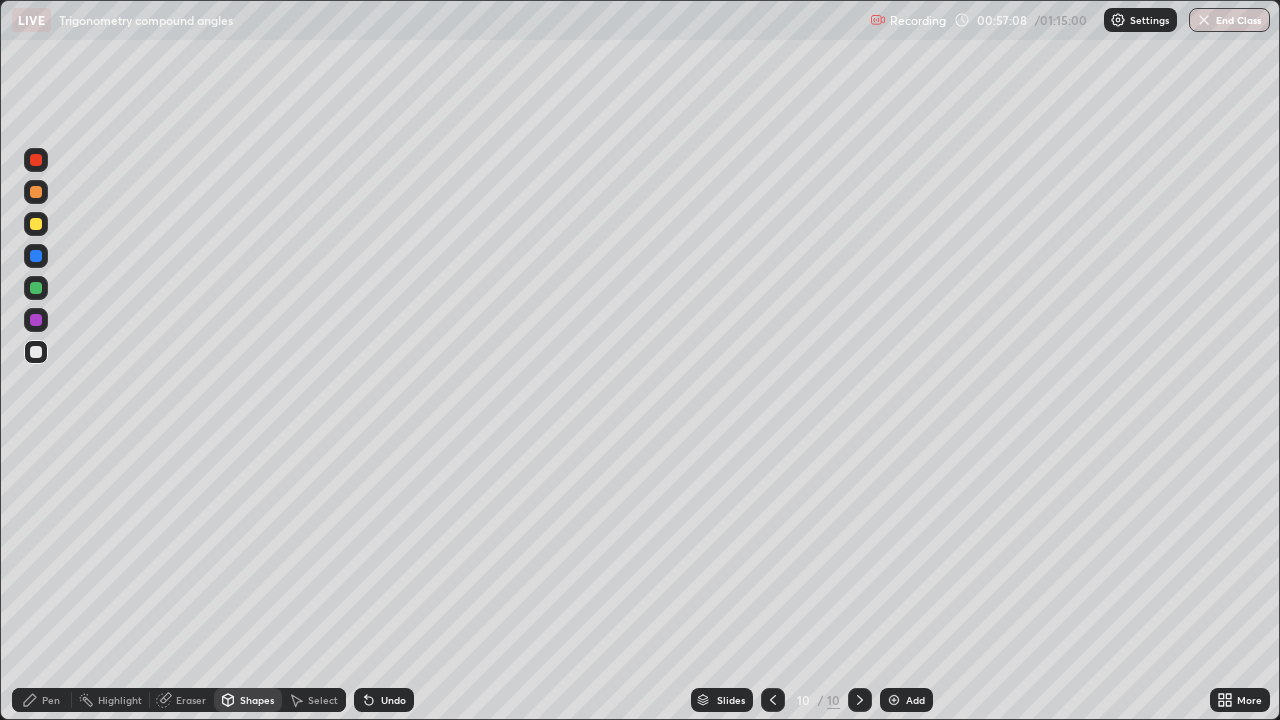 click on "Pen" at bounding box center (51, 700) 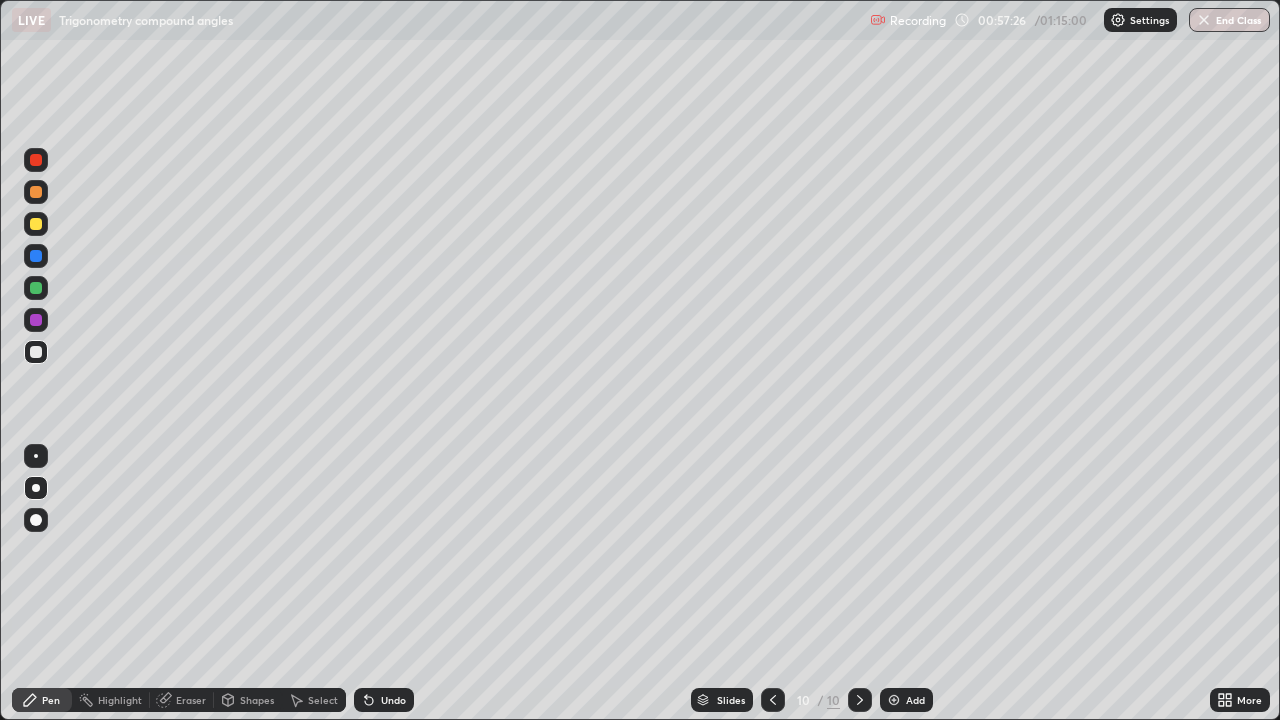 click on "Shapes" at bounding box center (257, 700) 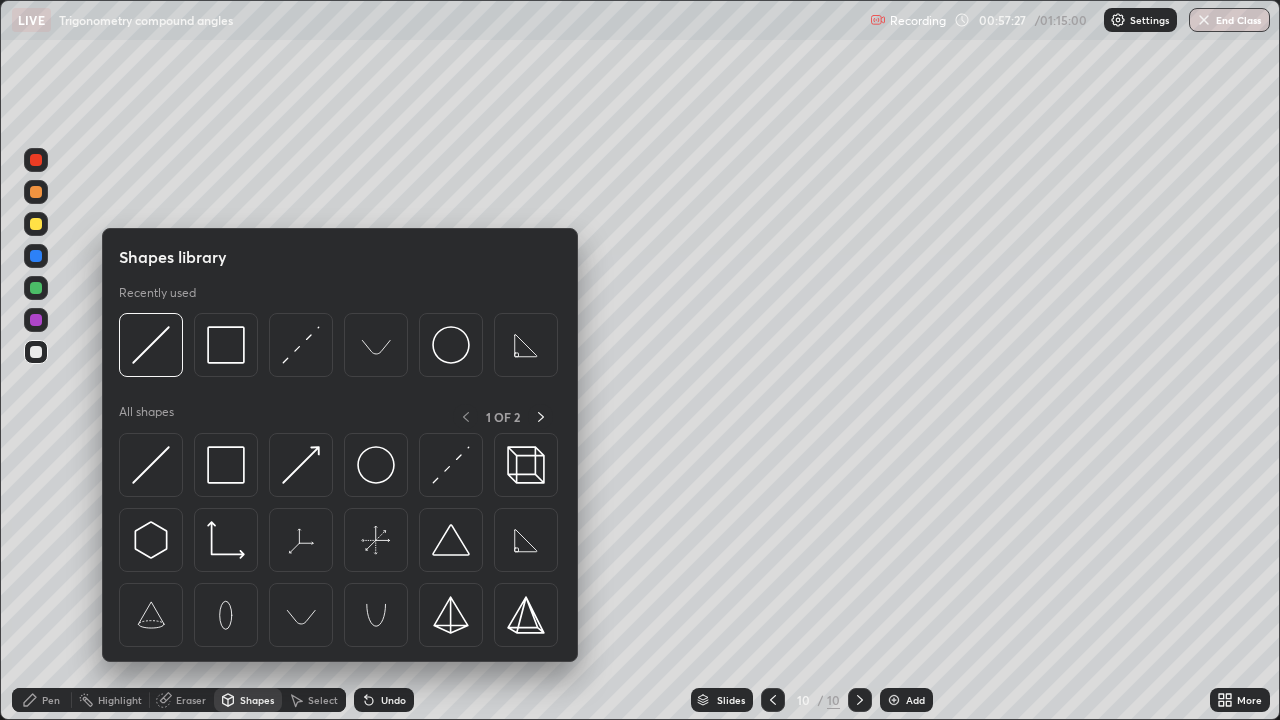 click at bounding box center [226, 465] 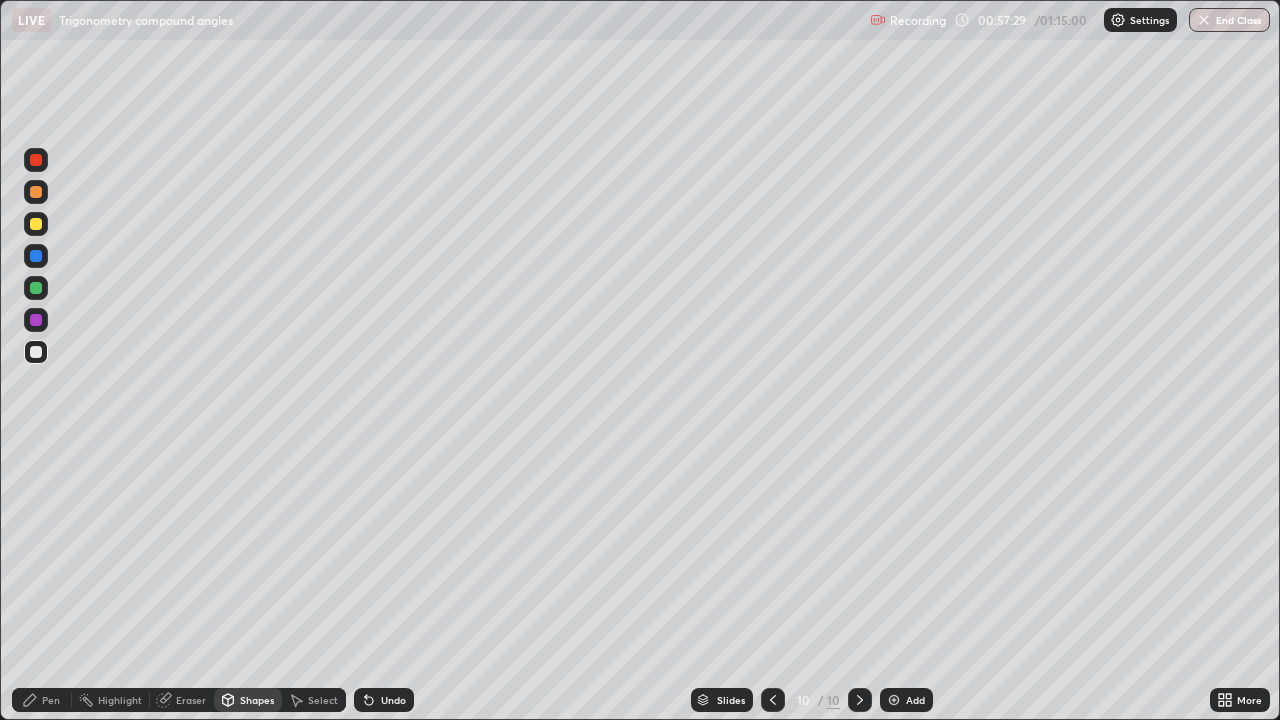 click on "Pen" at bounding box center [51, 700] 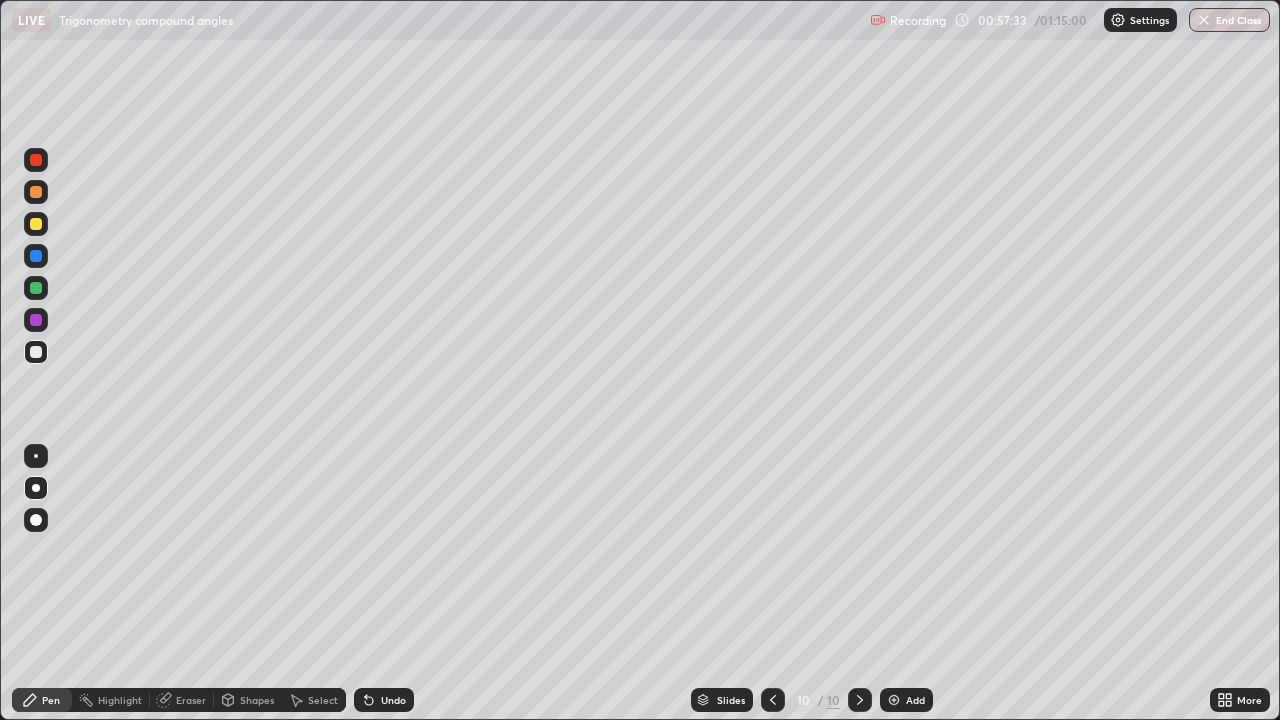 click on "Shapes" at bounding box center (257, 700) 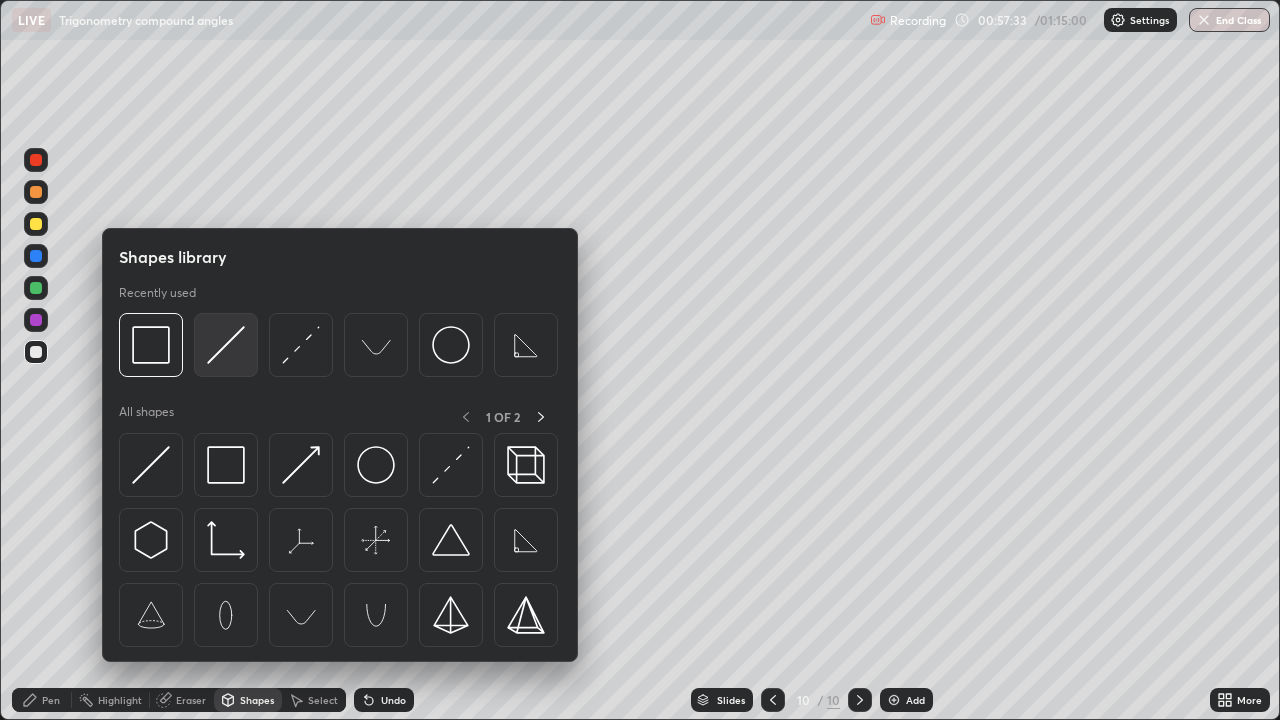 click at bounding box center (226, 345) 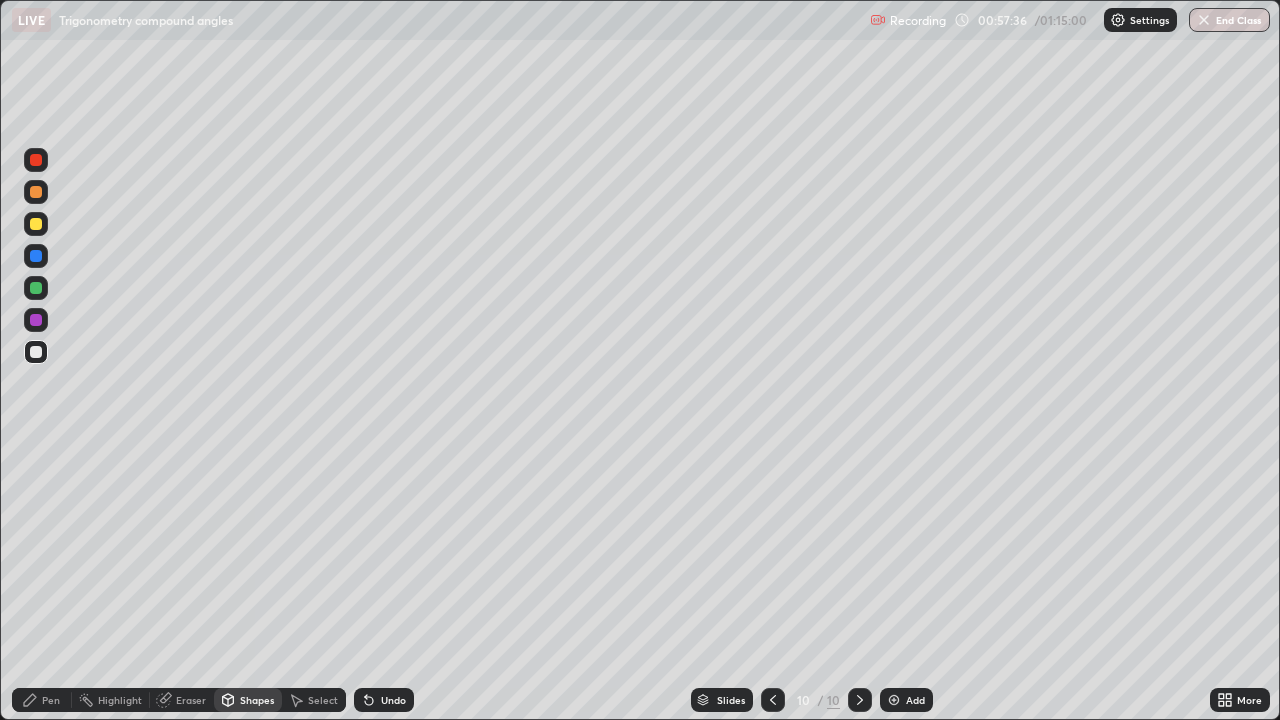 click on "Pen" at bounding box center (51, 700) 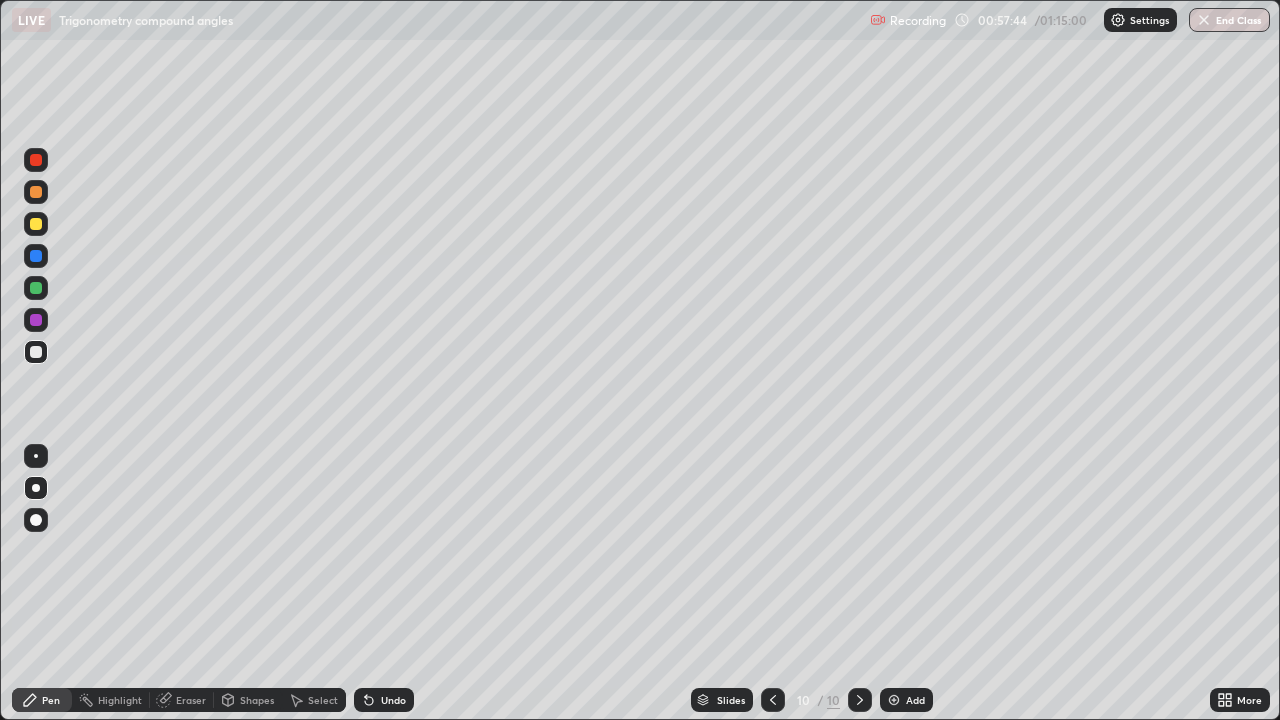 click on "Shapes" at bounding box center [257, 700] 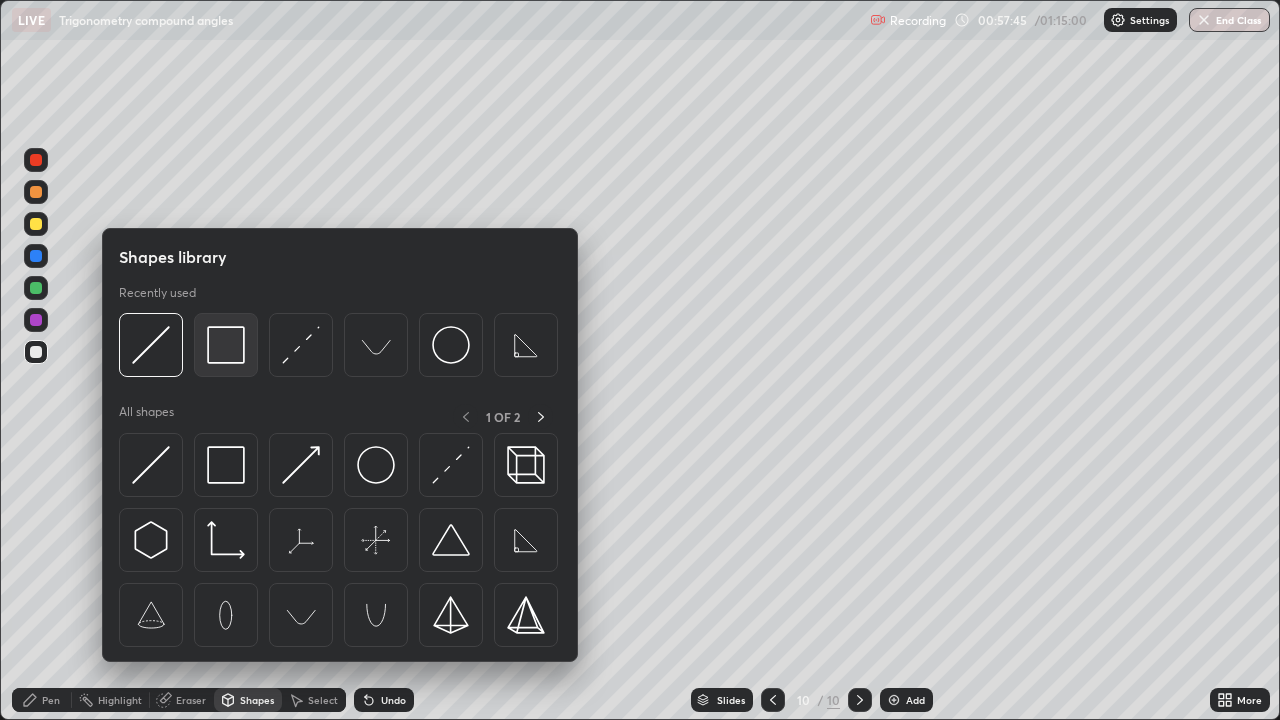 click at bounding box center [226, 345] 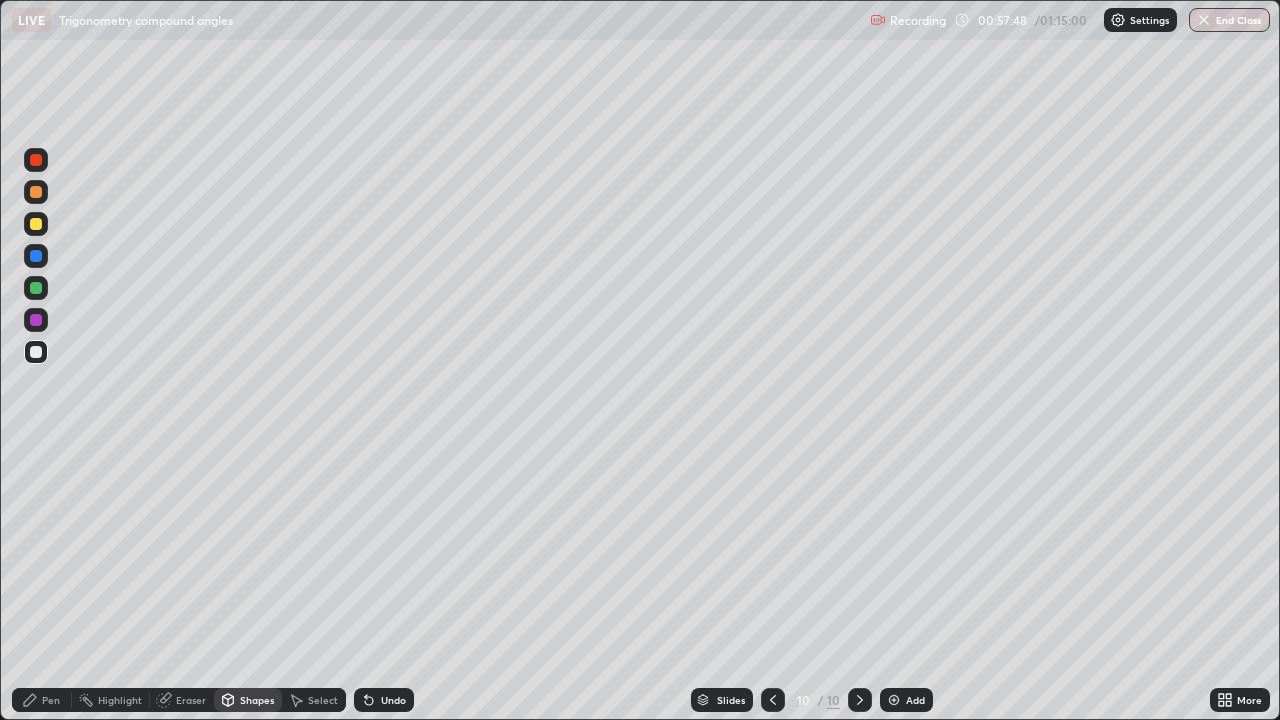 click on "Pen" at bounding box center (51, 700) 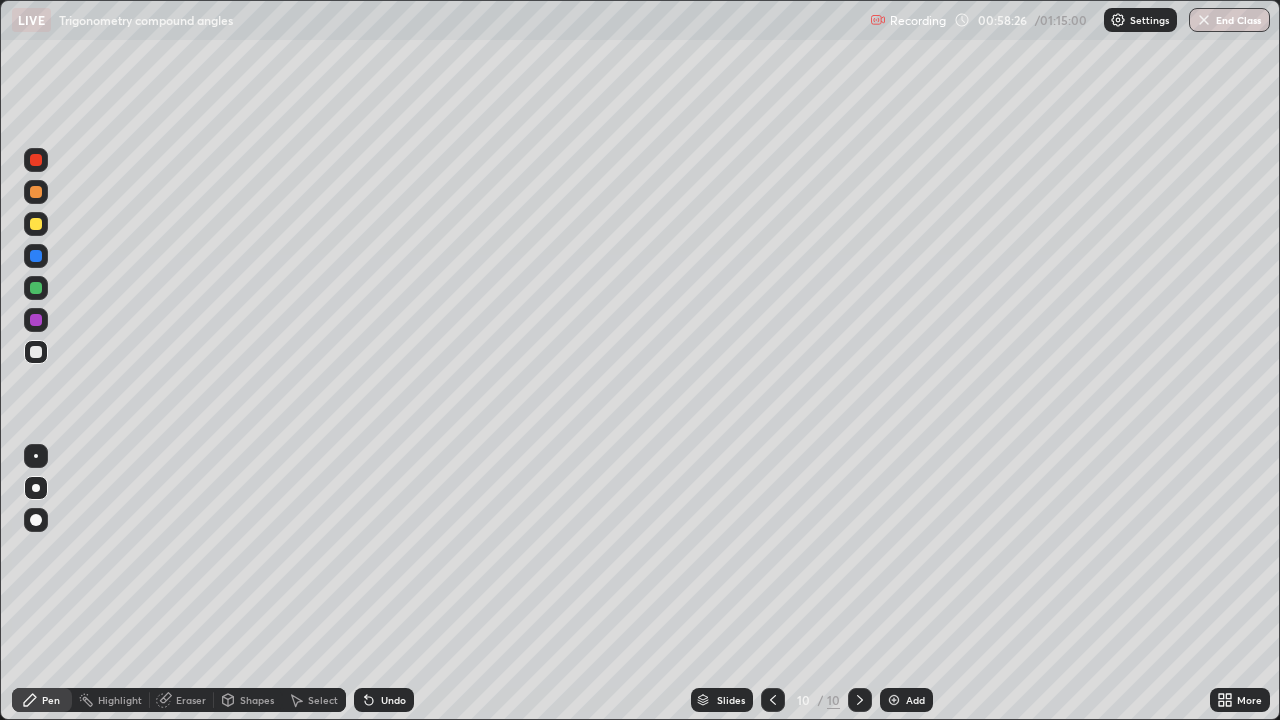 click at bounding box center (894, 700) 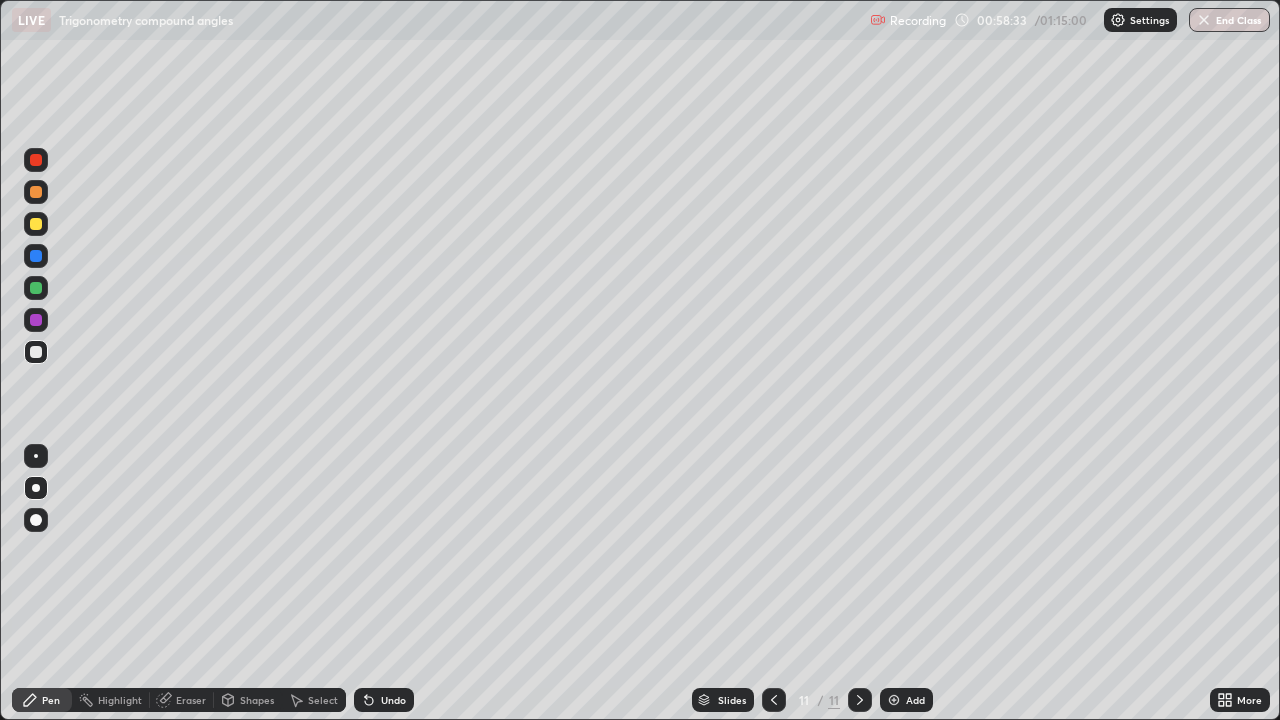 click 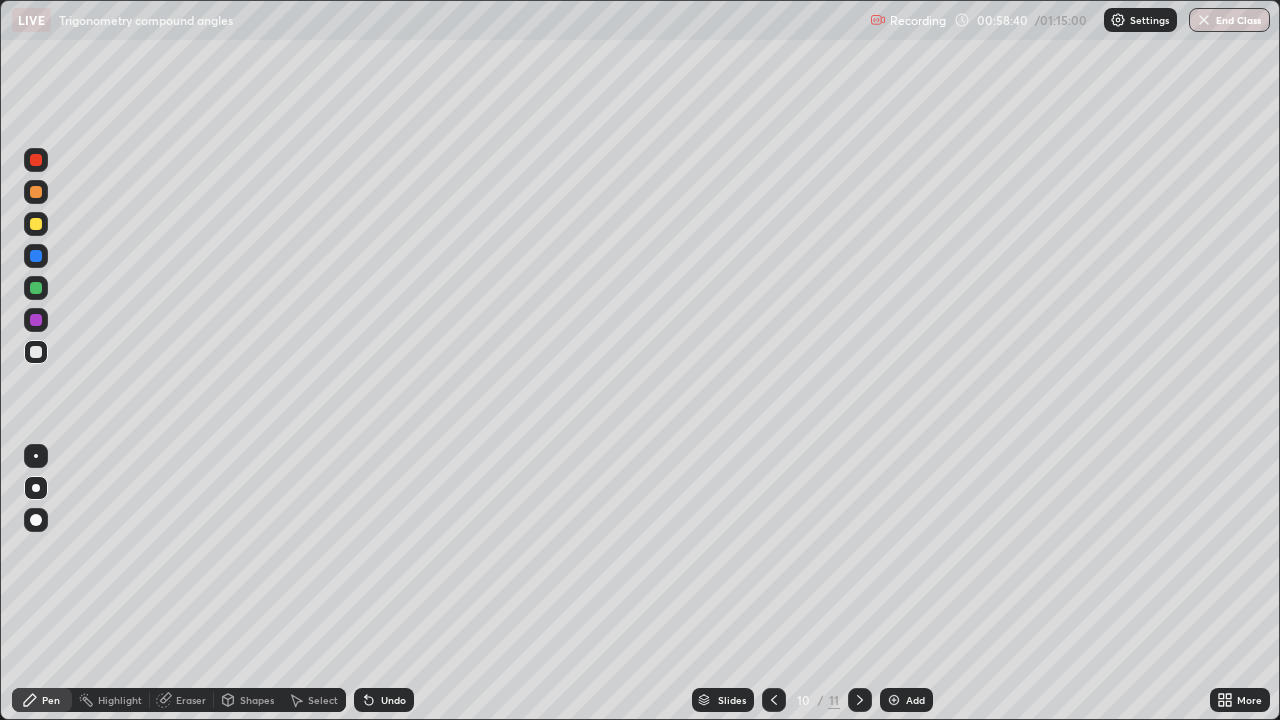 click 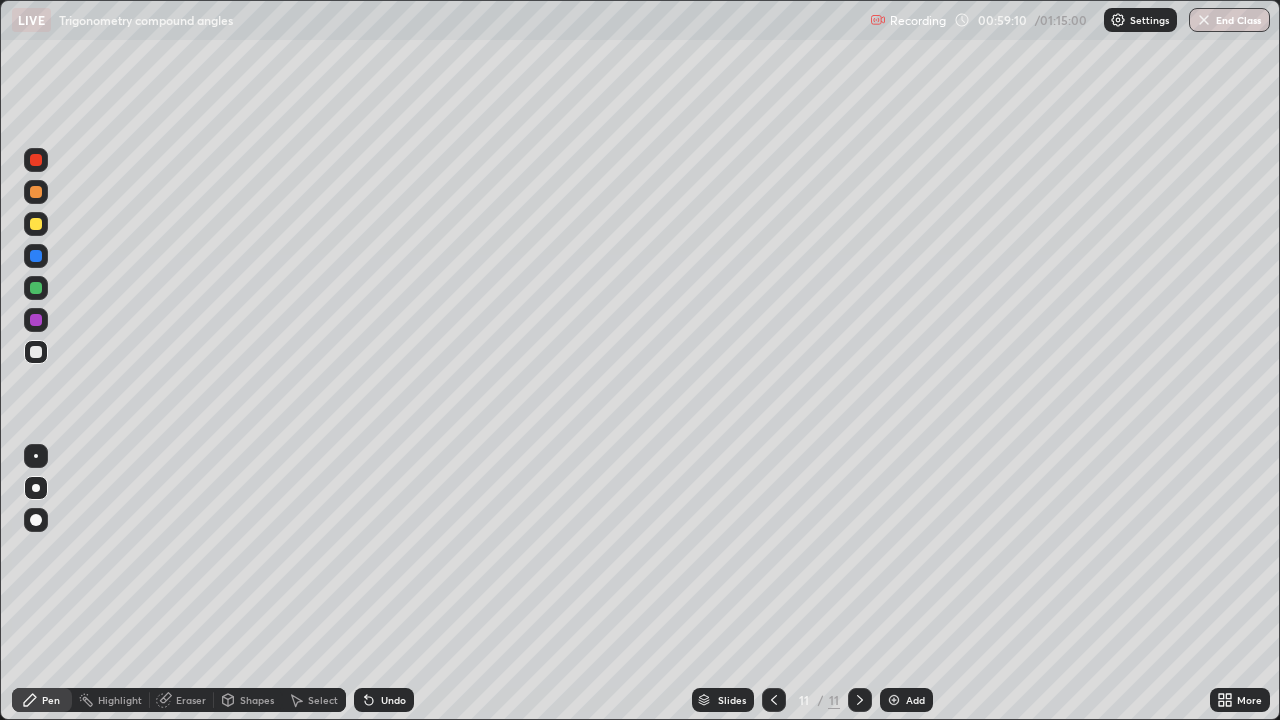 click on "Shapes" at bounding box center [257, 700] 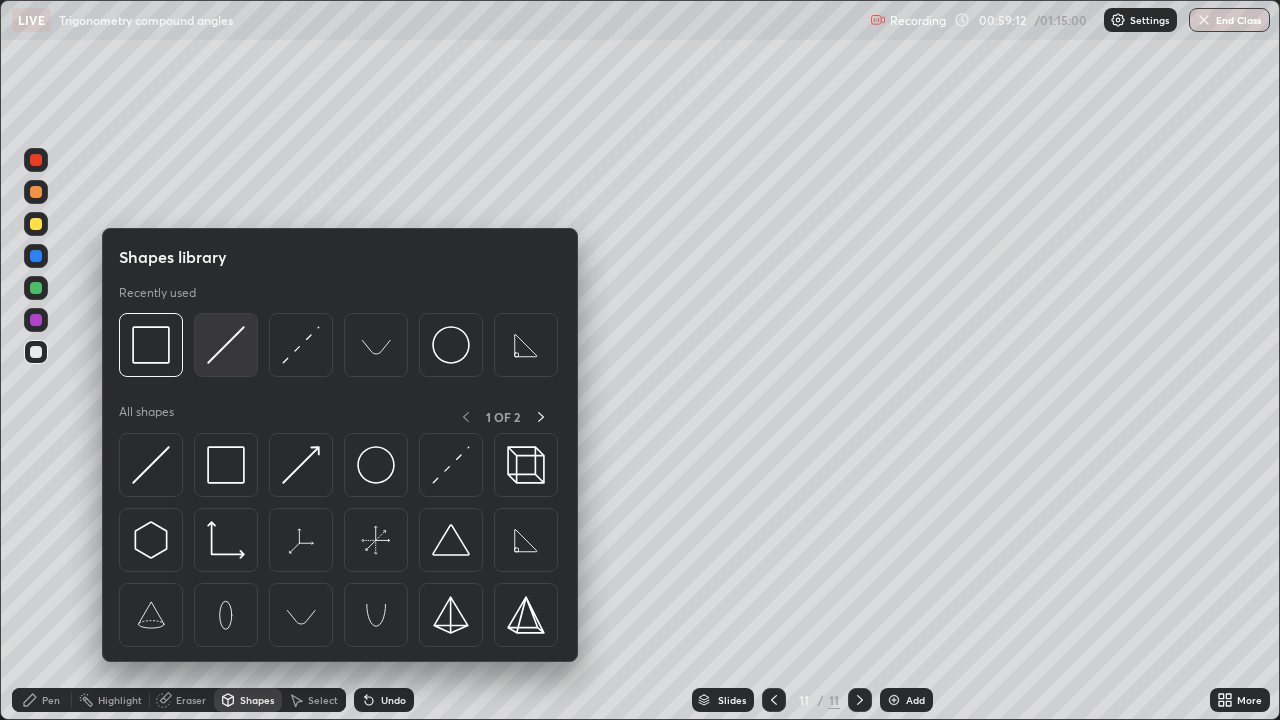click at bounding box center (226, 345) 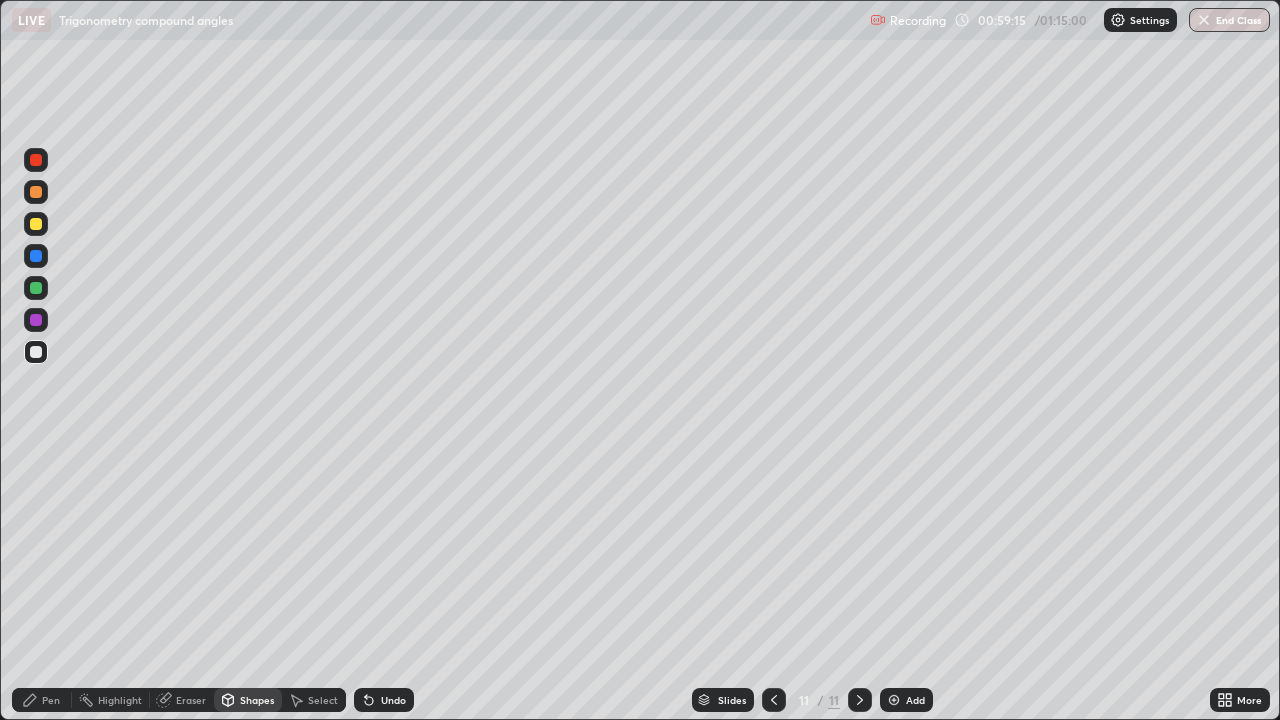 click on "Undo" at bounding box center (393, 700) 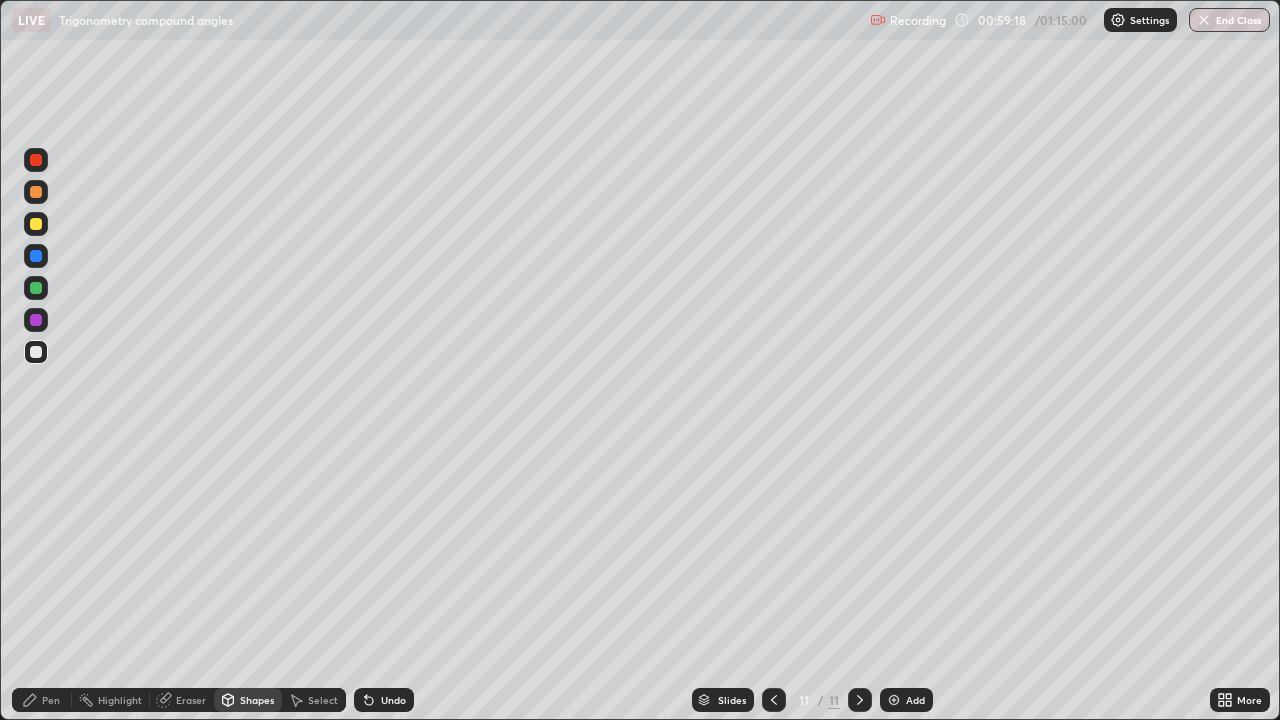 click on "Pen" at bounding box center (51, 700) 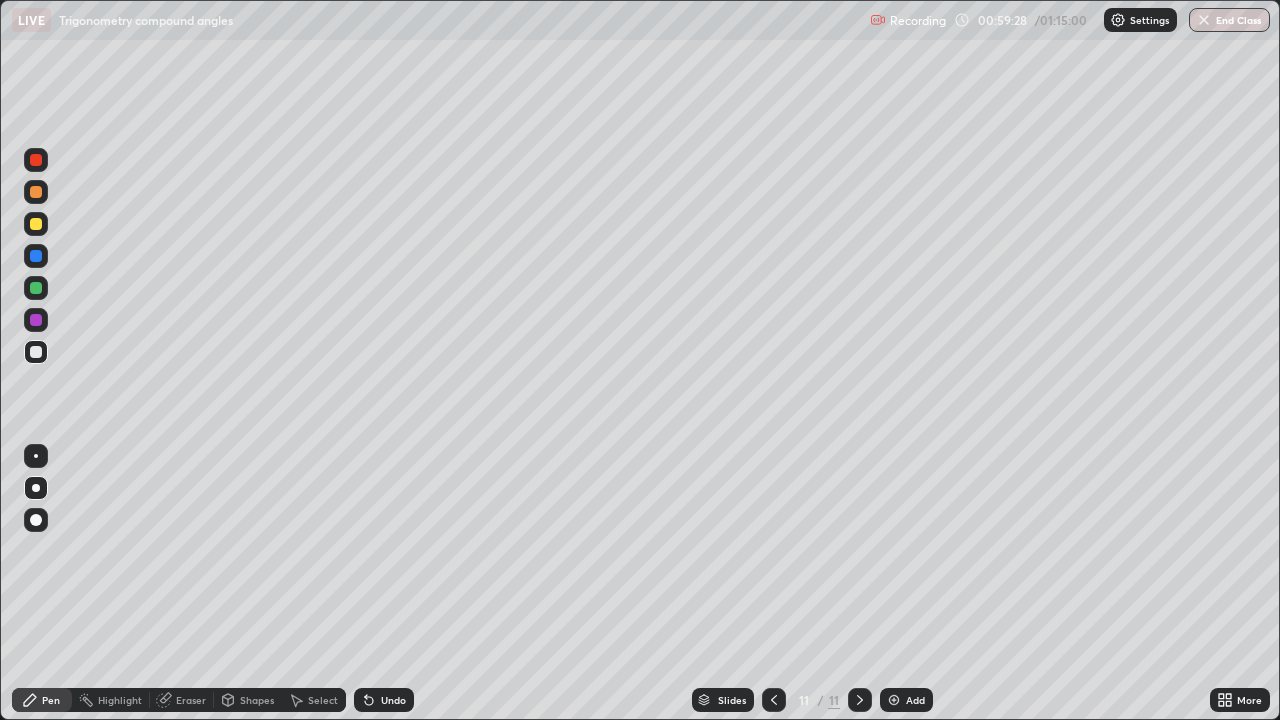 click on "Shapes" at bounding box center (257, 700) 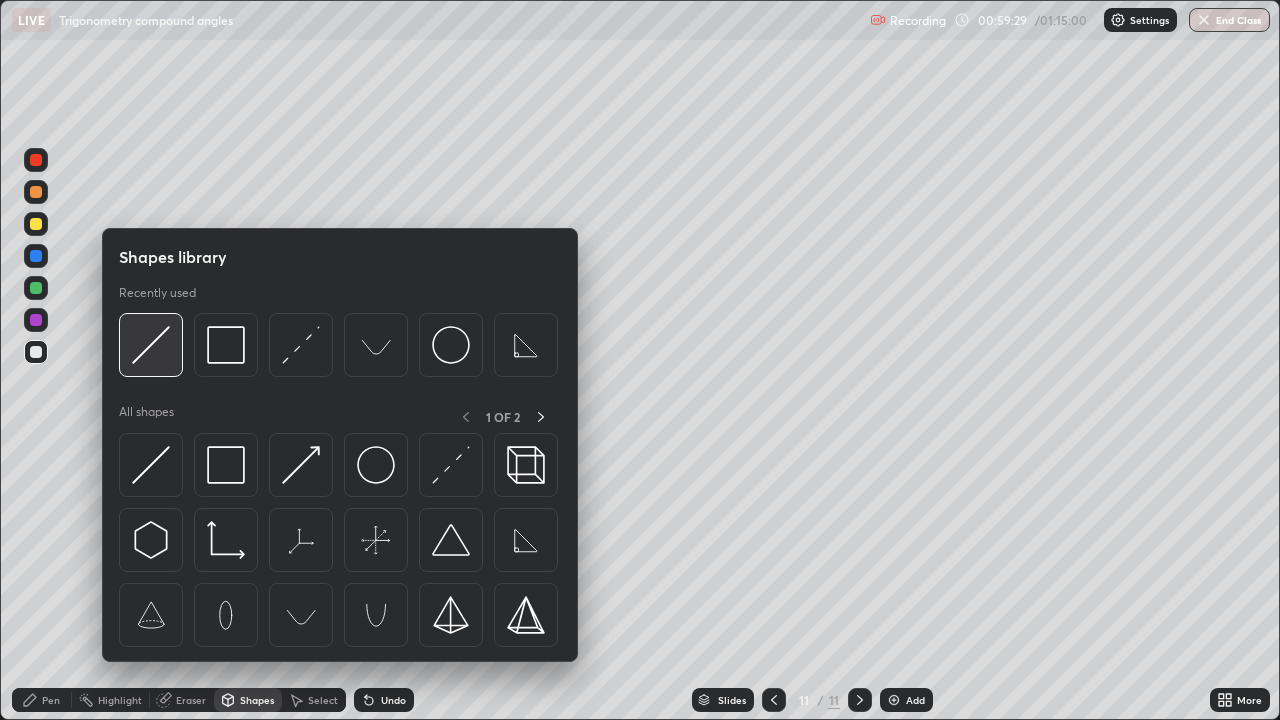 click at bounding box center [151, 345] 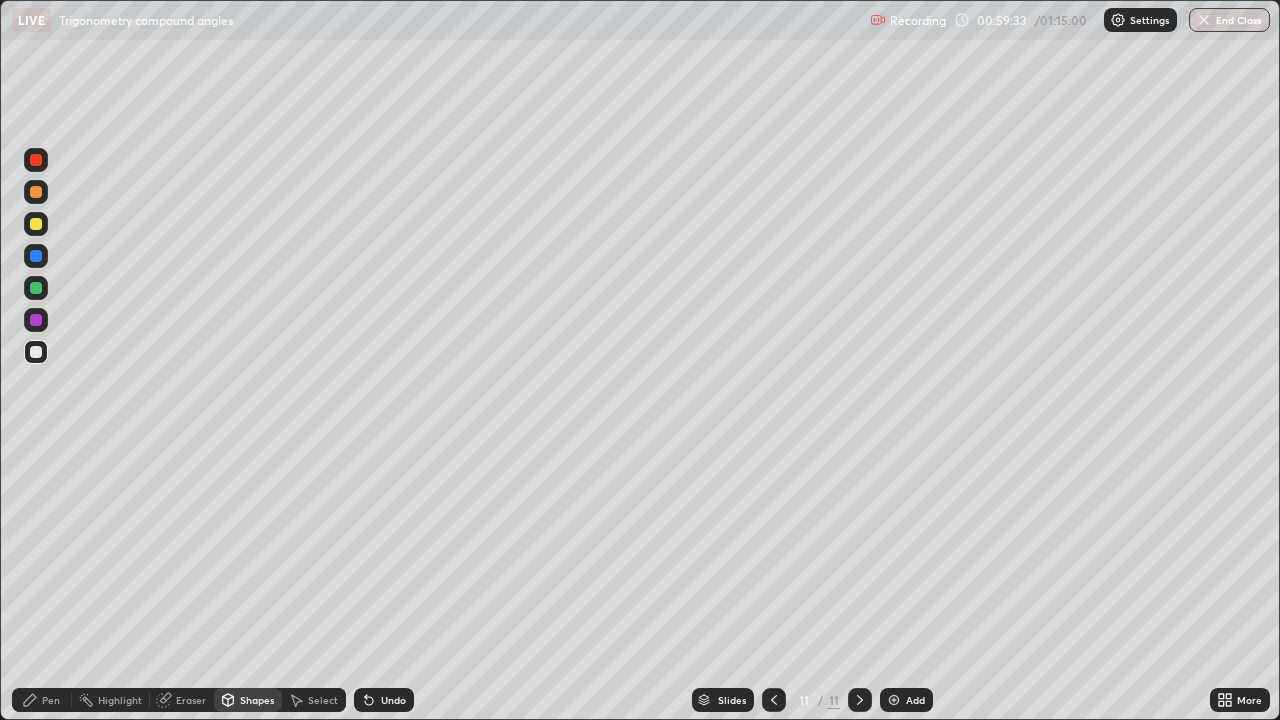 click on "Pen" at bounding box center (51, 700) 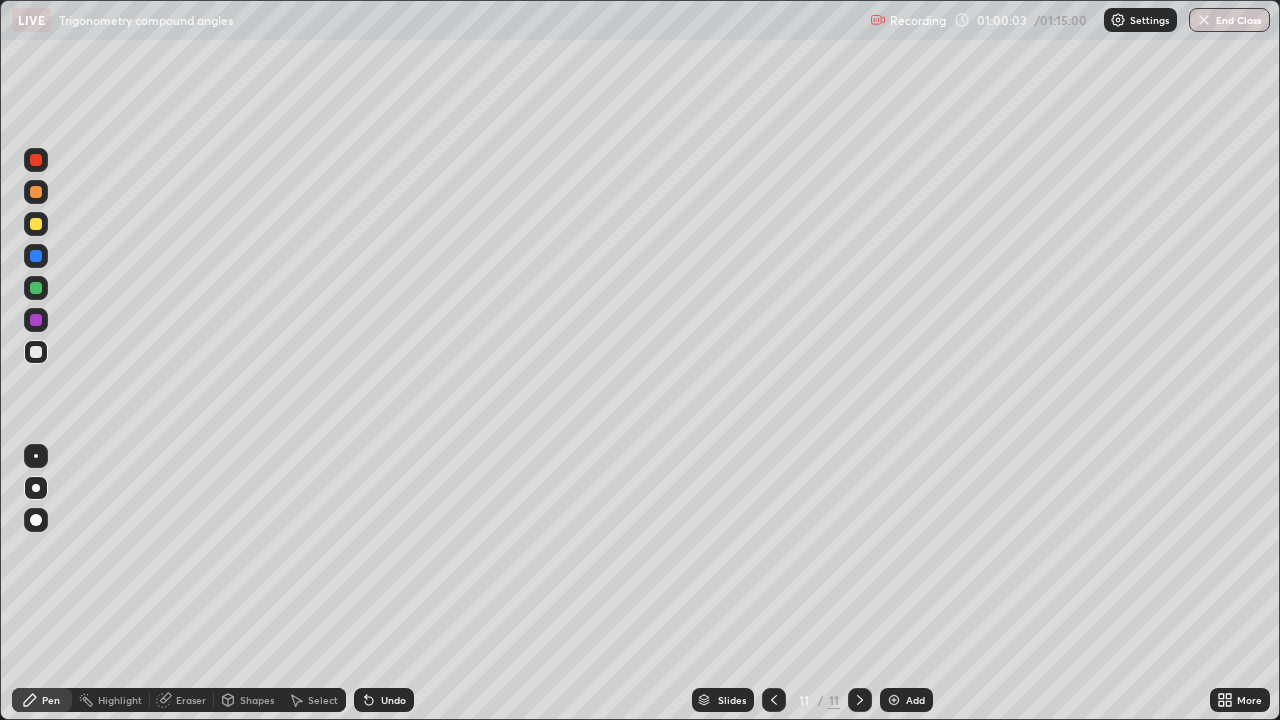 click on "Shapes" at bounding box center [257, 700] 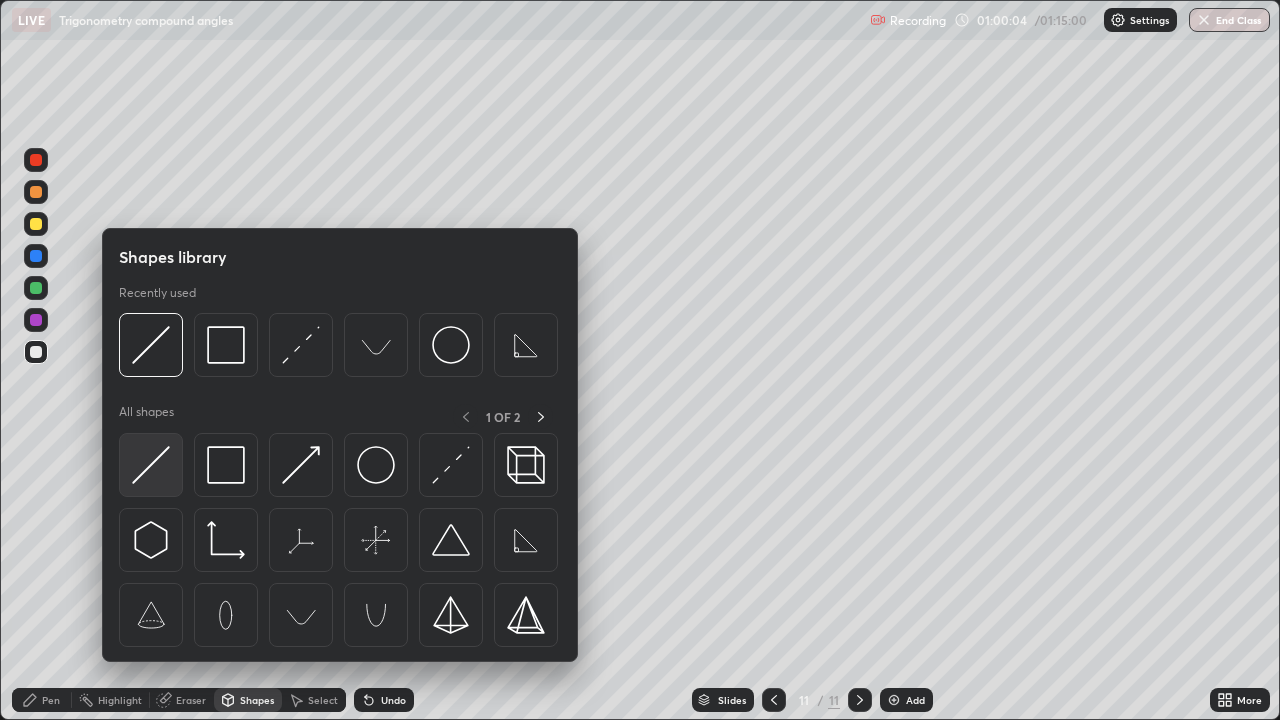 click at bounding box center (151, 465) 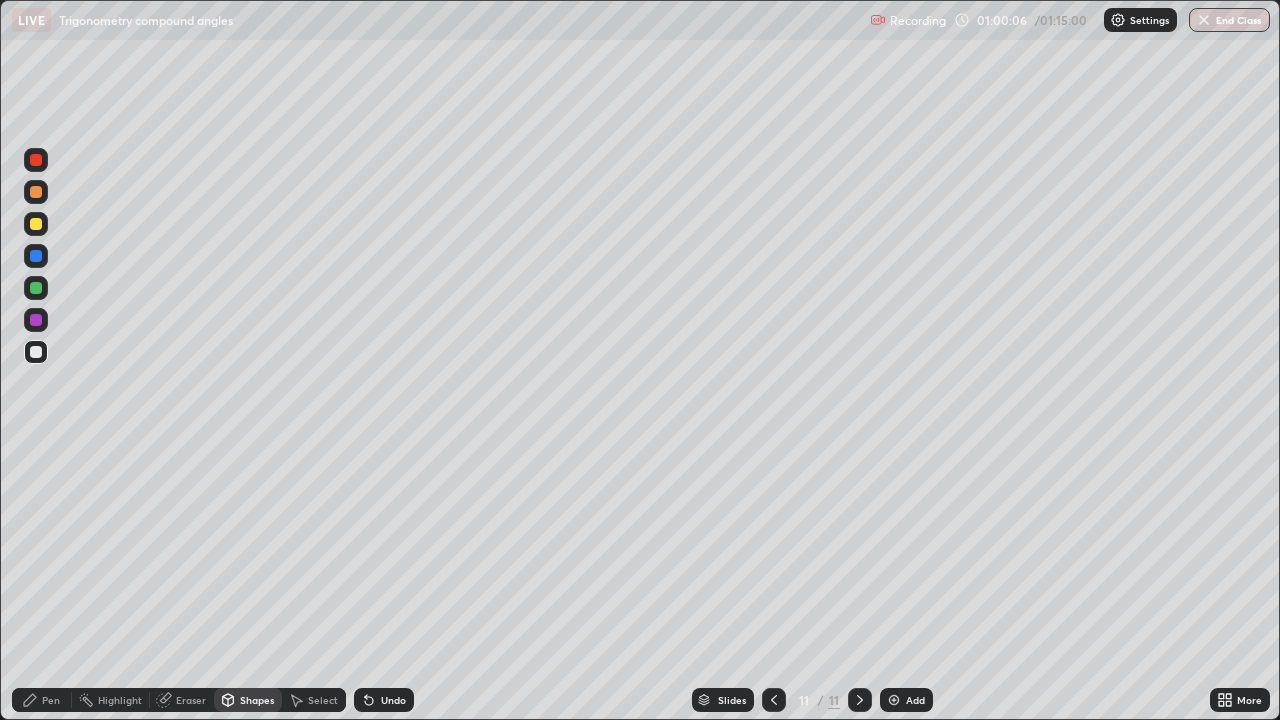 click on "Pen" at bounding box center (51, 700) 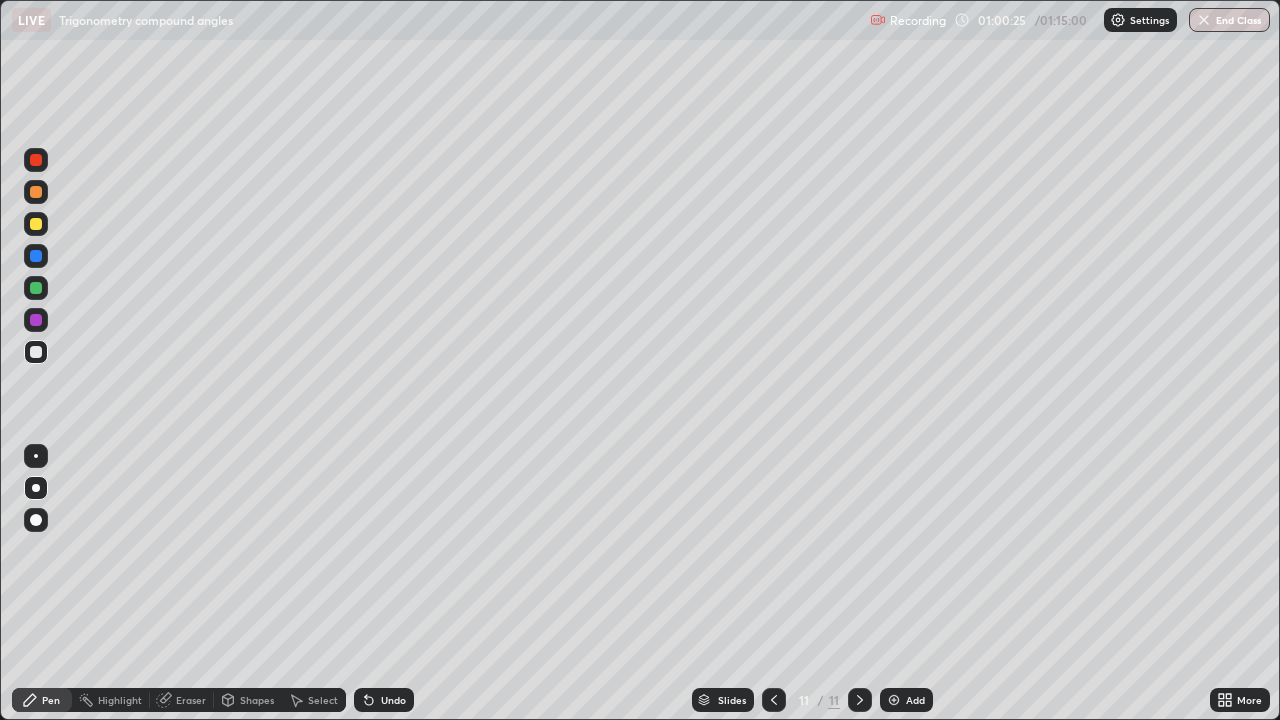 click on "Shapes" at bounding box center (257, 700) 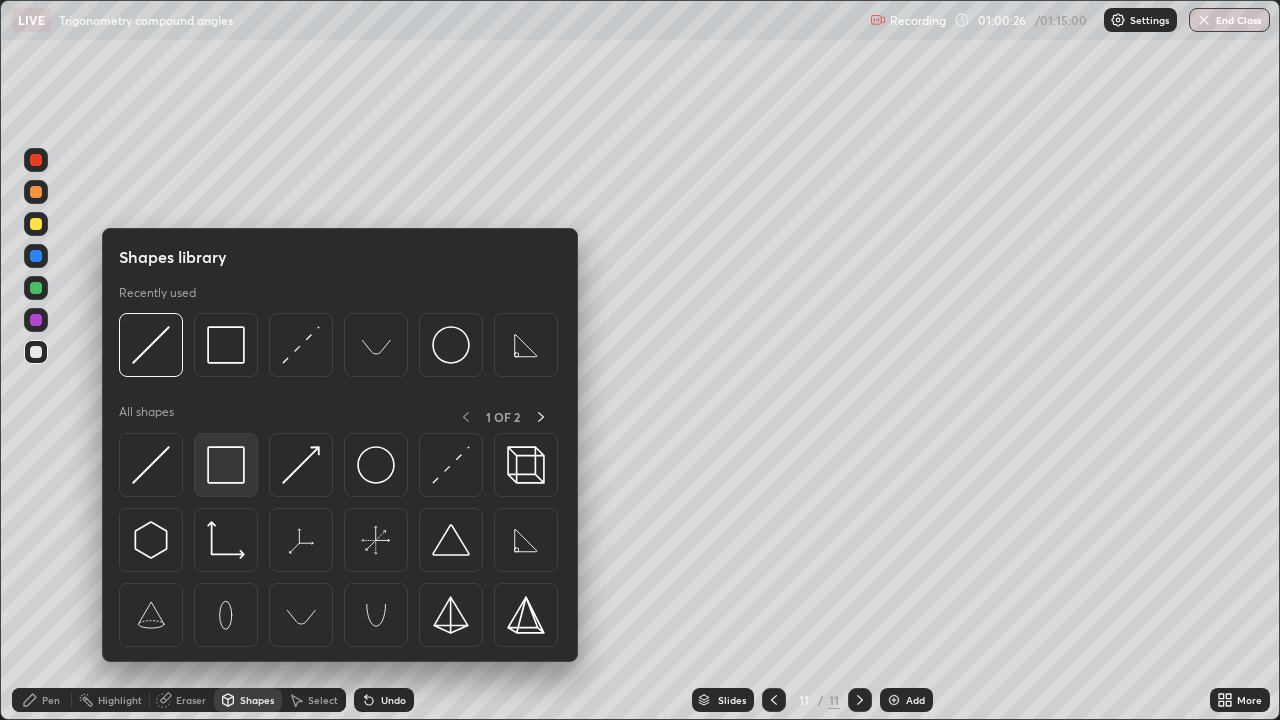 click at bounding box center (226, 465) 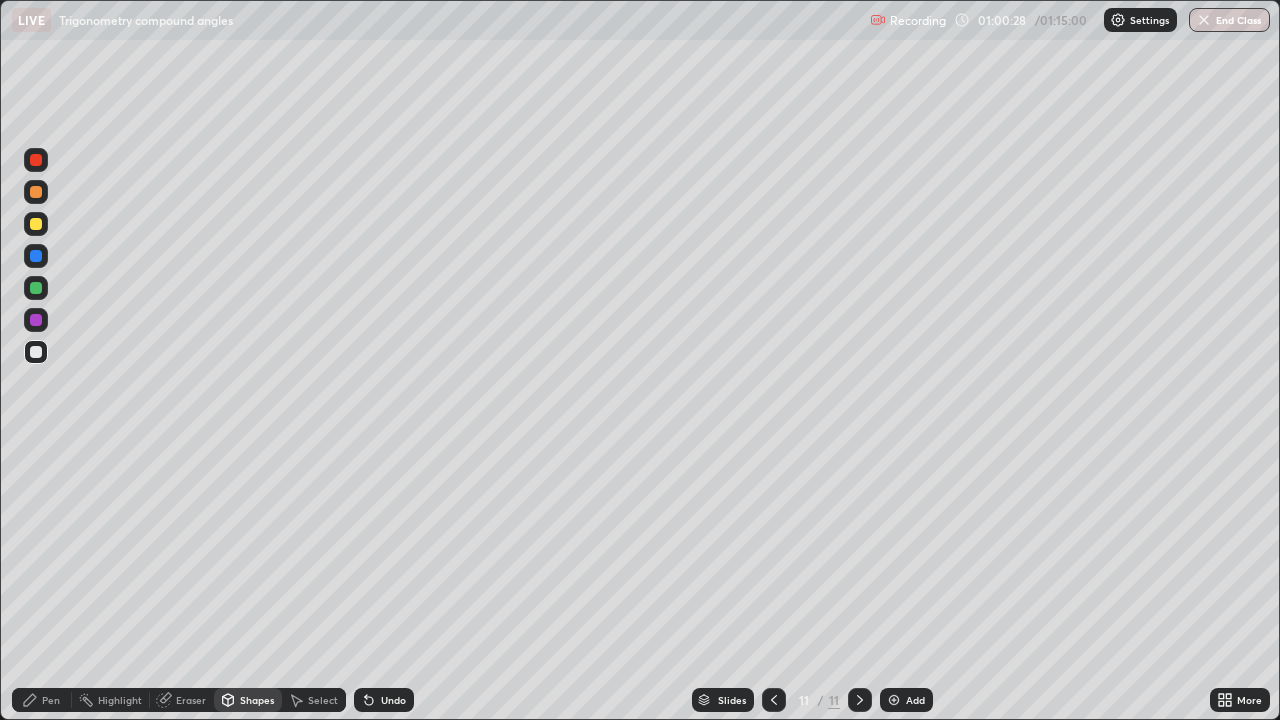 click on "Pen" at bounding box center [51, 700] 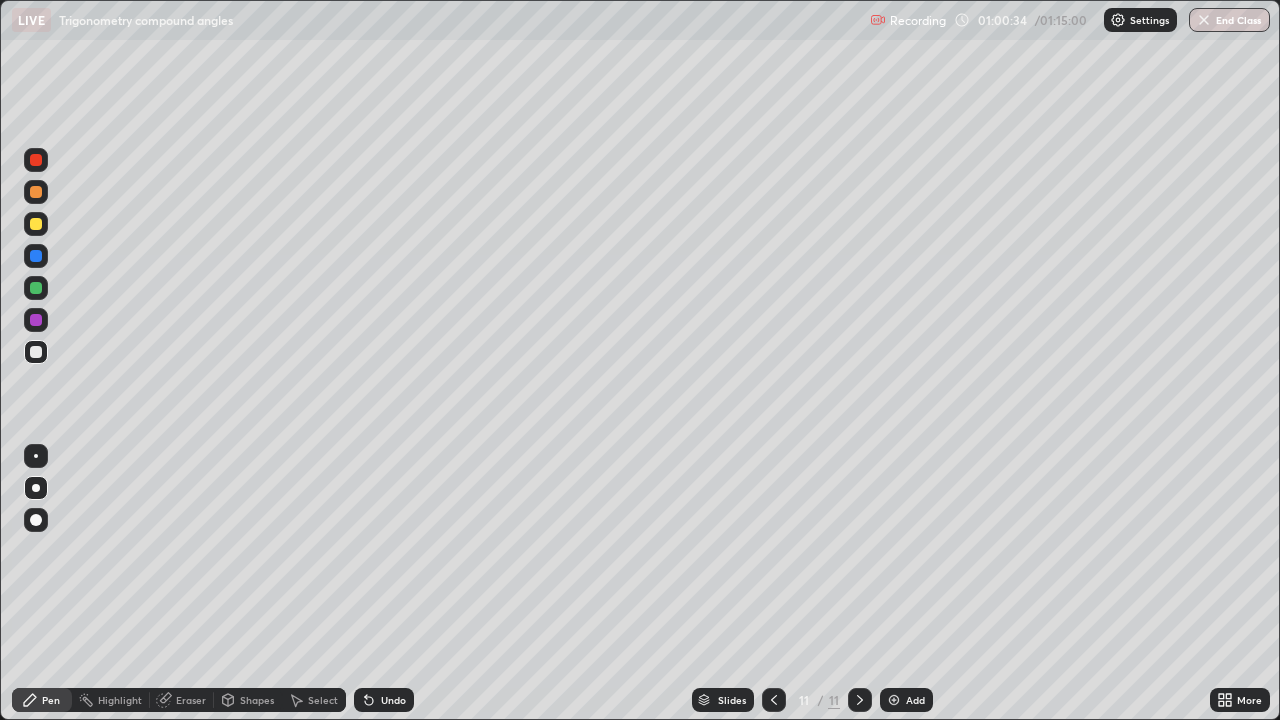 click on "Shapes" at bounding box center [257, 700] 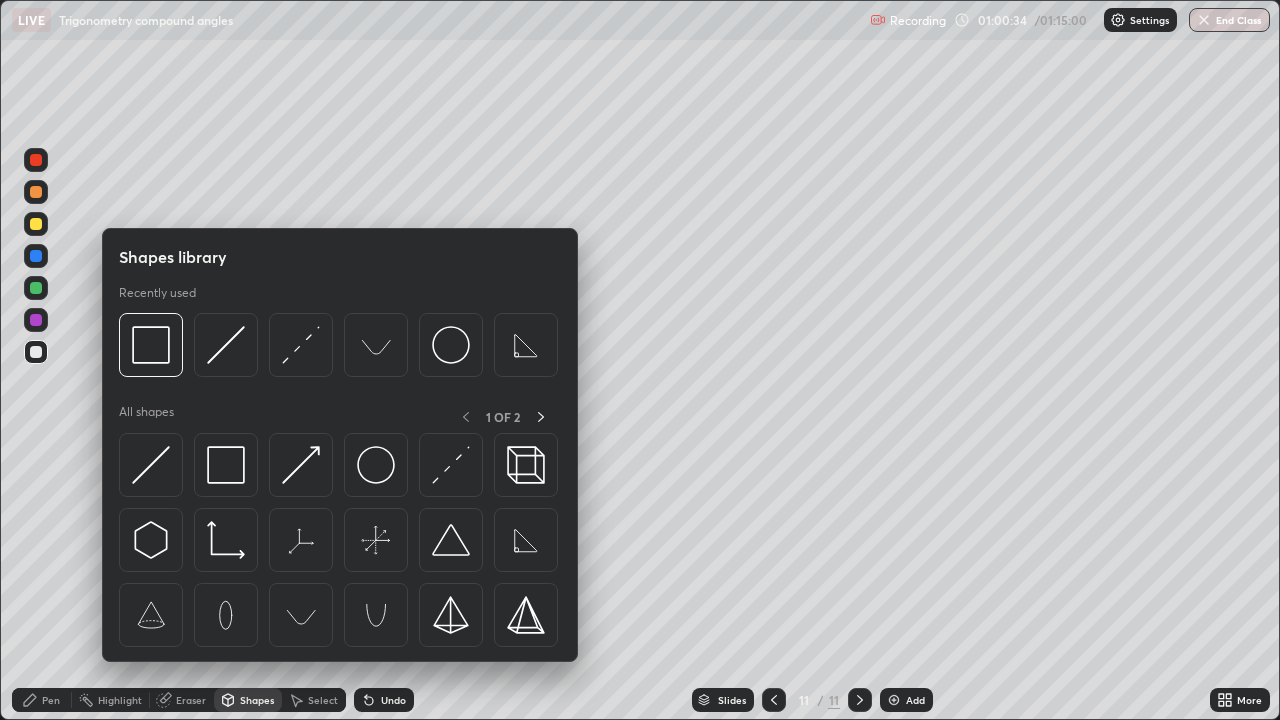 click at bounding box center [151, 465] 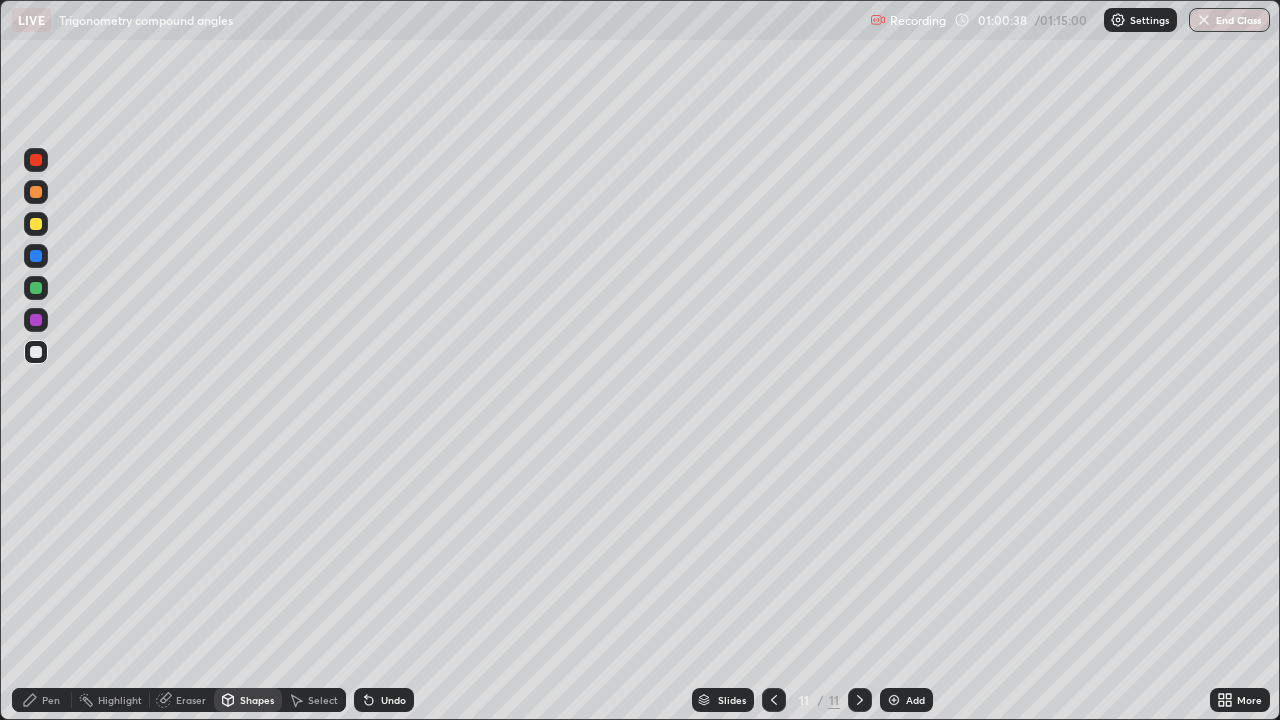click on "Pen" at bounding box center (42, 700) 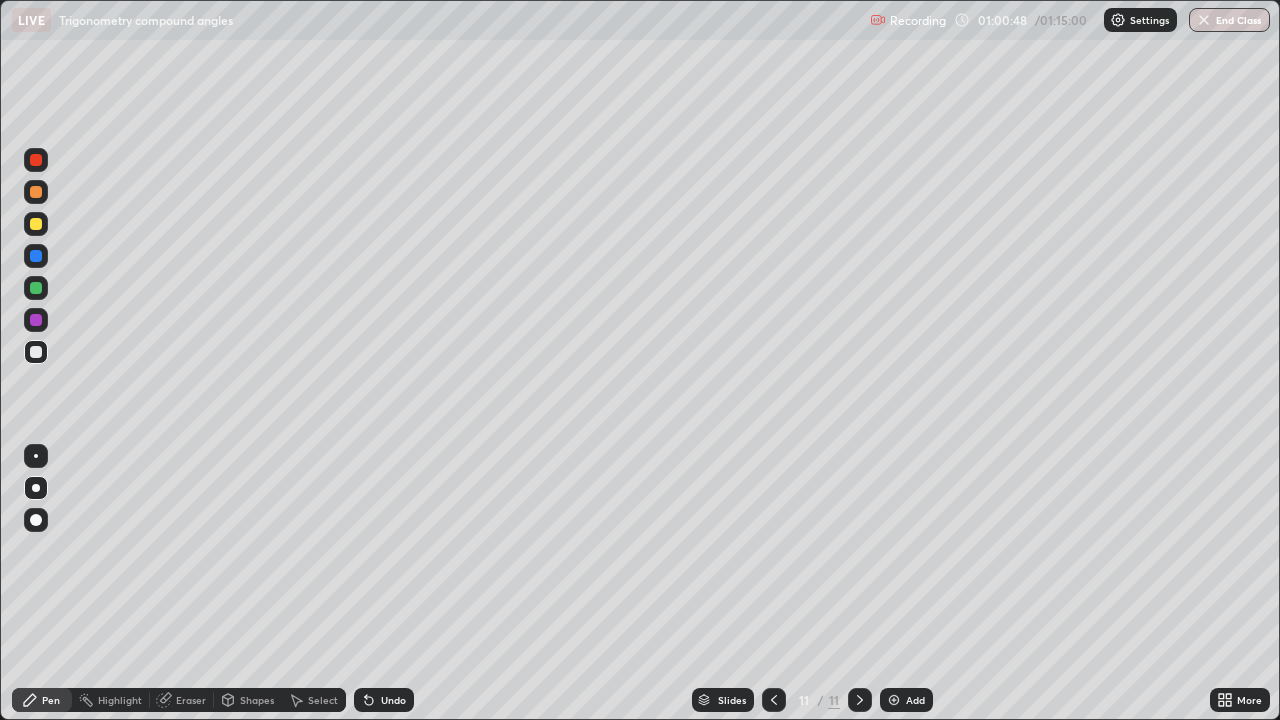 click on "Pen" at bounding box center [51, 700] 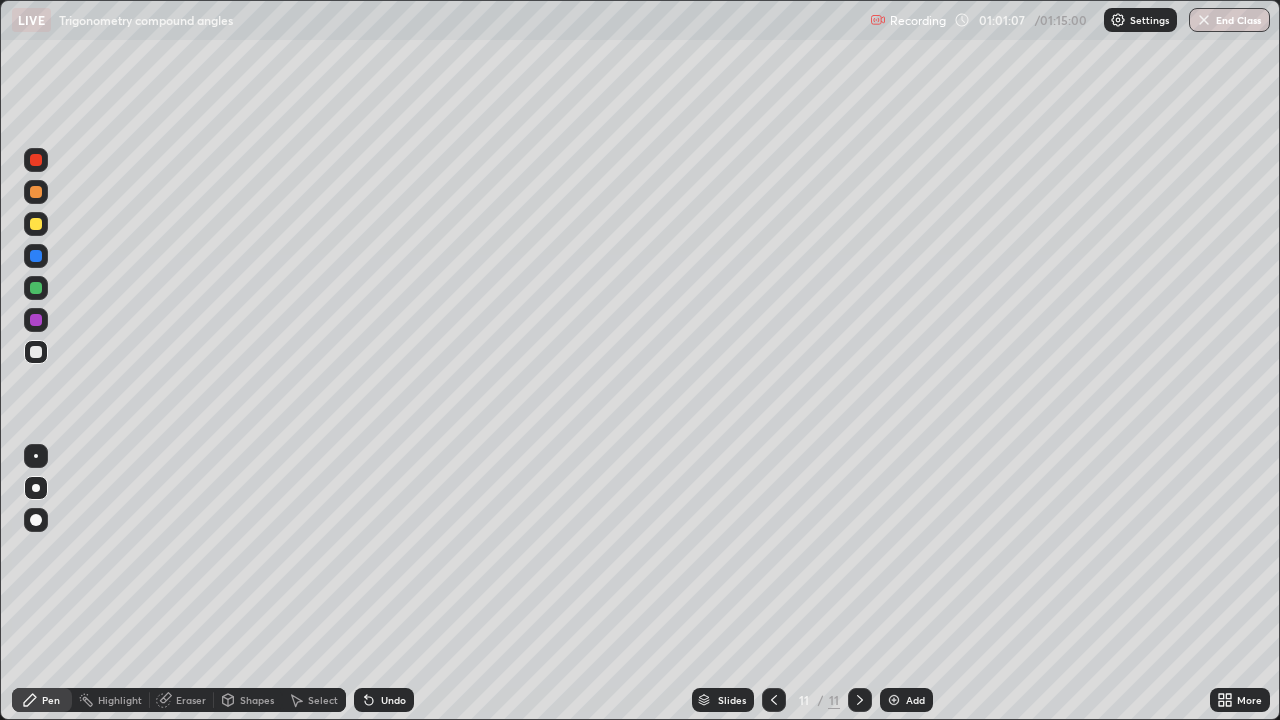 click on "Shapes" at bounding box center [257, 700] 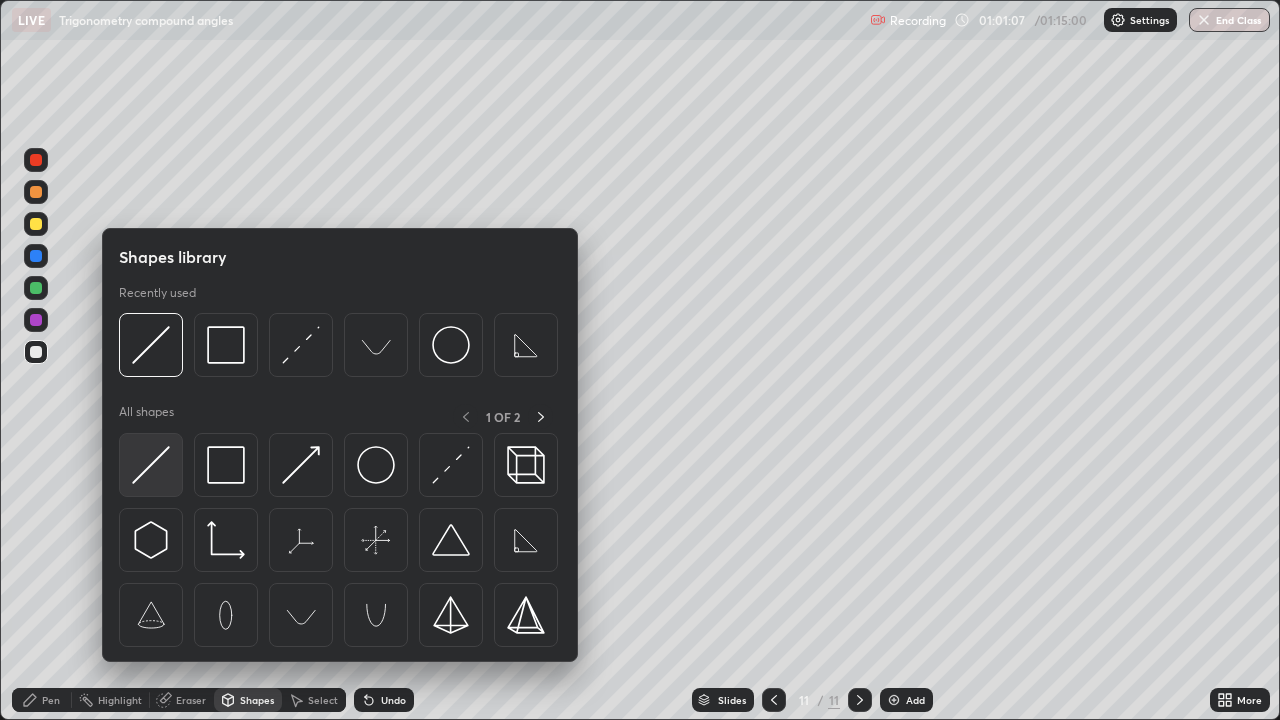 click at bounding box center [151, 465] 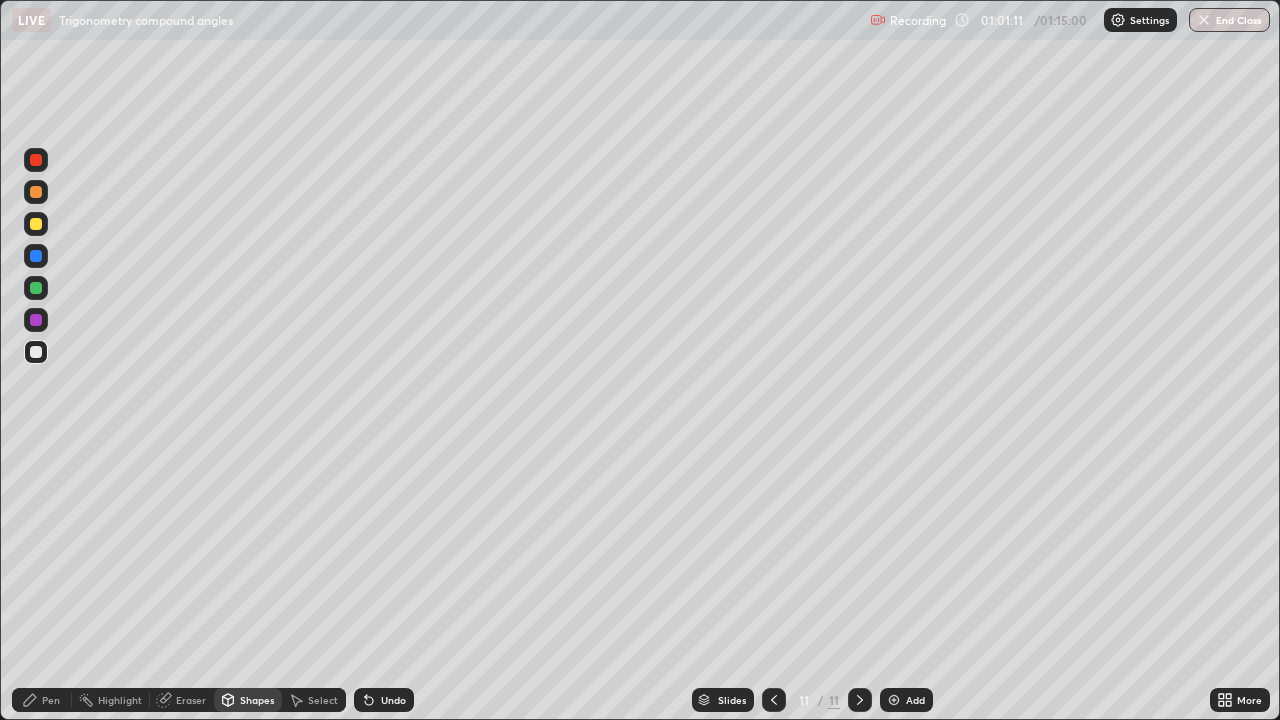 click on "Pen" at bounding box center [42, 700] 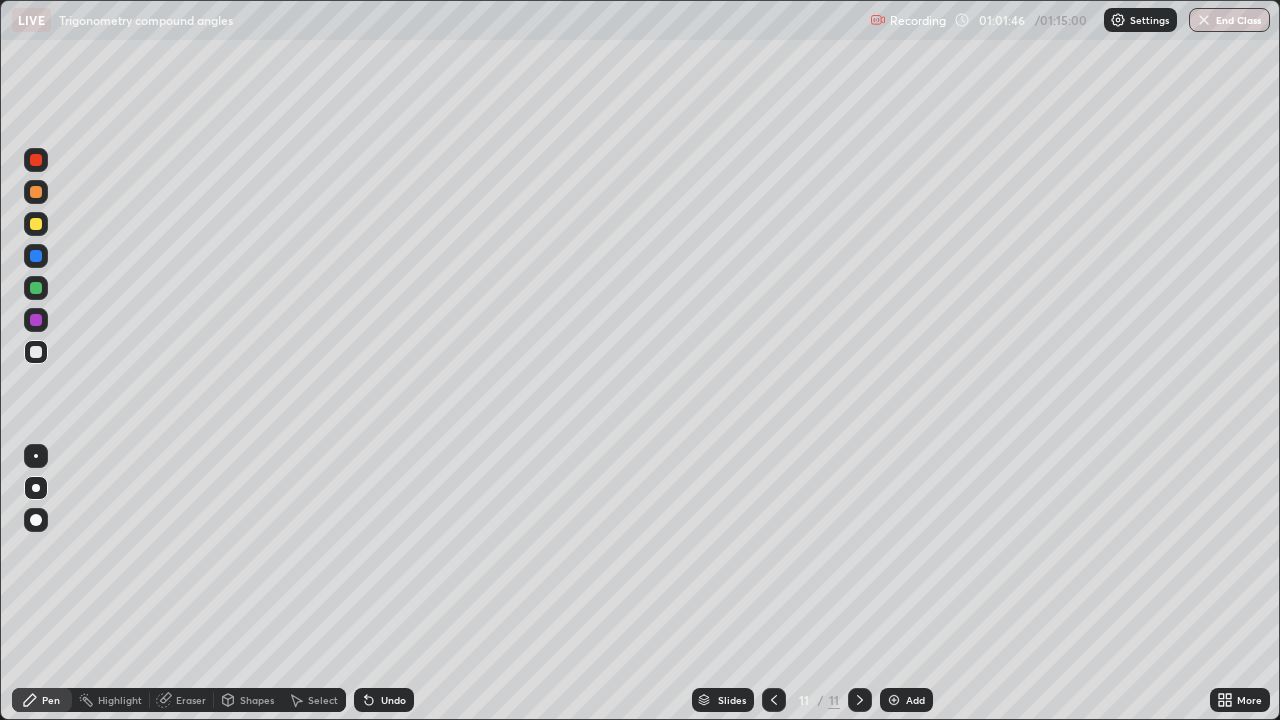 click on "Shapes" at bounding box center (257, 700) 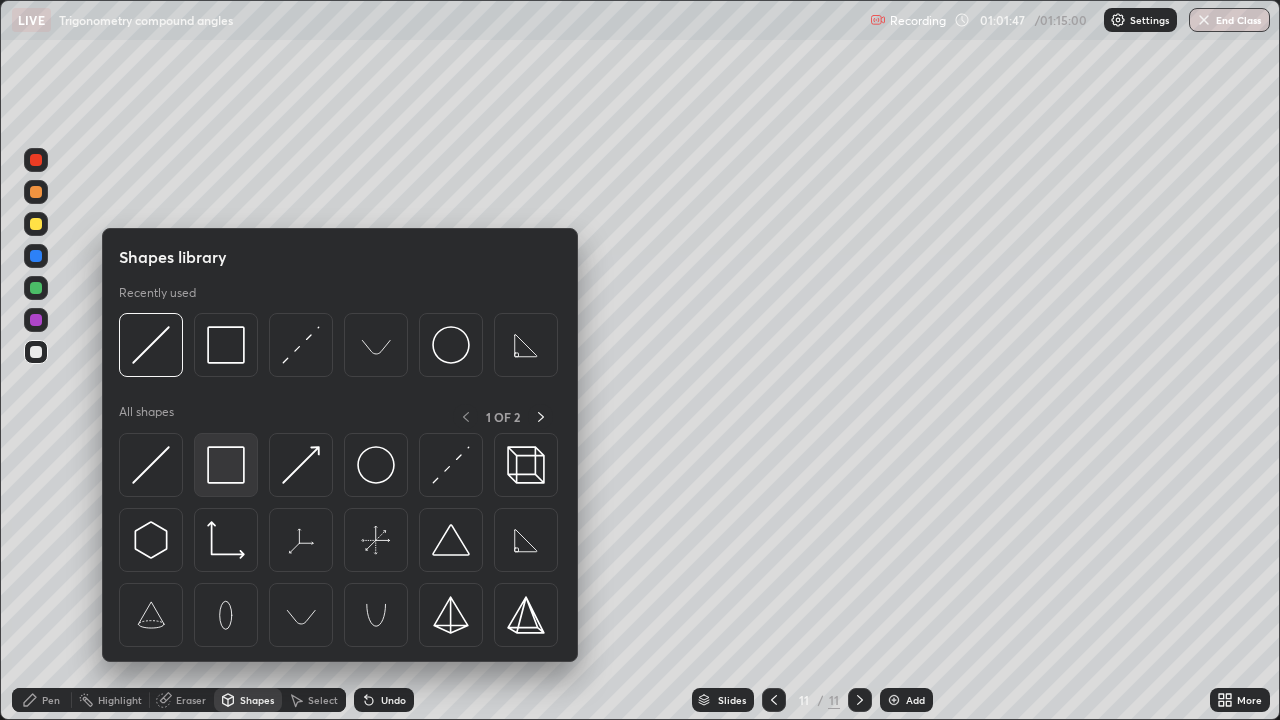 click at bounding box center [226, 465] 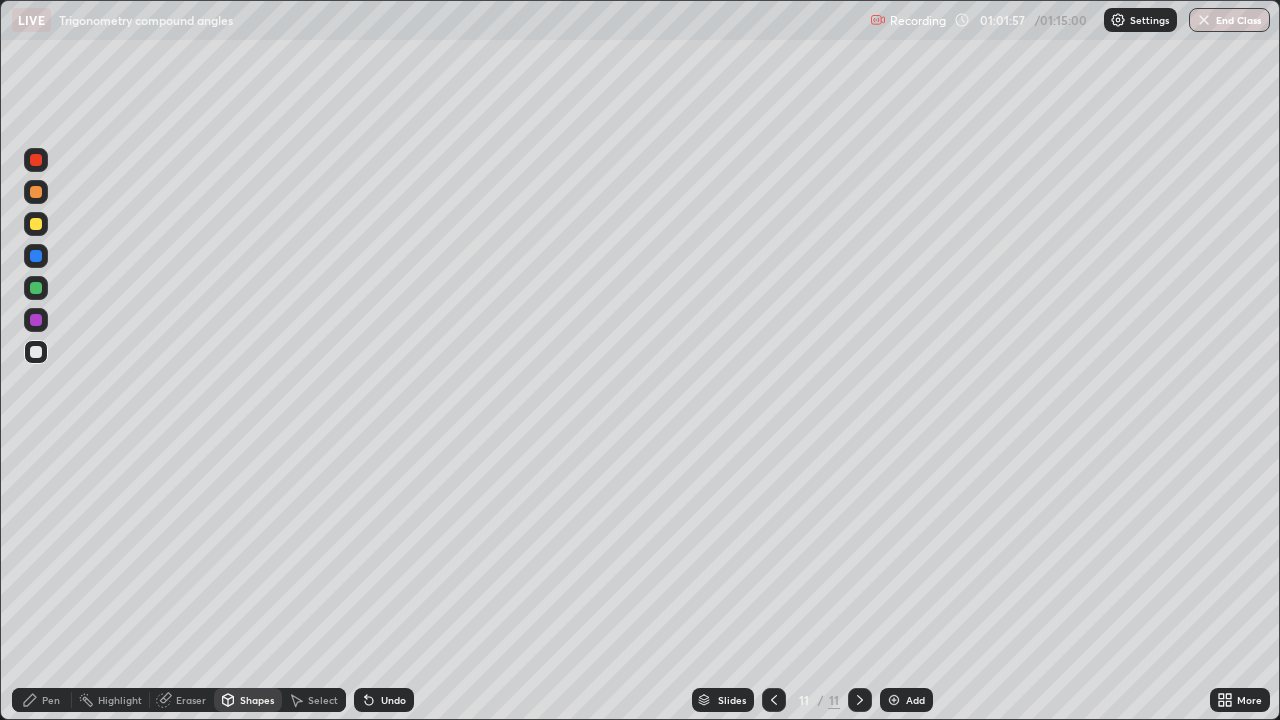 click on "Pen" at bounding box center [42, 700] 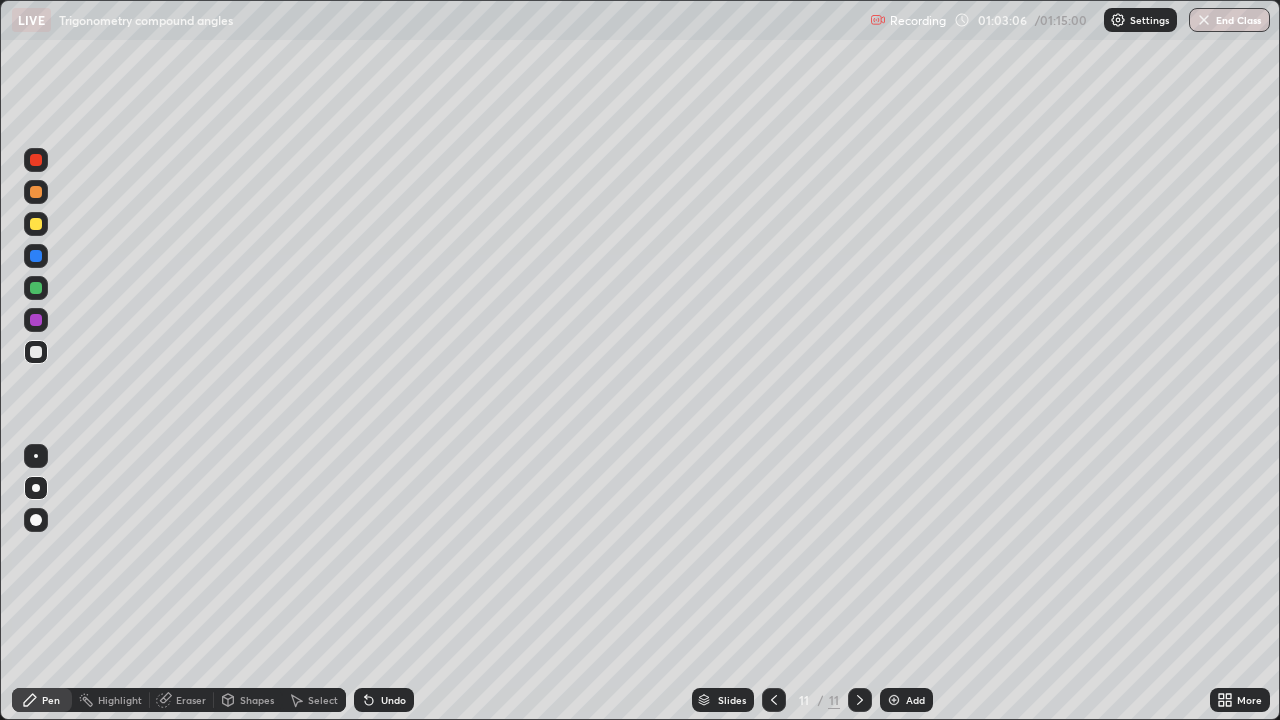 click at bounding box center [894, 700] 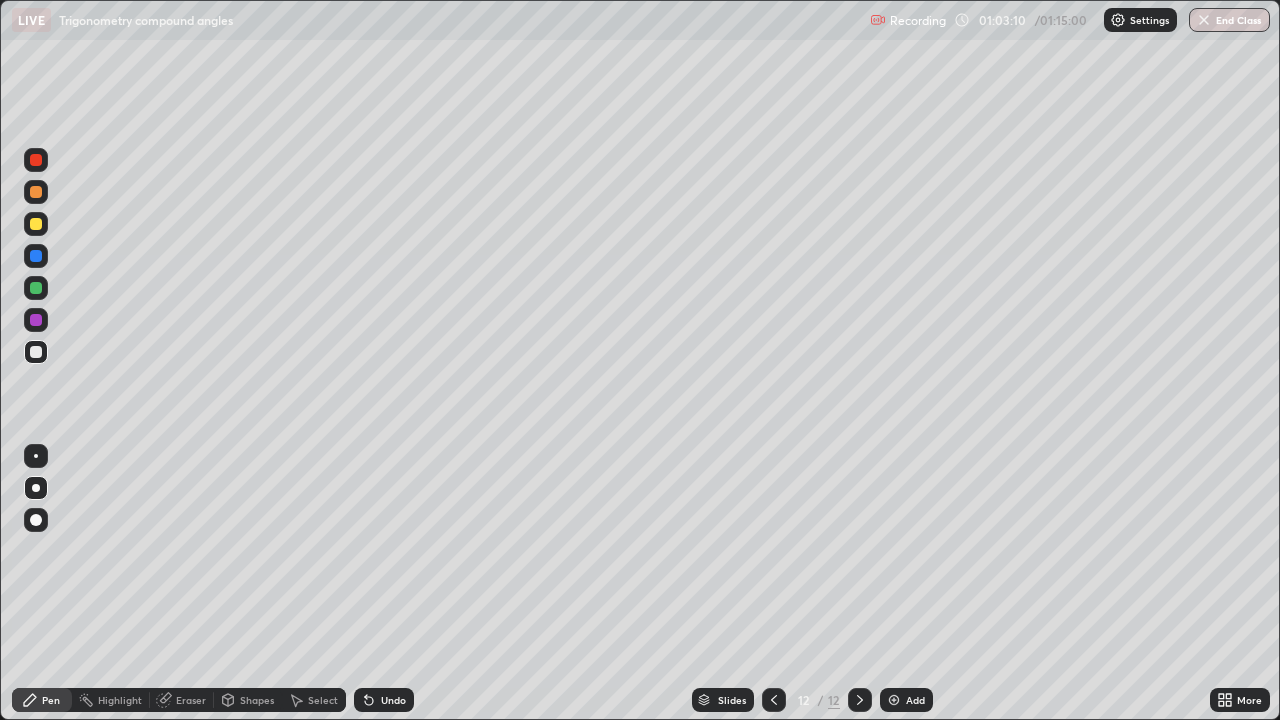 click 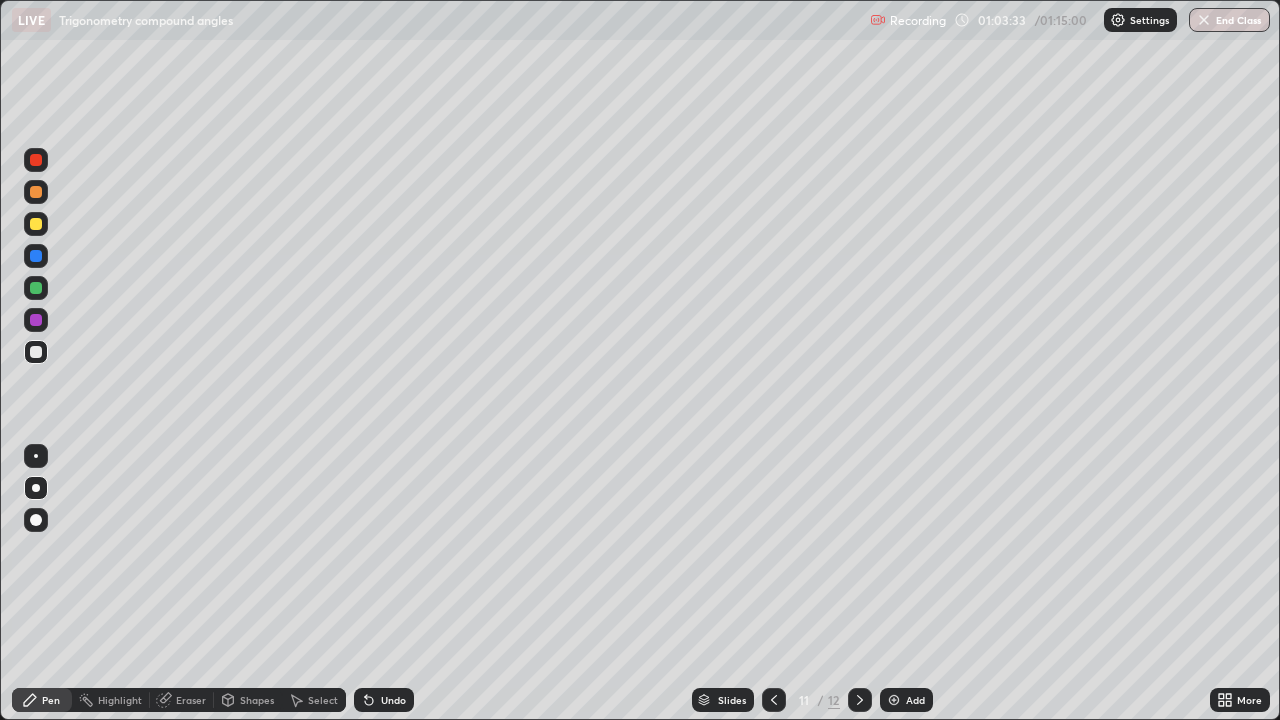 click 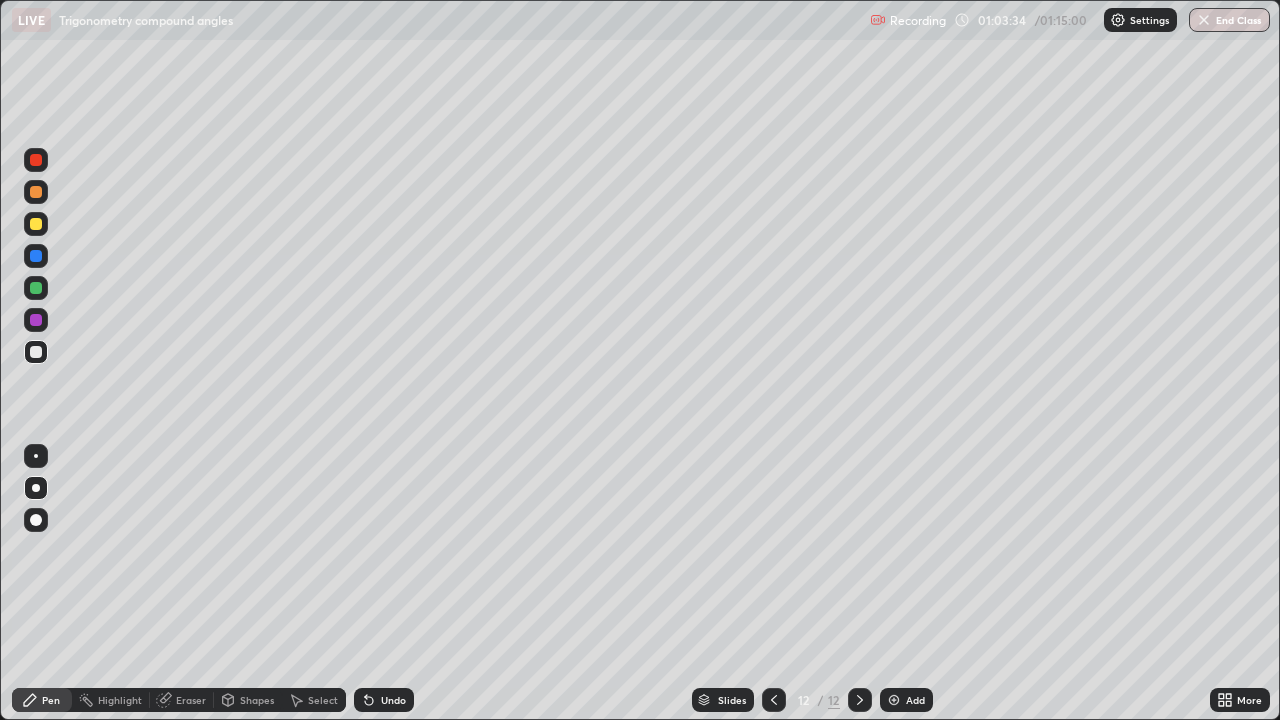click 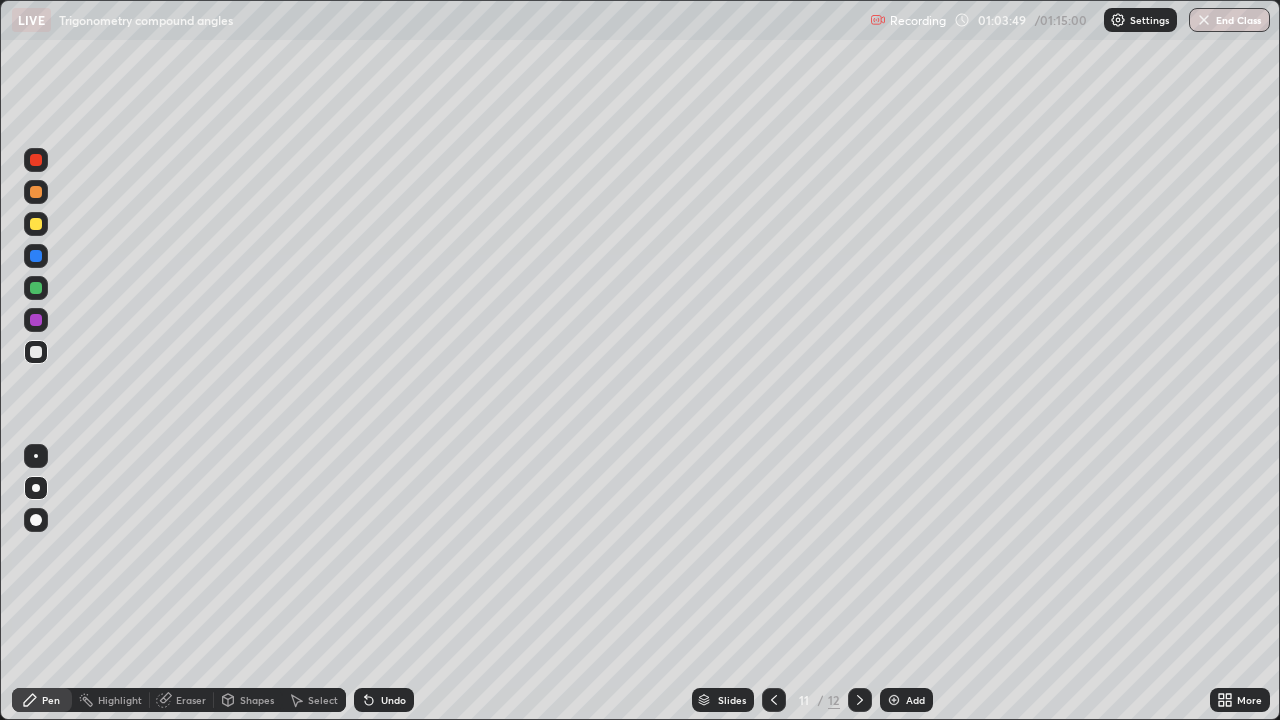click 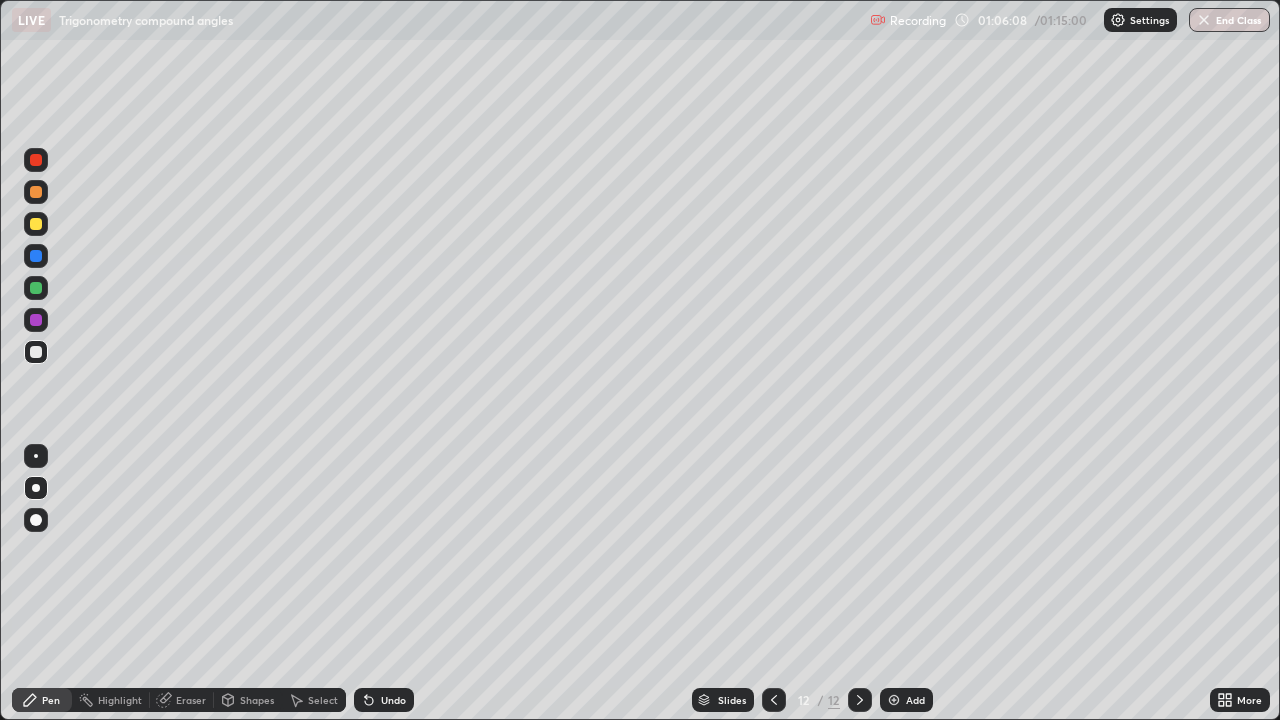 click 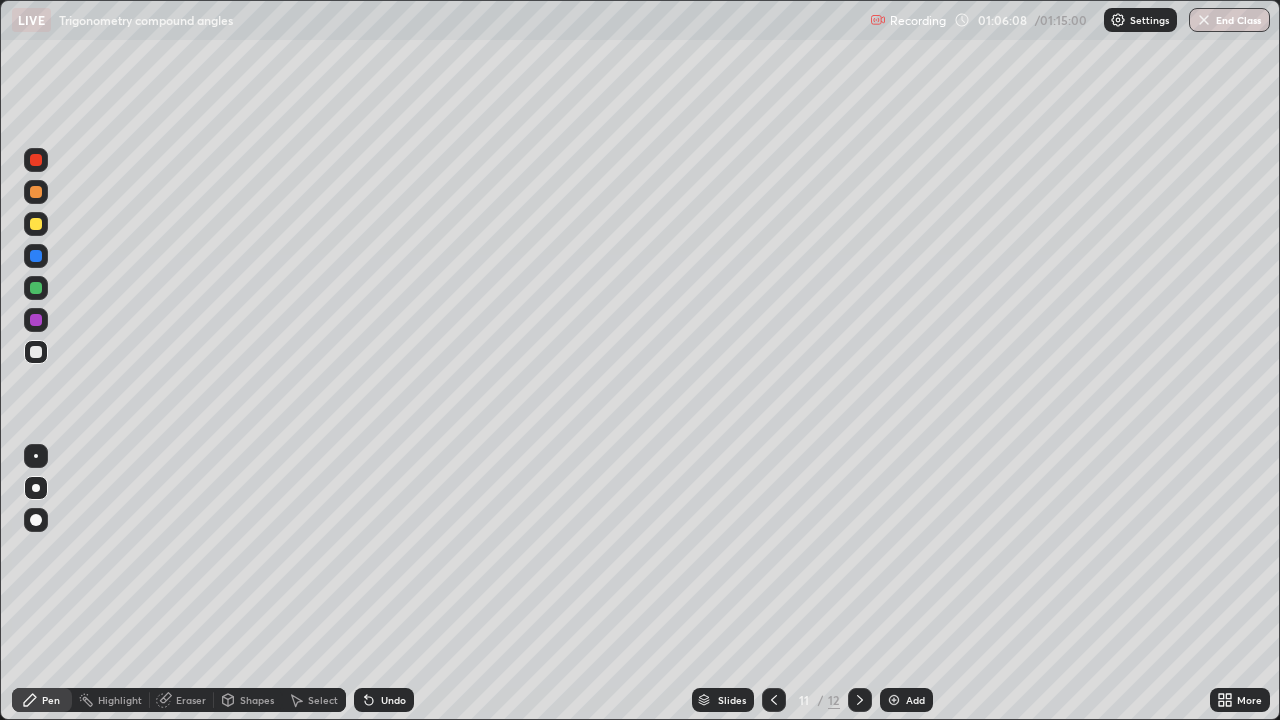 click 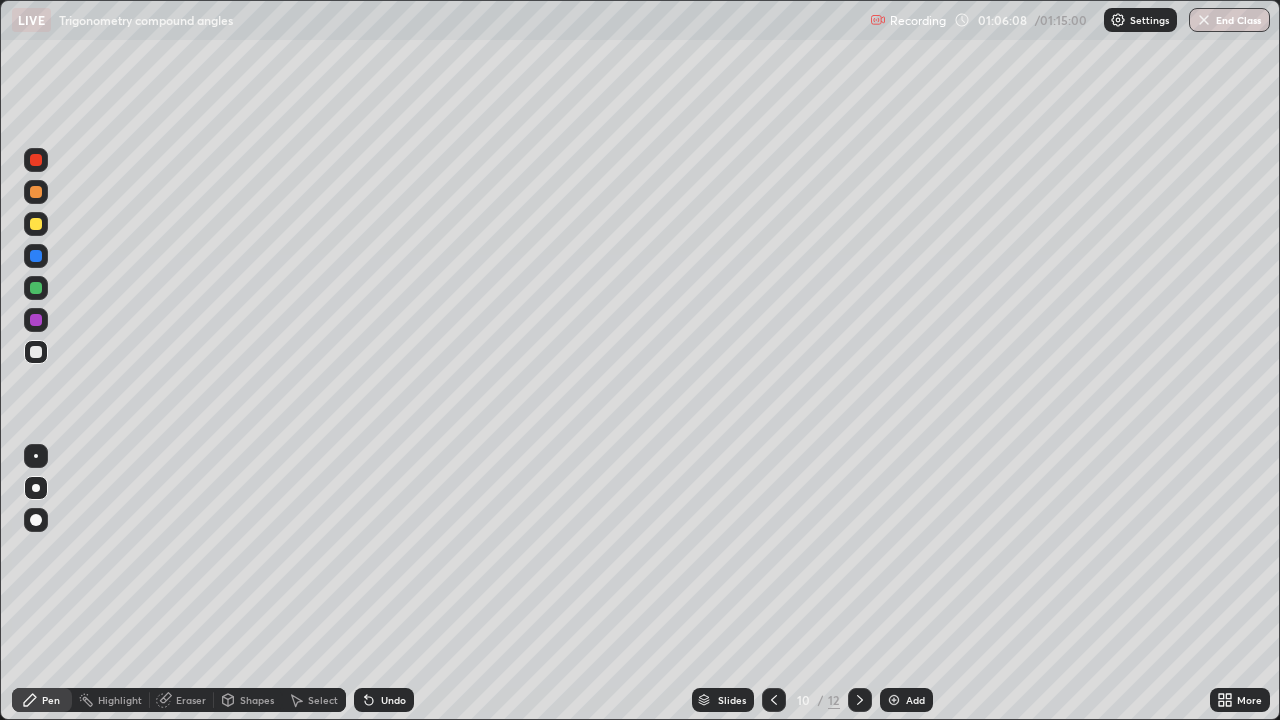 click 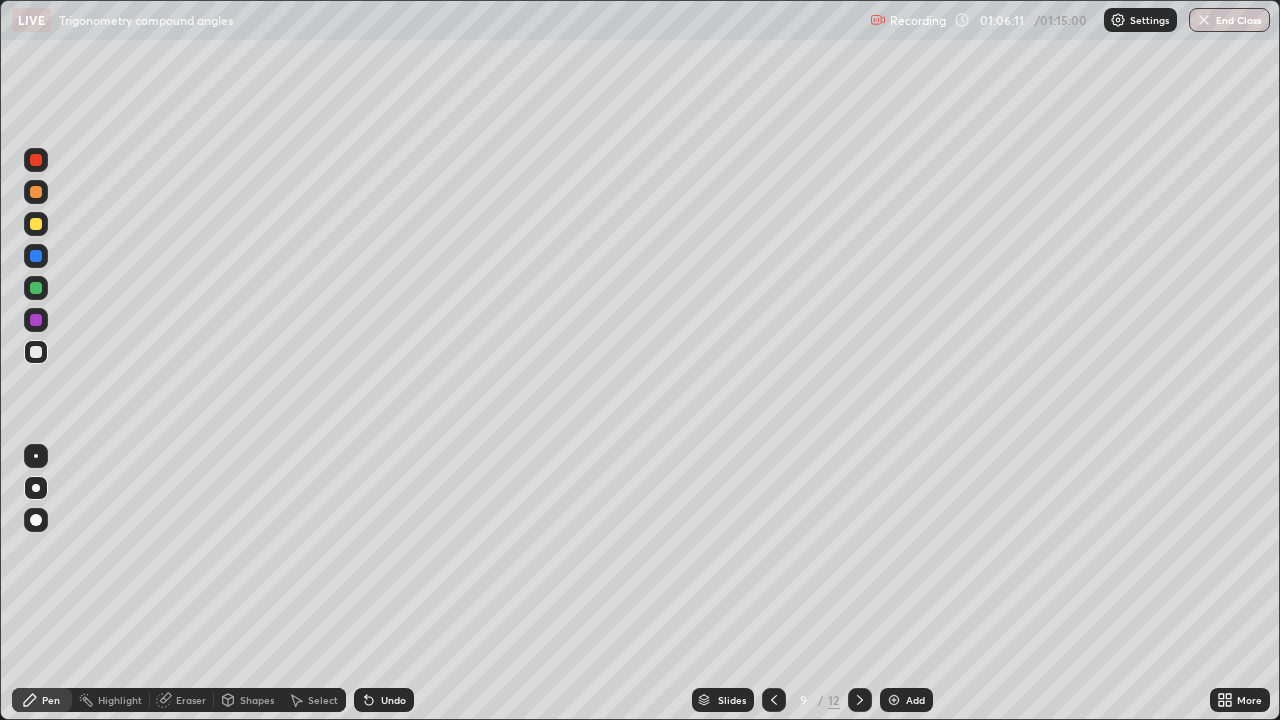 click 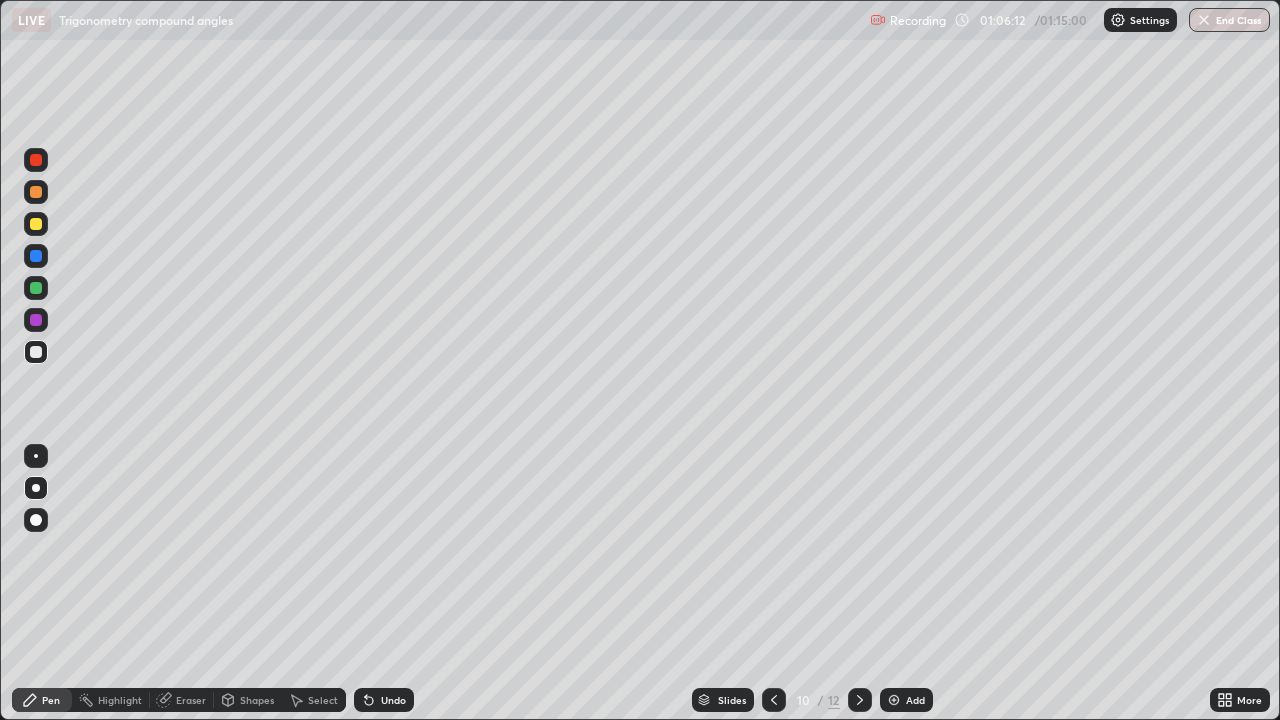 click at bounding box center (860, 700) 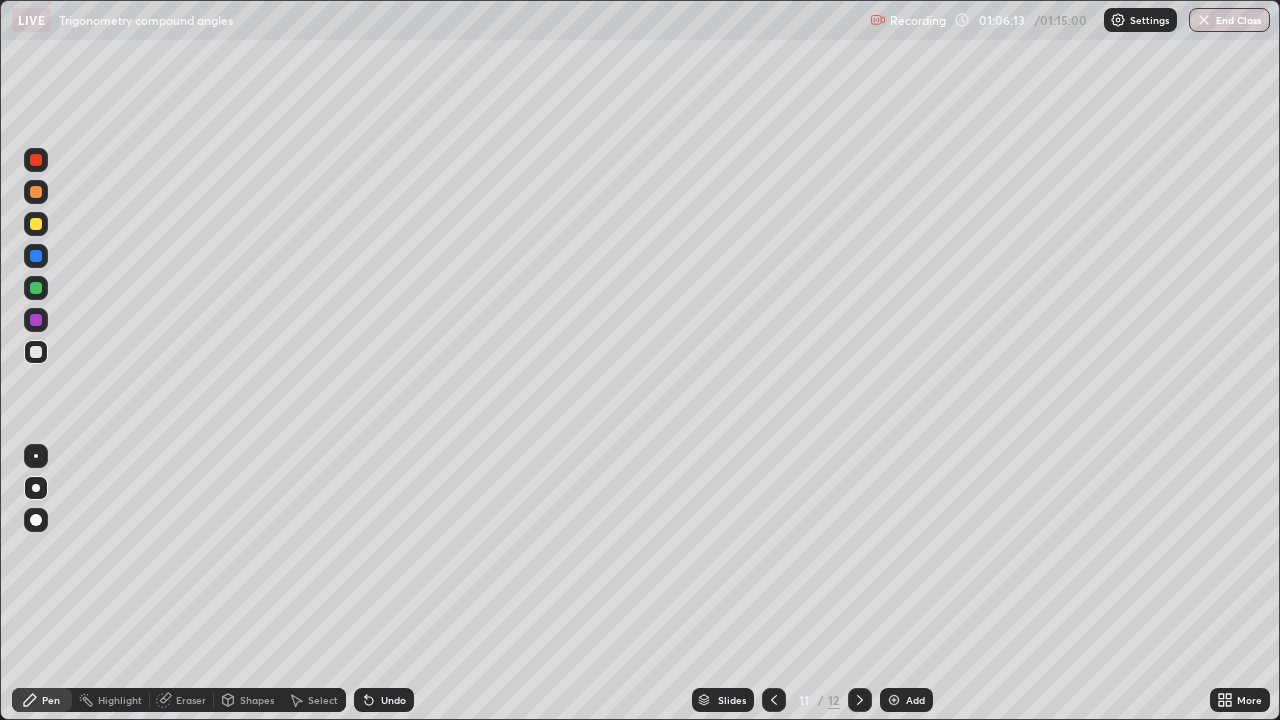 click 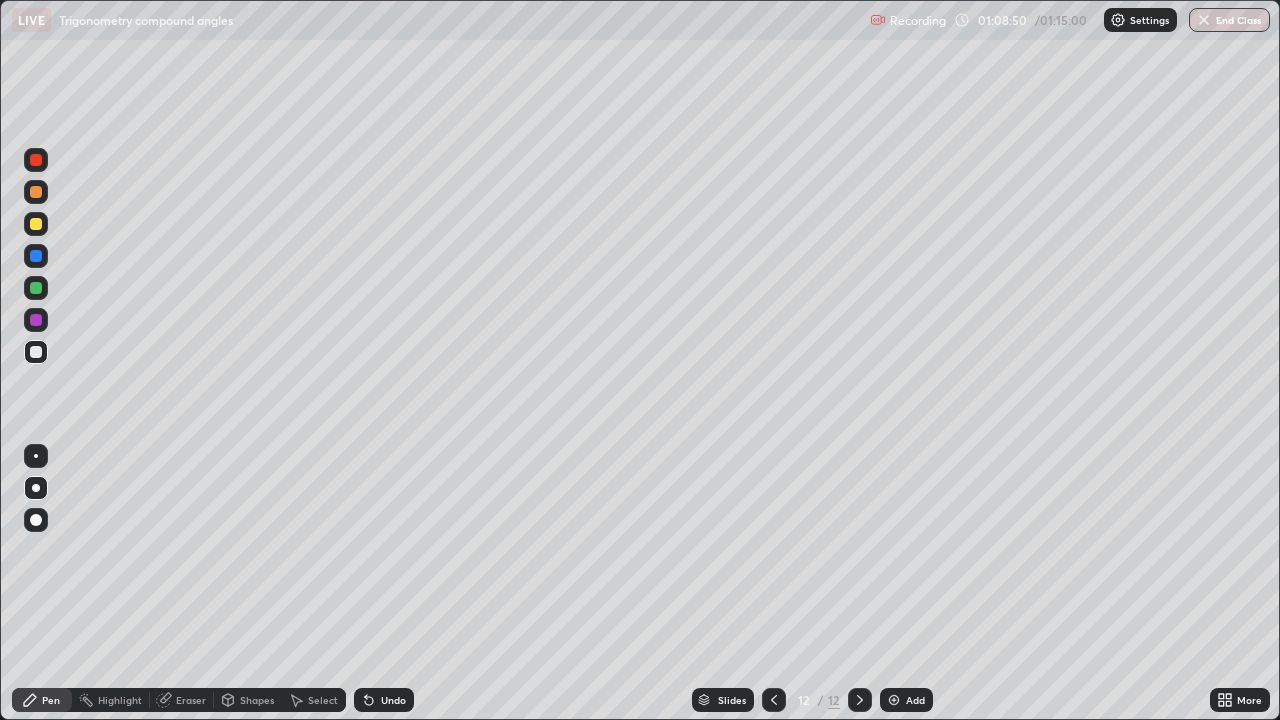 click at bounding box center (894, 700) 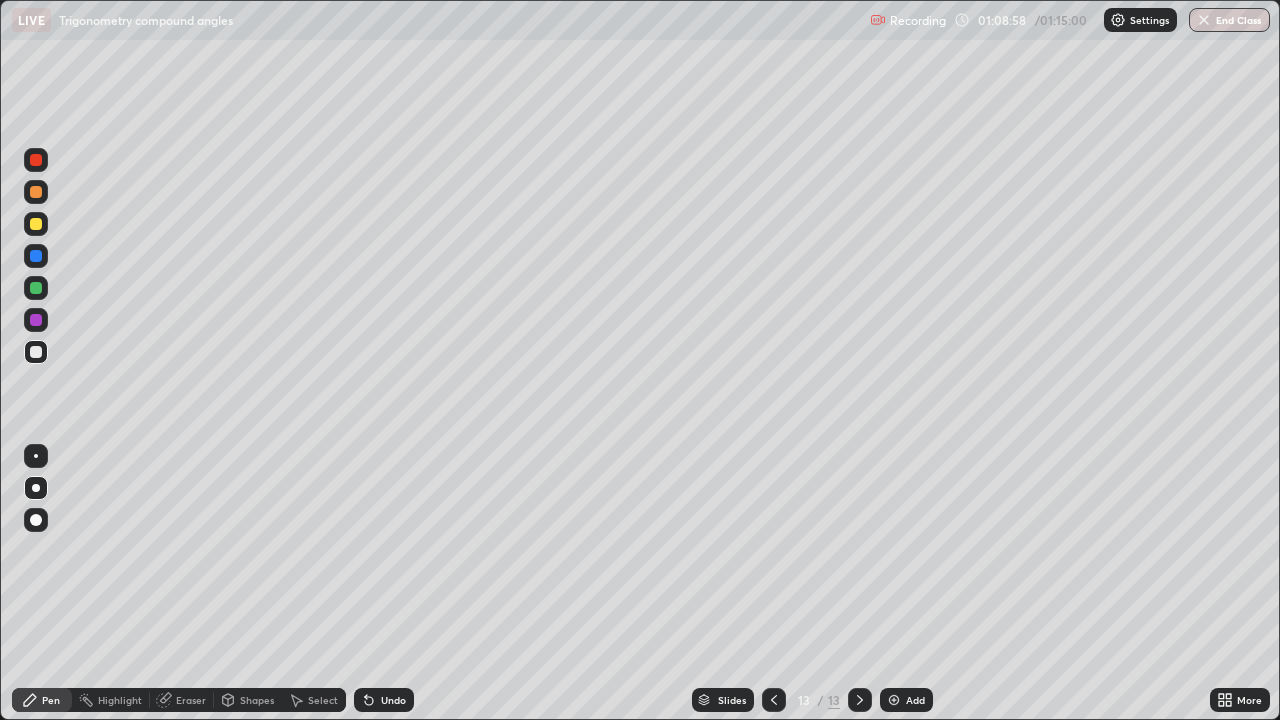click 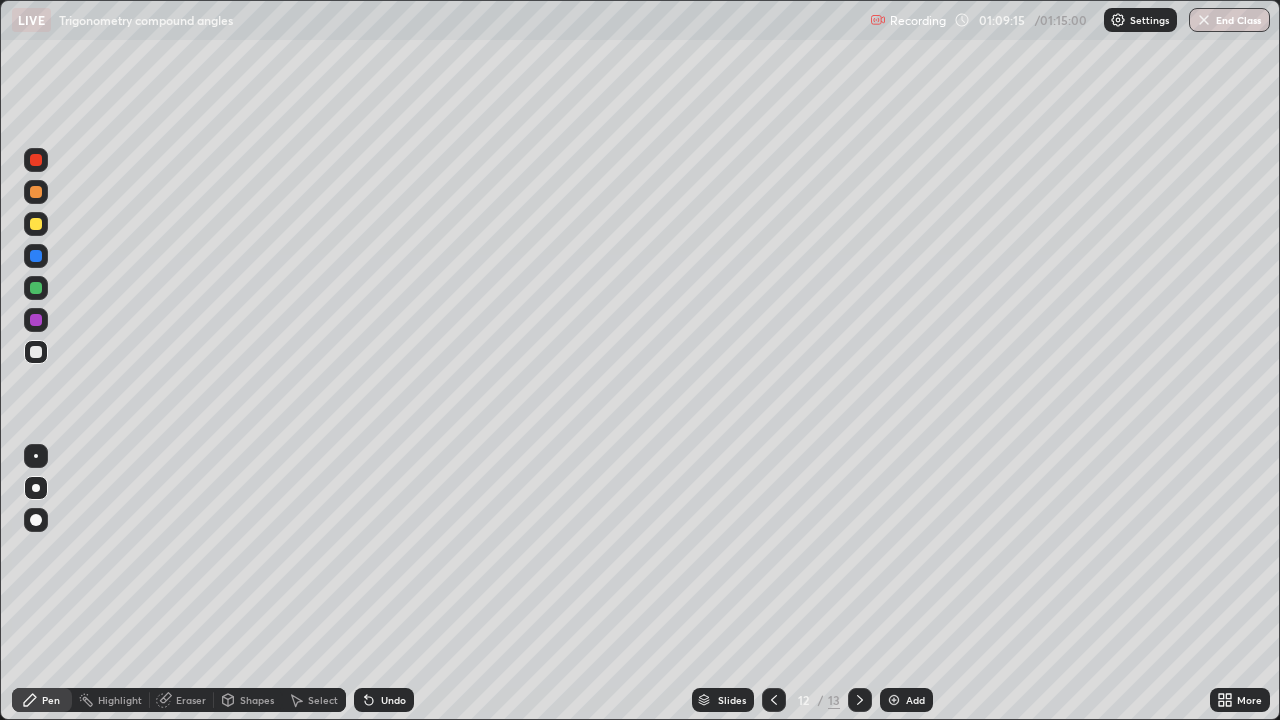 click 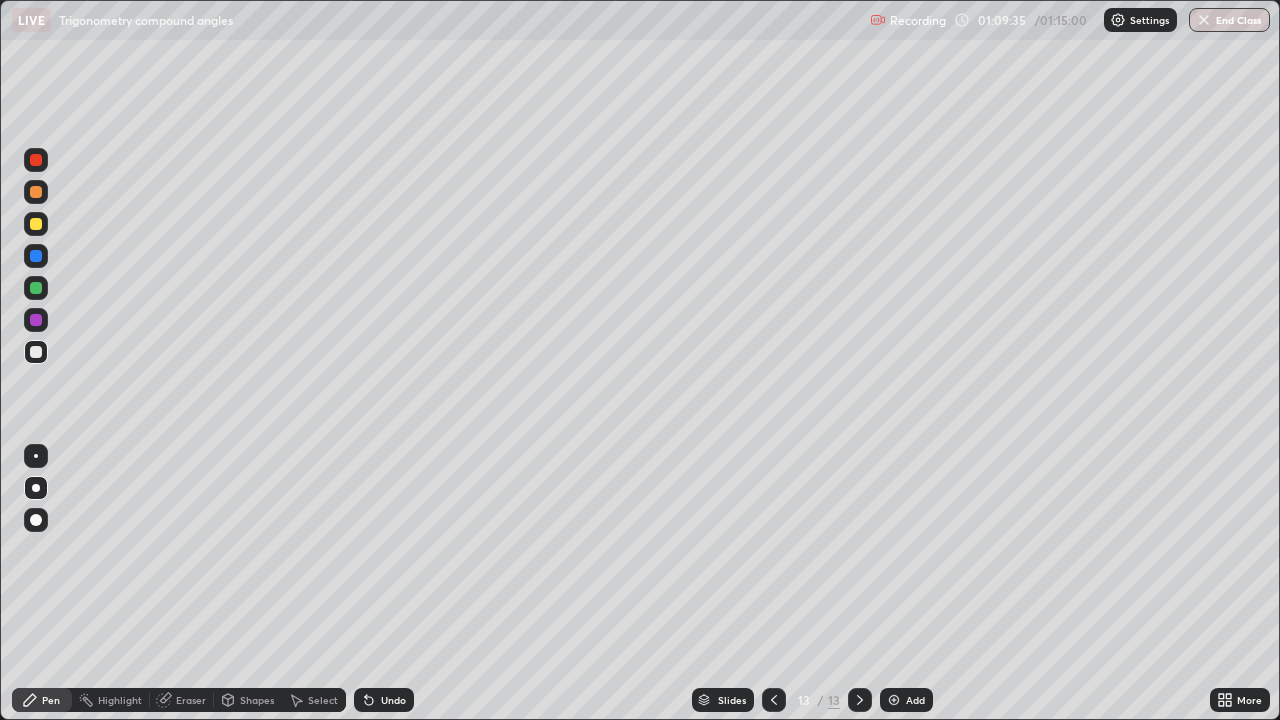 click 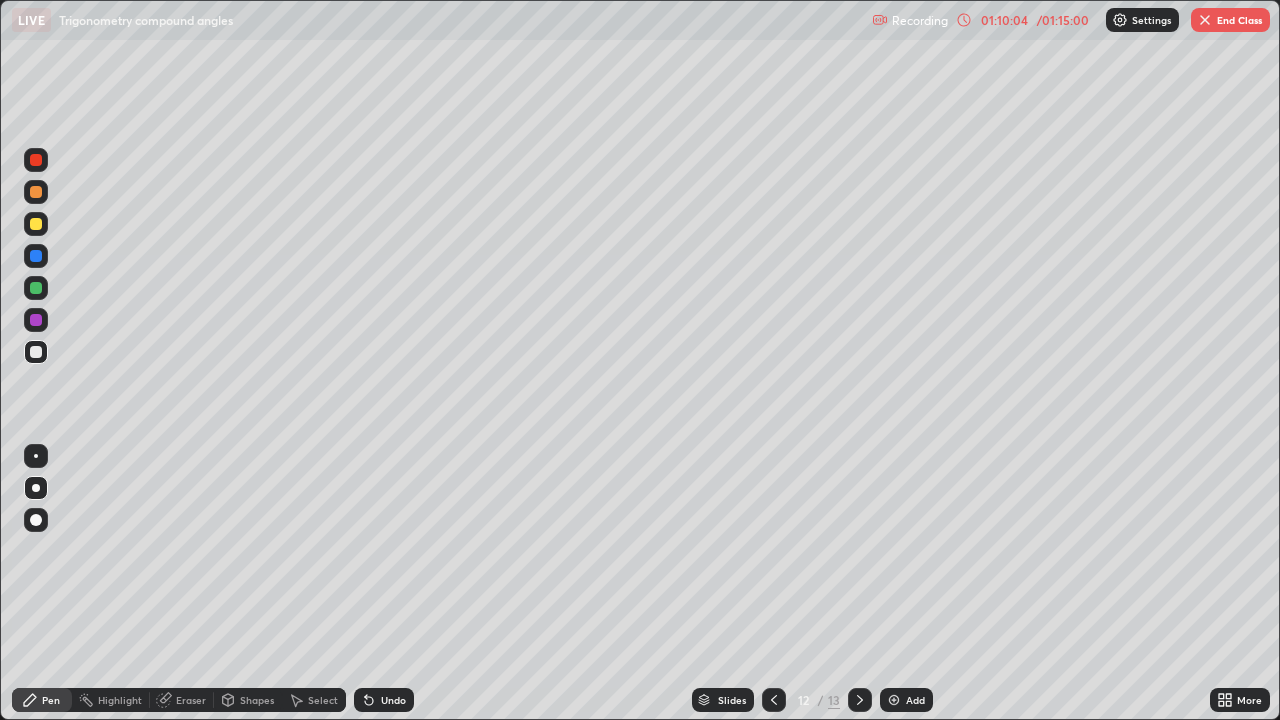 click 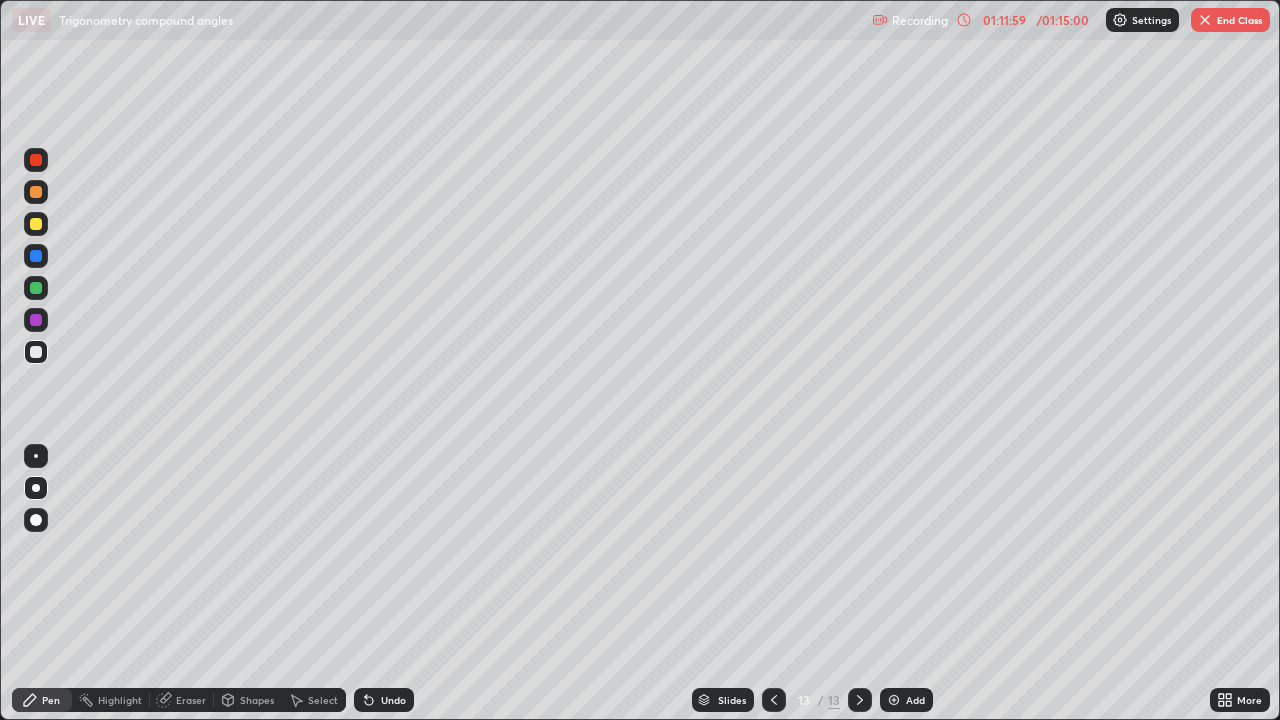 click at bounding box center [894, 700] 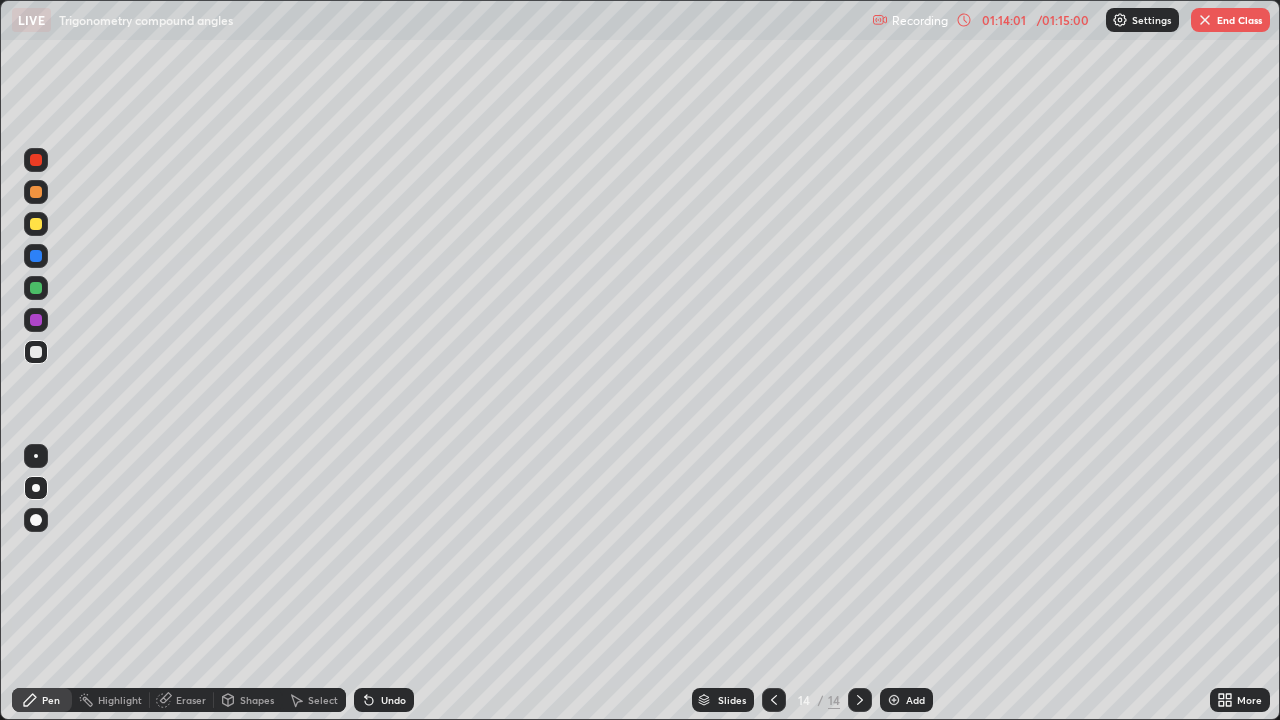 click on "Eraser" at bounding box center (182, 700) 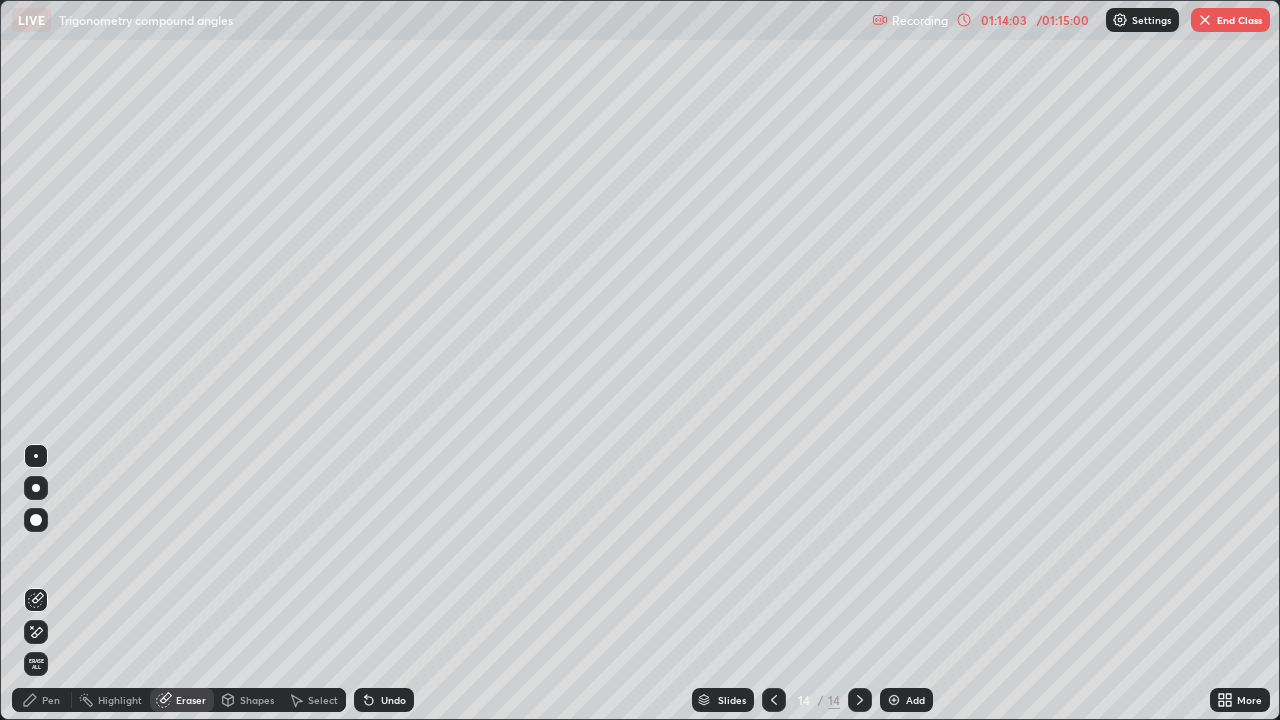 click on "Pen" at bounding box center [42, 700] 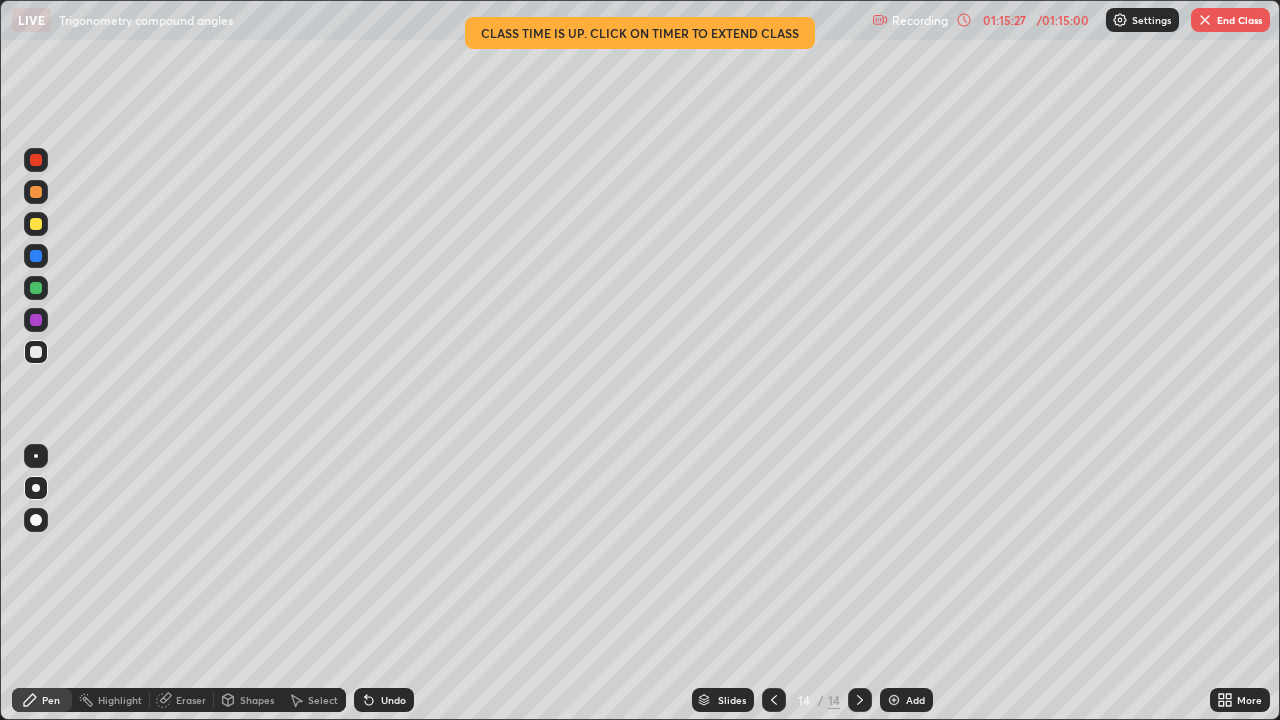 click on "Shapes" at bounding box center [257, 700] 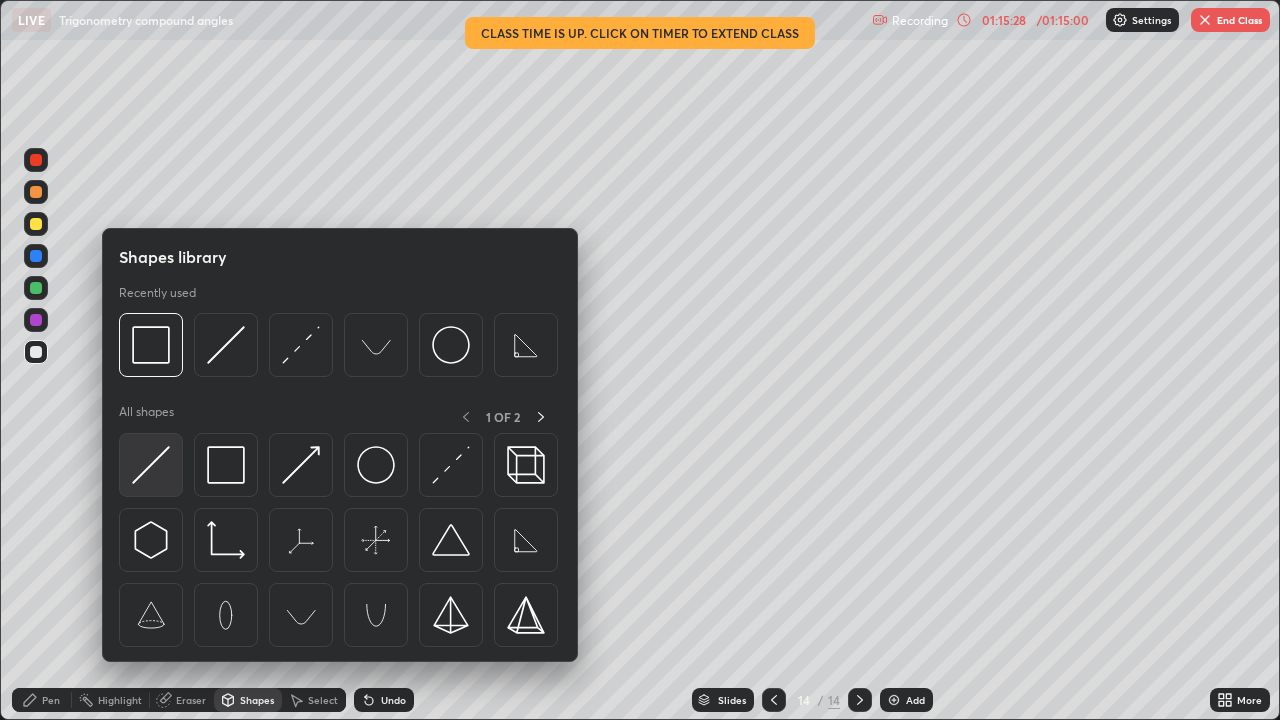 click at bounding box center (151, 465) 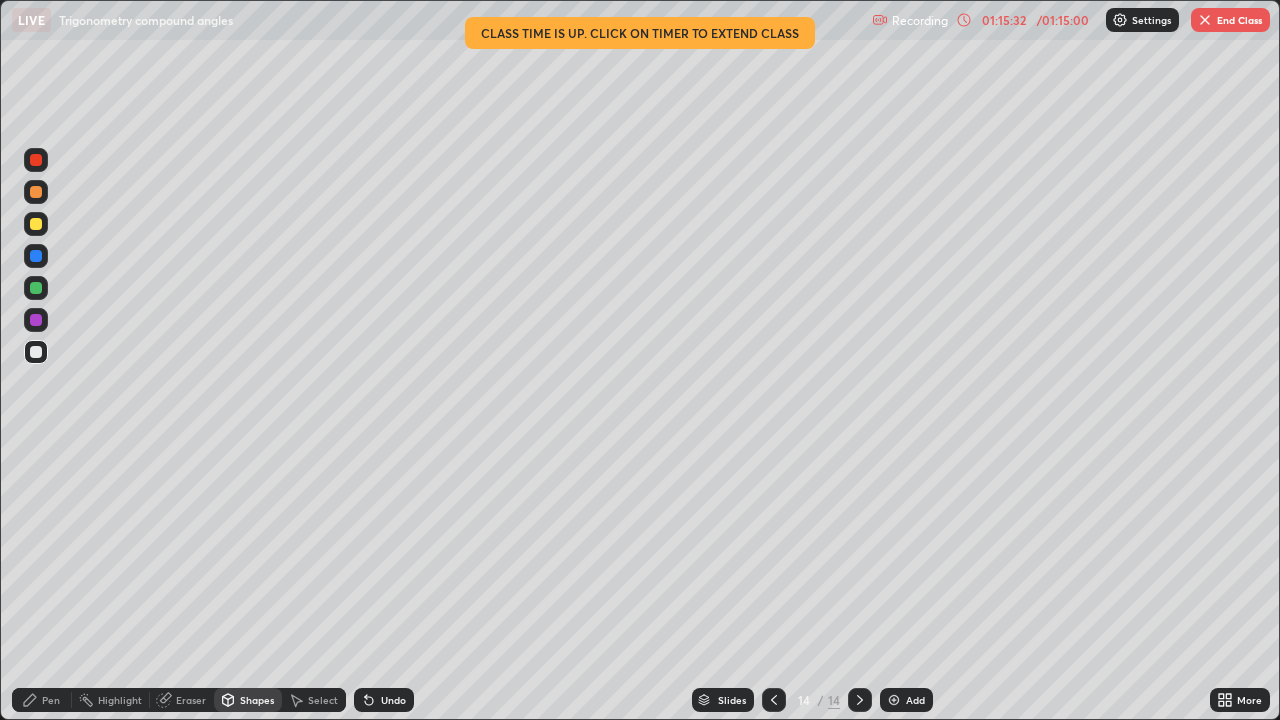 click on "Pen" at bounding box center [51, 700] 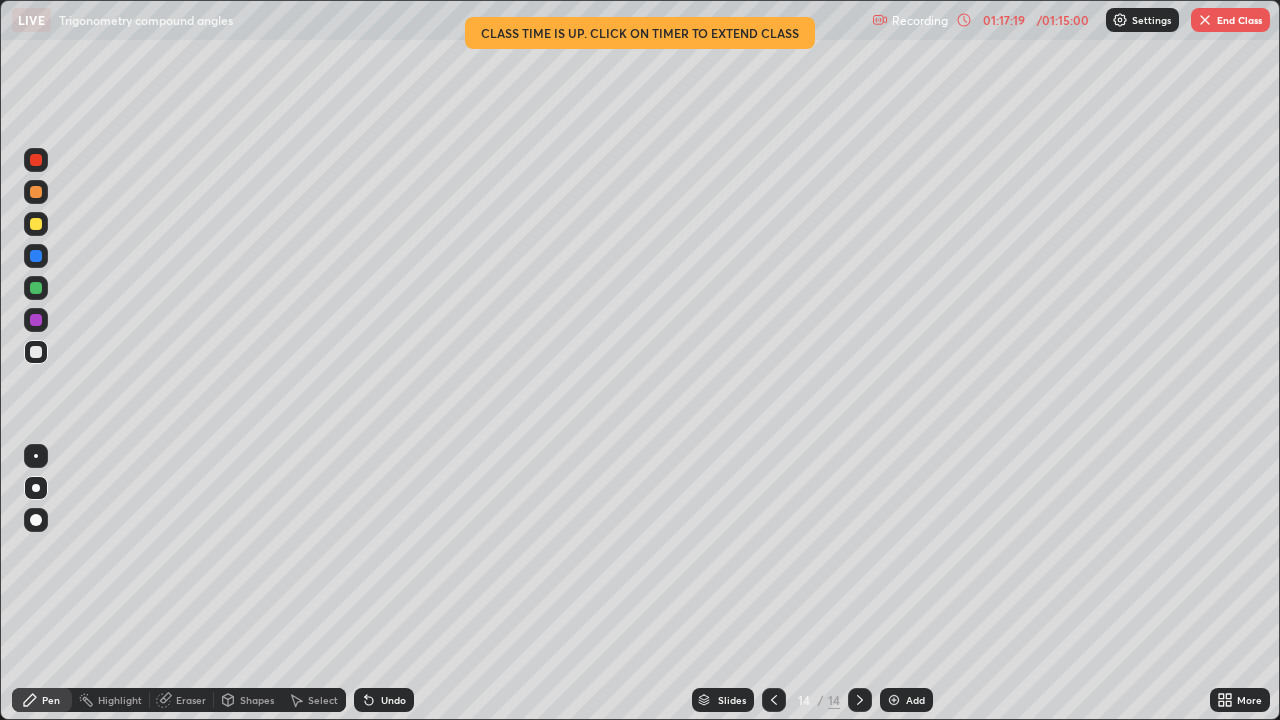 click 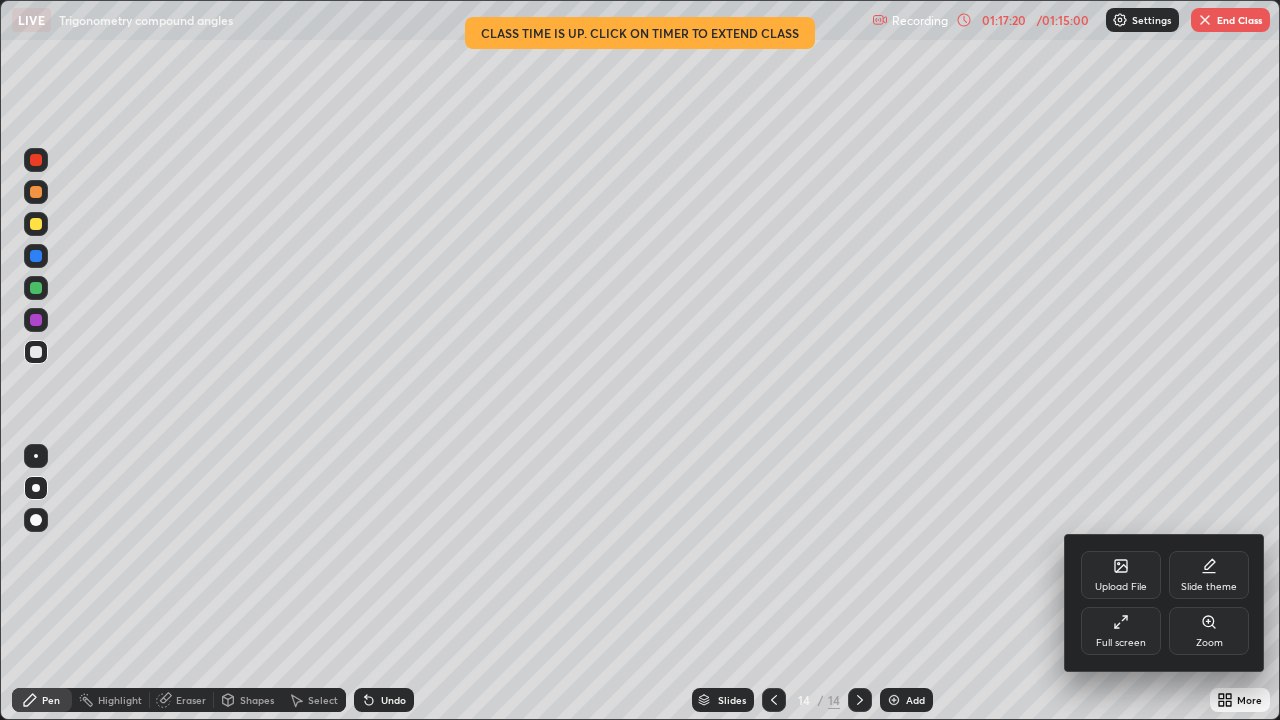 click 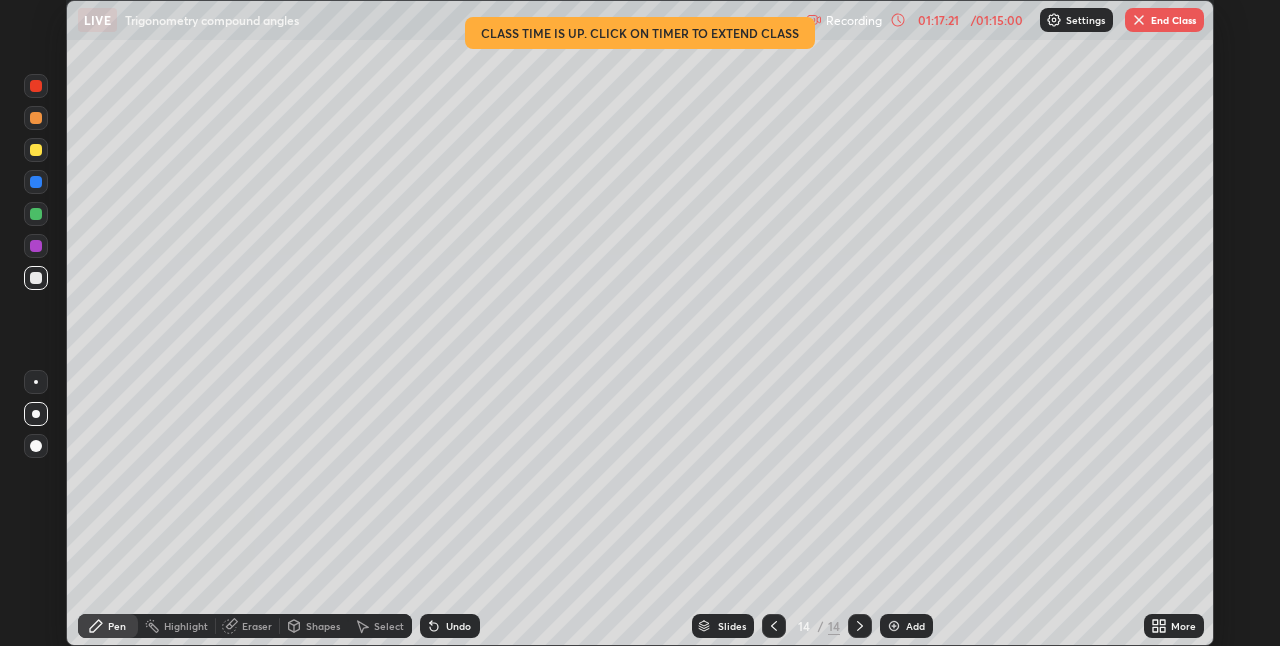 scroll, scrollTop: 646, scrollLeft: 1280, axis: both 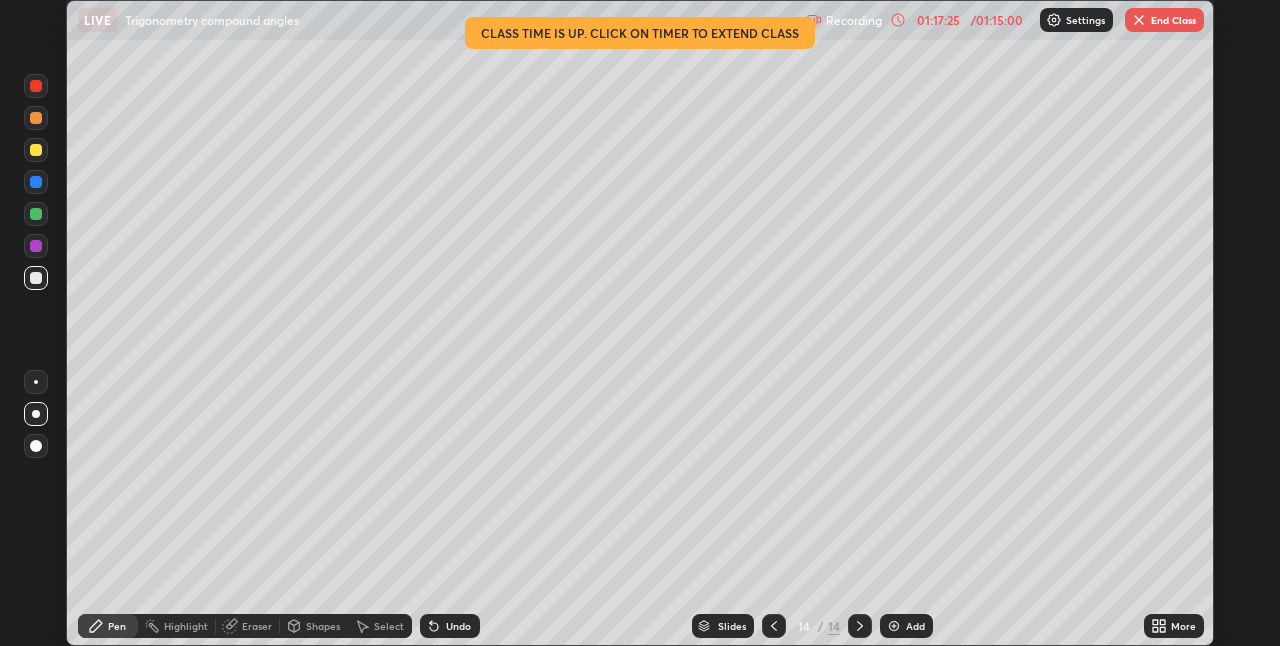 click on "End Class" at bounding box center [1164, 20] 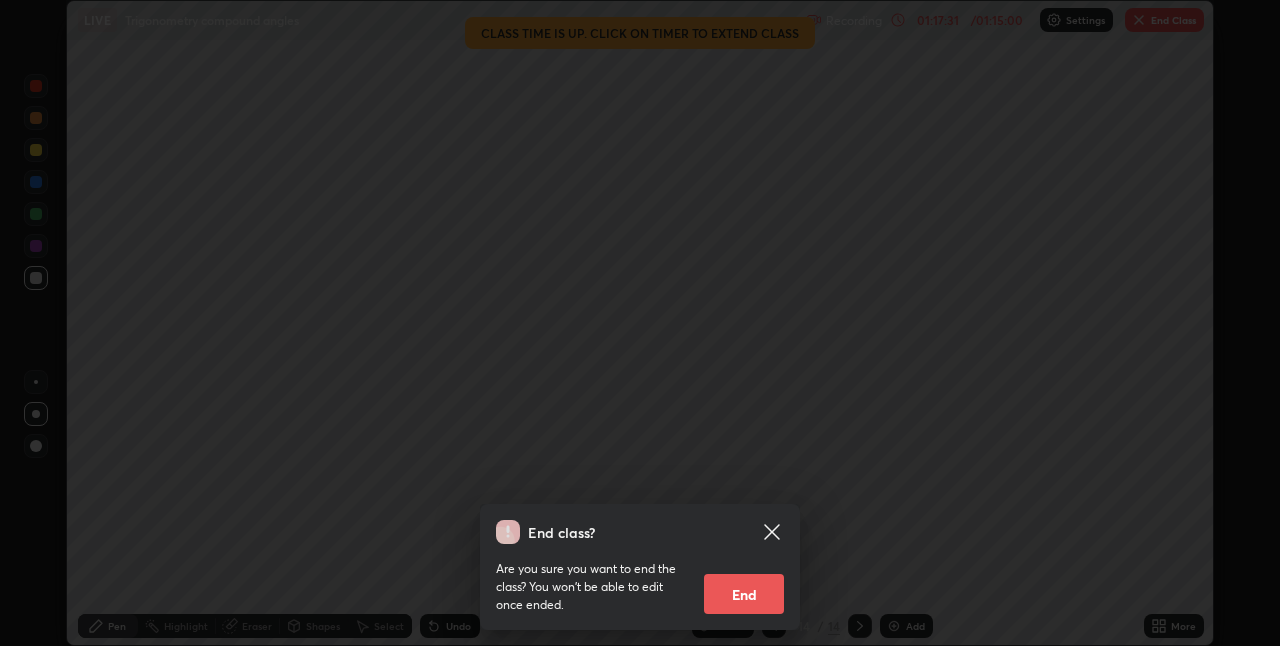 click on "End" at bounding box center (744, 594) 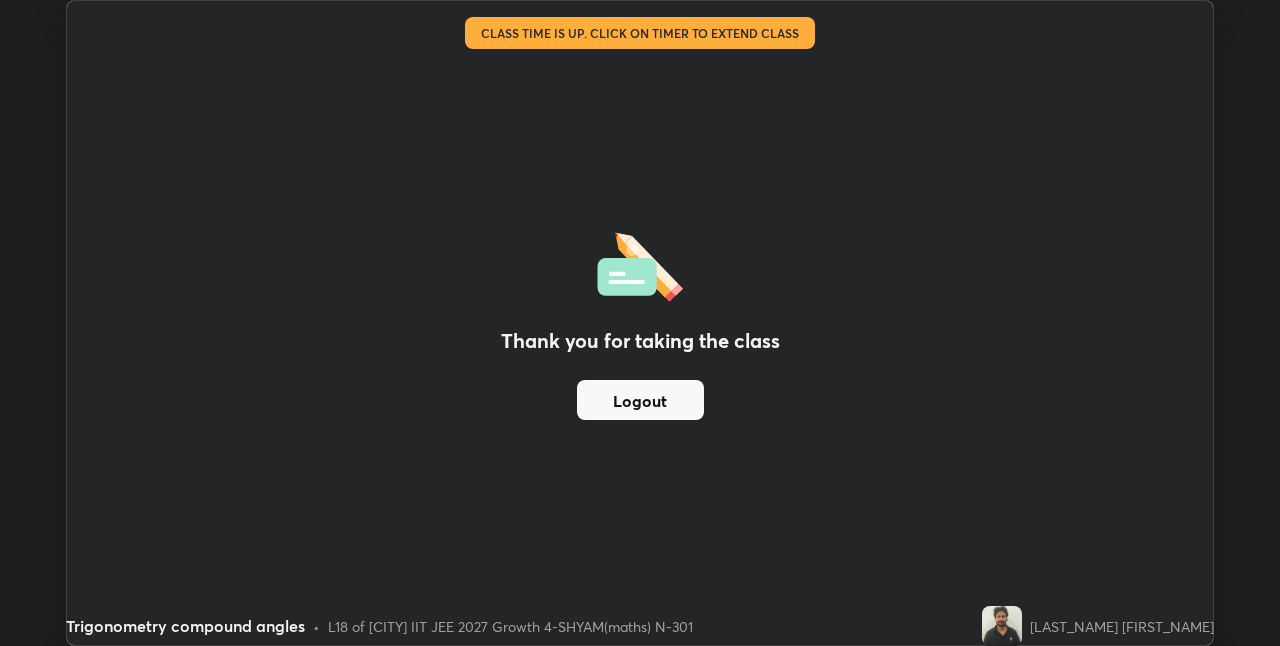 click on "Logout" at bounding box center (640, 400) 